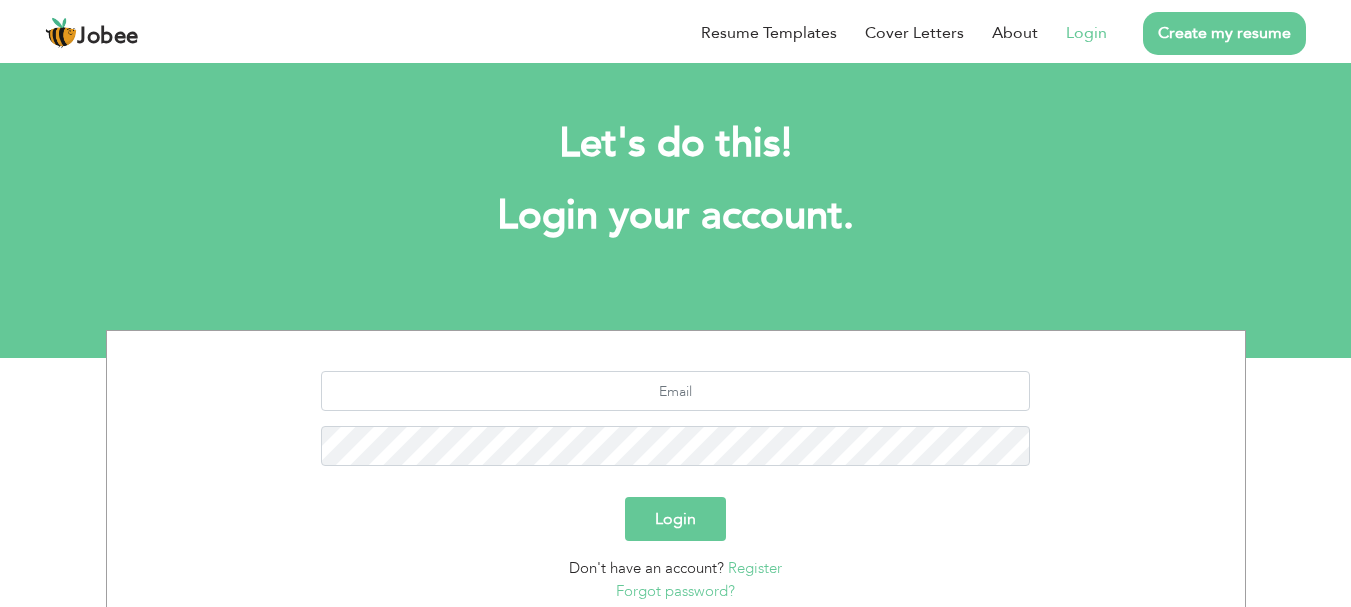scroll, scrollTop: 0, scrollLeft: 0, axis: both 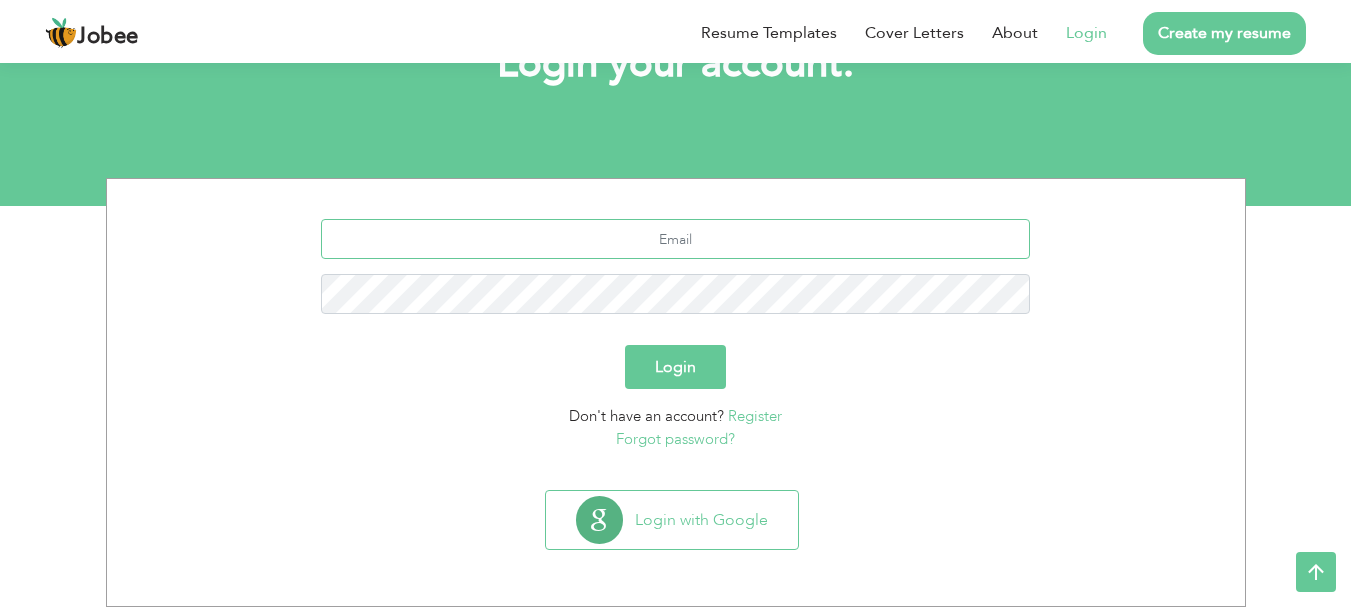 click at bounding box center [675, 239] 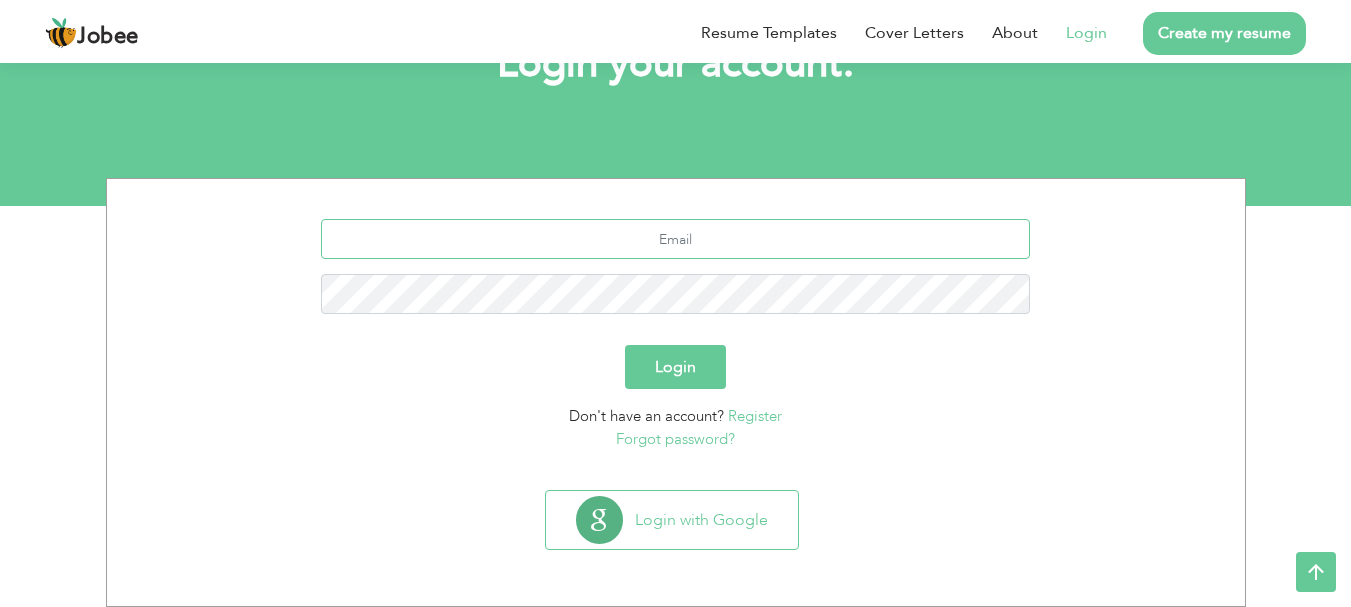 type on "[EMAIL]" 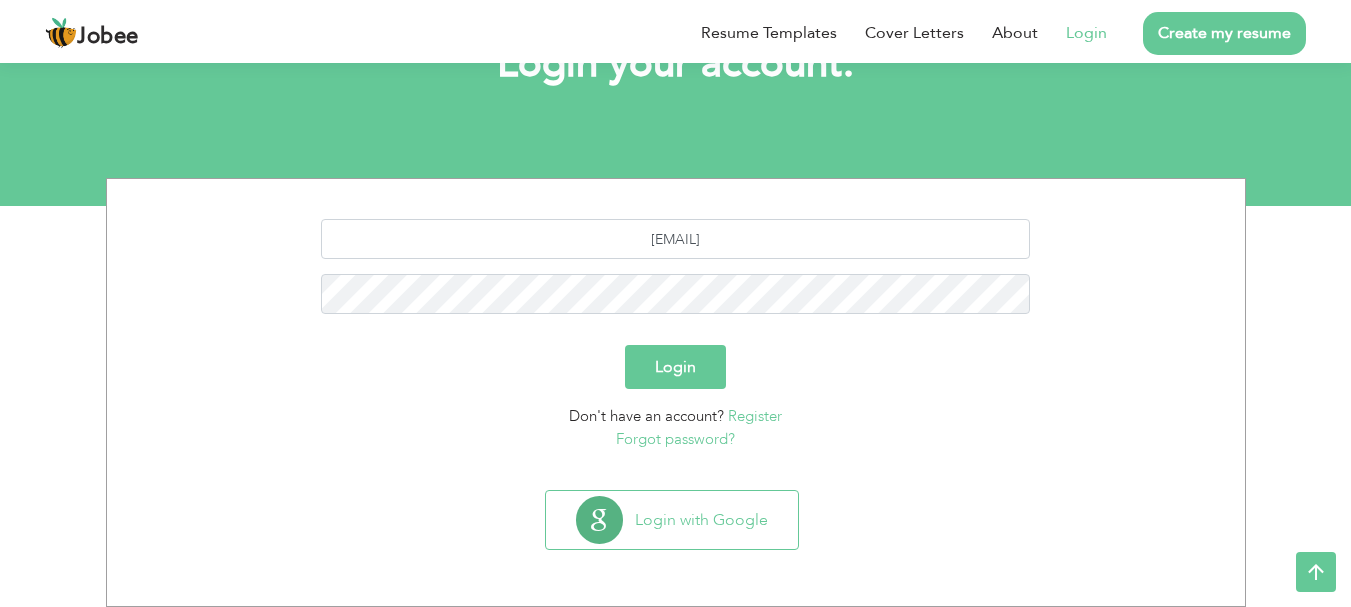 click on "Login" at bounding box center [675, 367] 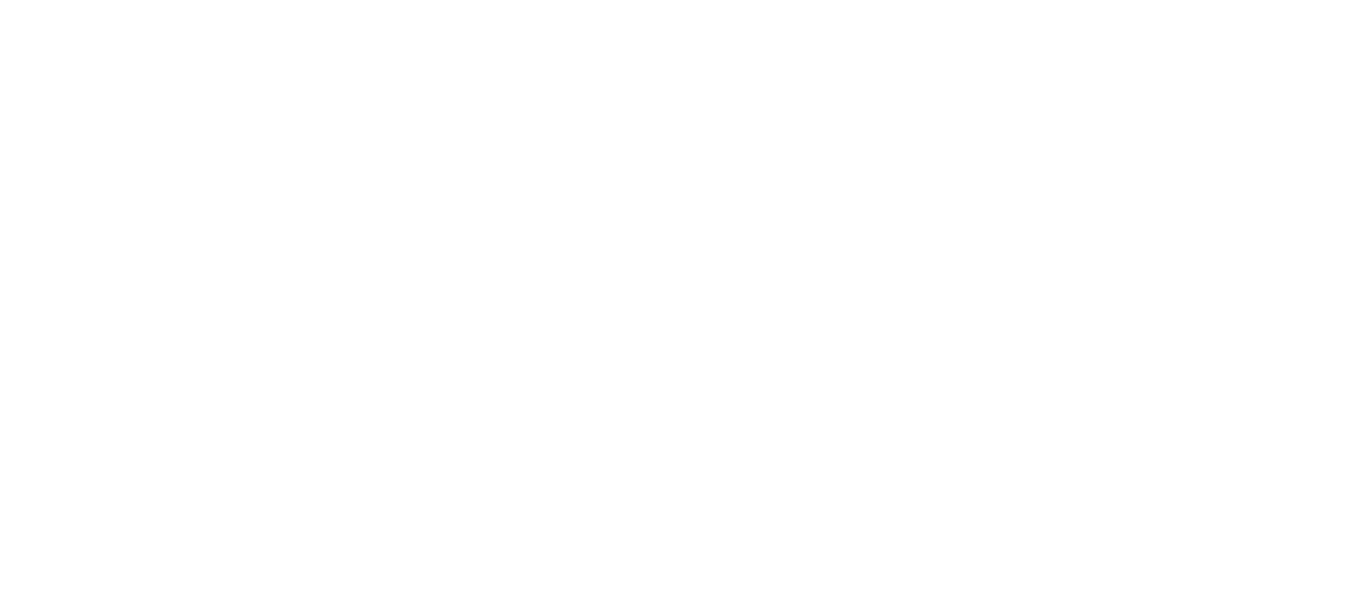 scroll, scrollTop: 0, scrollLeft: 0, axis: both 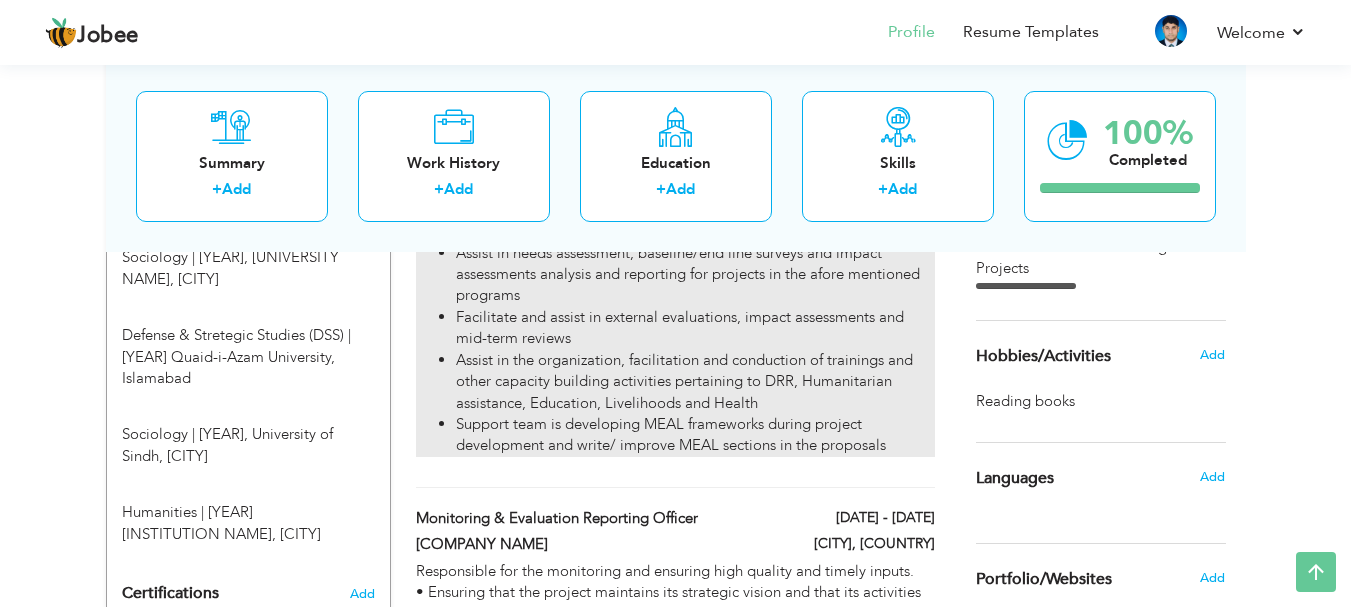 click on "Facilitate and assist in external evaluations, impact assessments and mid-term reviews" at bounding box center (695, 328) 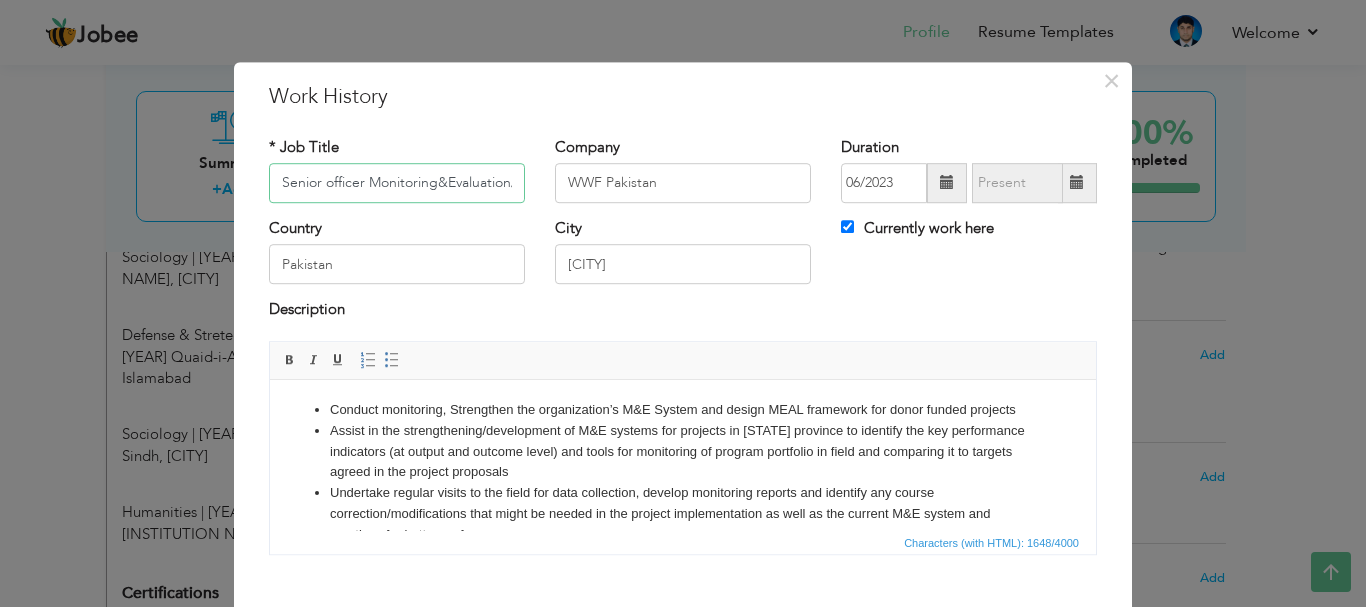scroll, scrollTop: 0, scrollLeft: 74, axis: horizontal 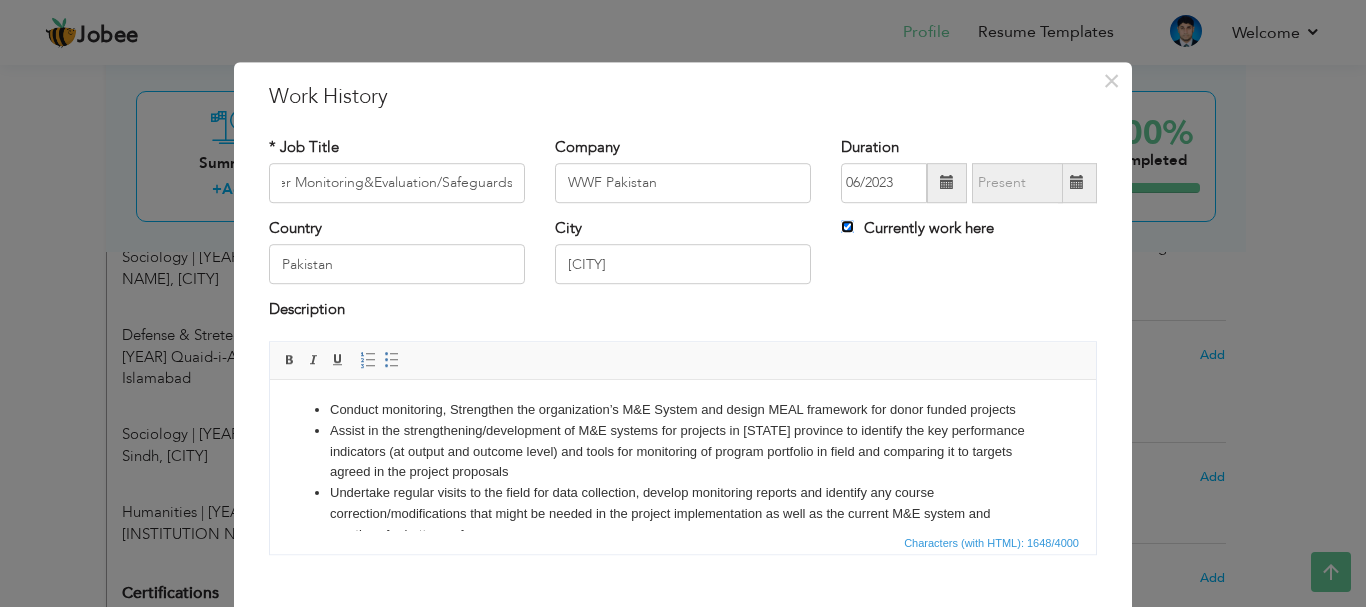 click on "Currently work here" at bounding box center [847, 226] 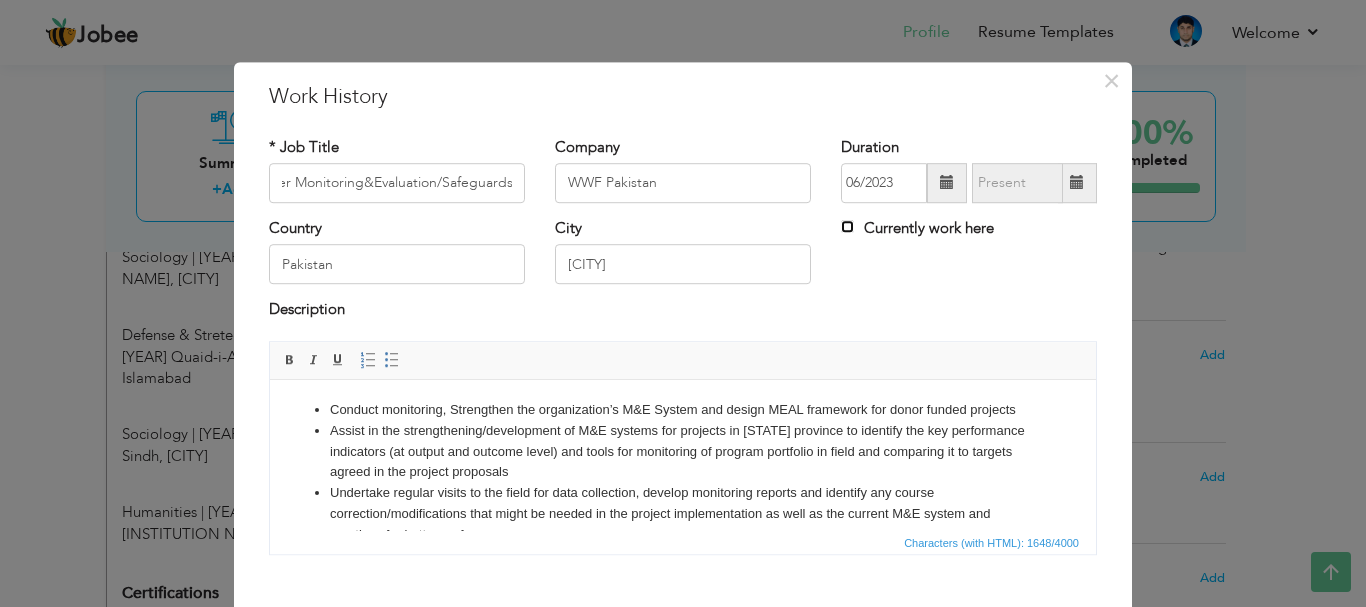 scroll, scrollTop: 0, scrollLeft: 0, axis: both 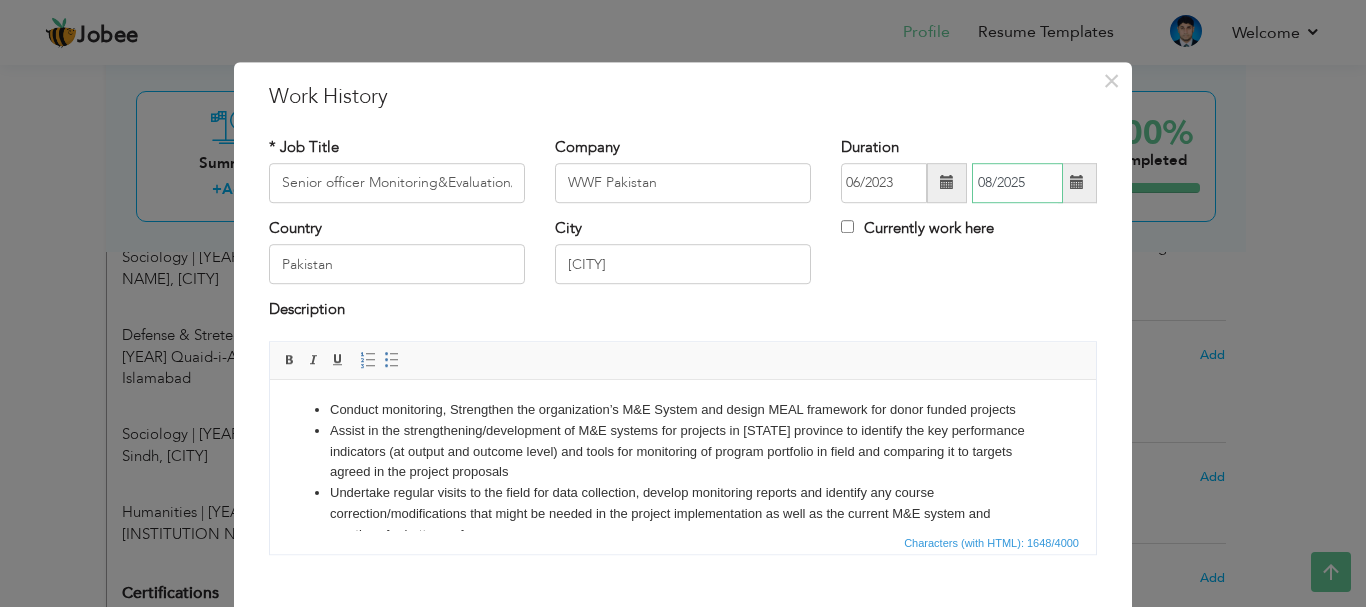 click on "08/2025" at bounding box center (1017, 183) 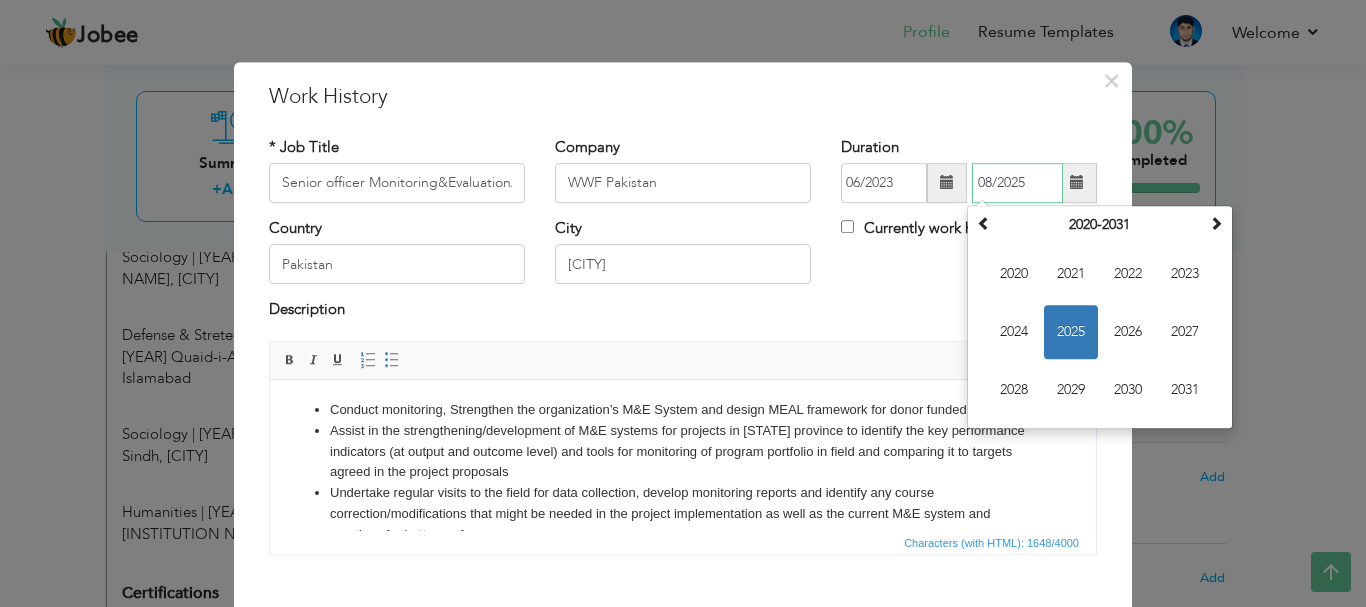 click on "2025" at bounding box center (1071, 332) 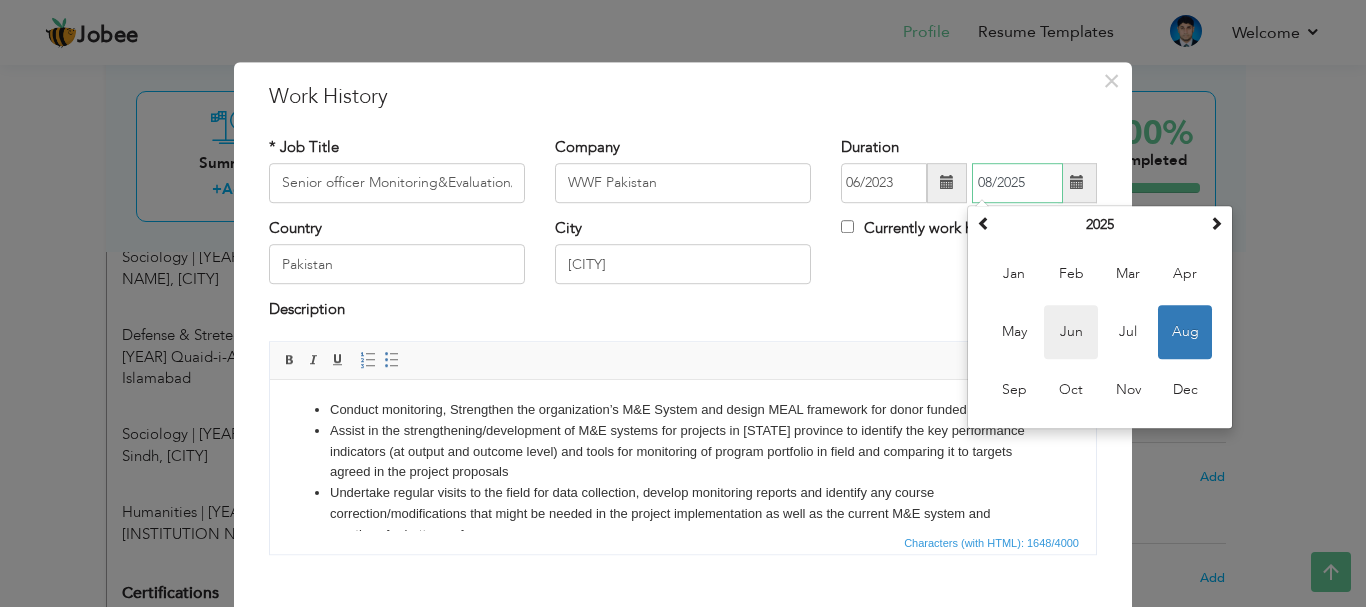 click on "Jun" at bounding box center (1071, 332) 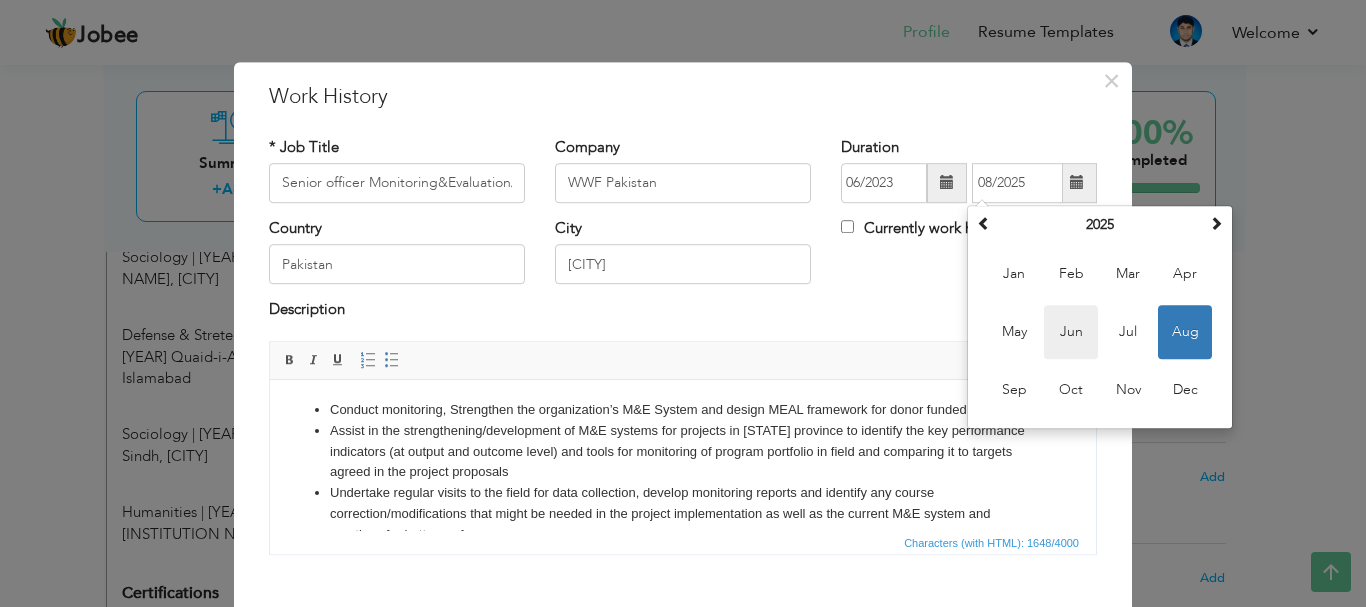 type on "06/2025" 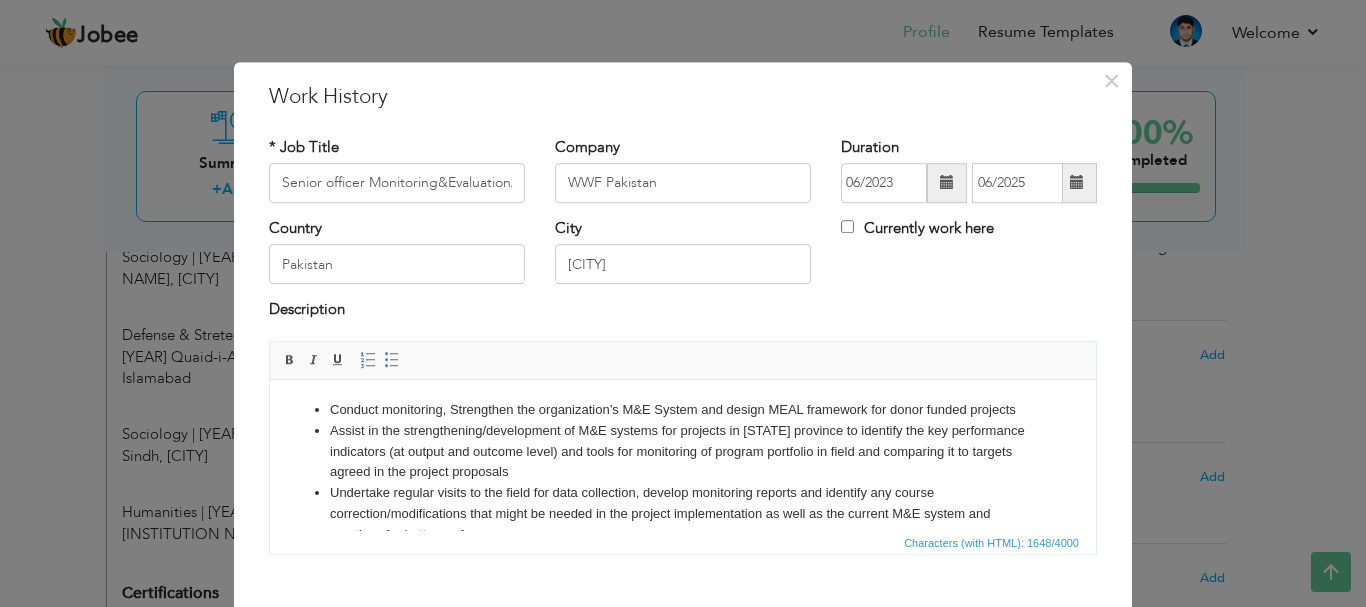 click on "Country
Pakistan
City
Karachi
Currently work here" at bounding box center [683, 258] 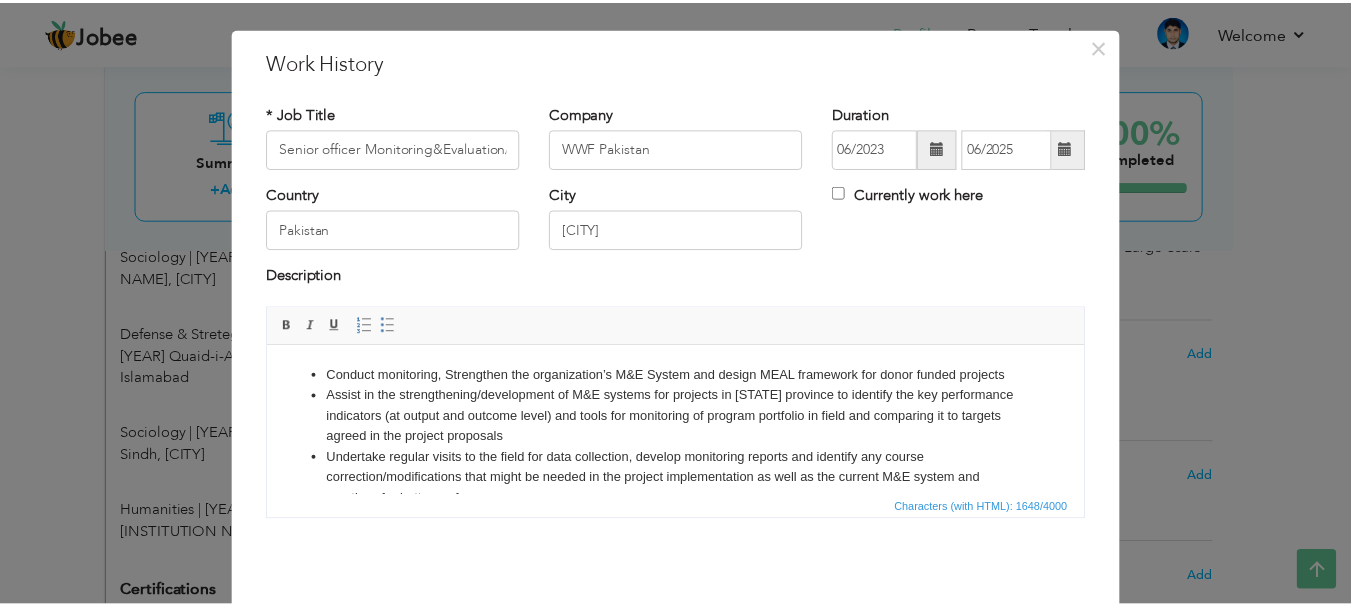 scroll, scrollTop: 110, scrollLeft: 0, axis: vertical 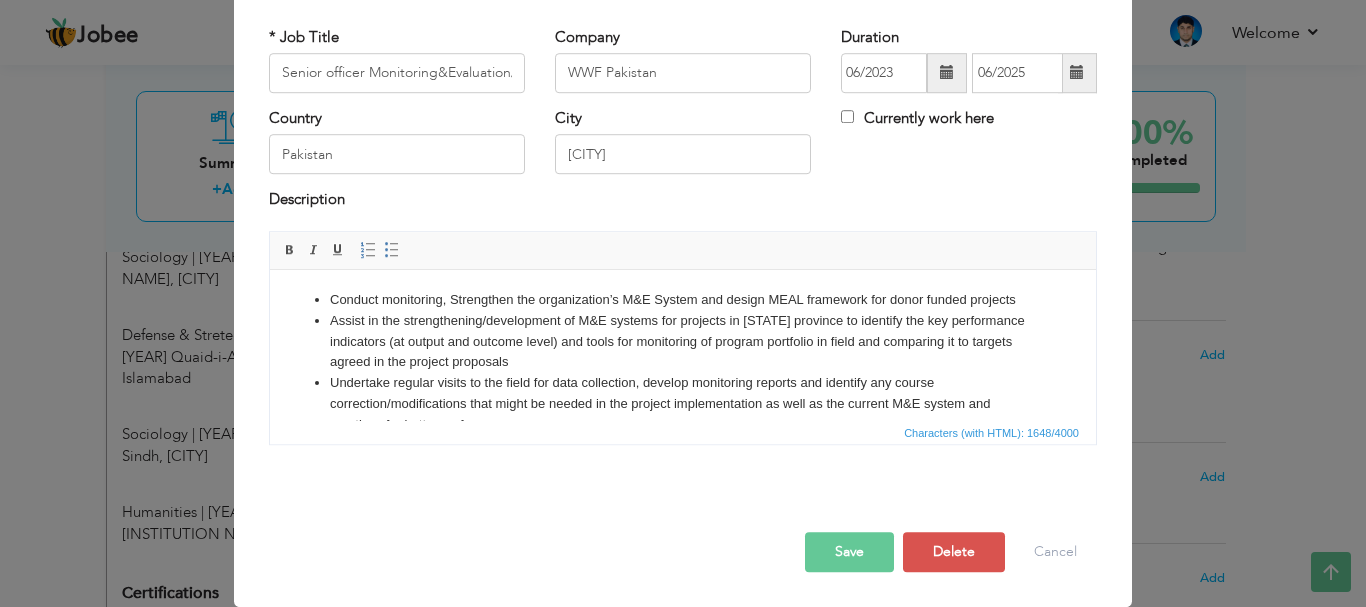 click on "Save" at bounding box center (849, 552) 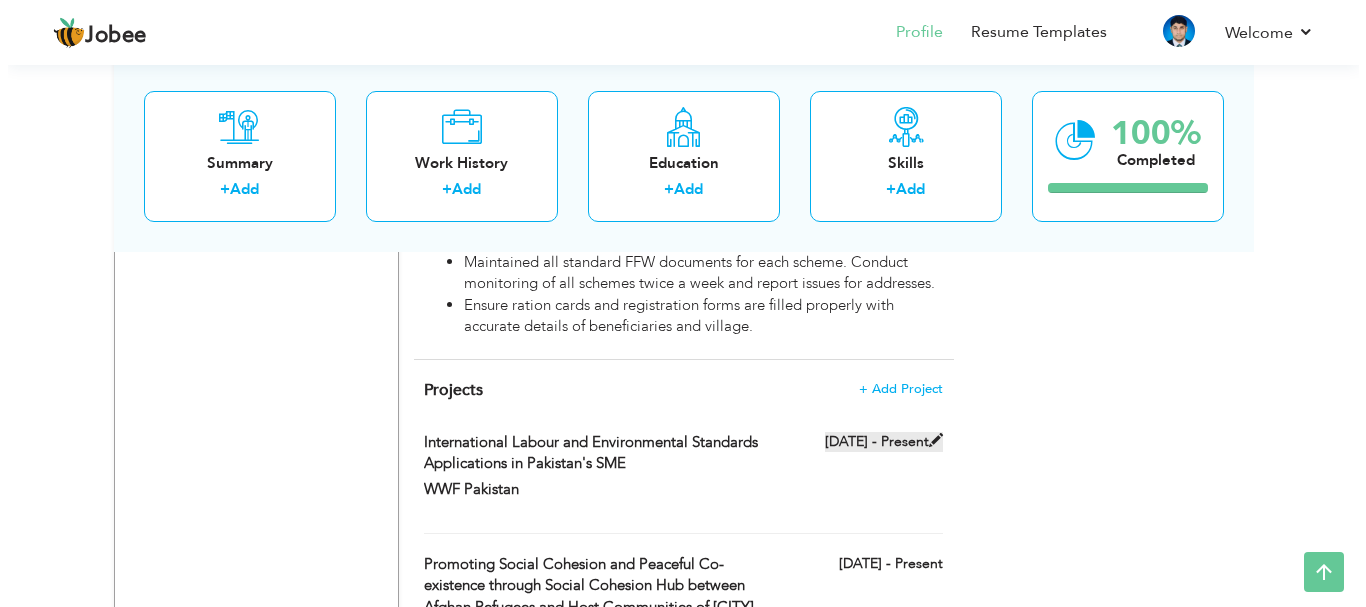 scroll, scrollTop: 4700, scrollLeft: 0, axis: vertical 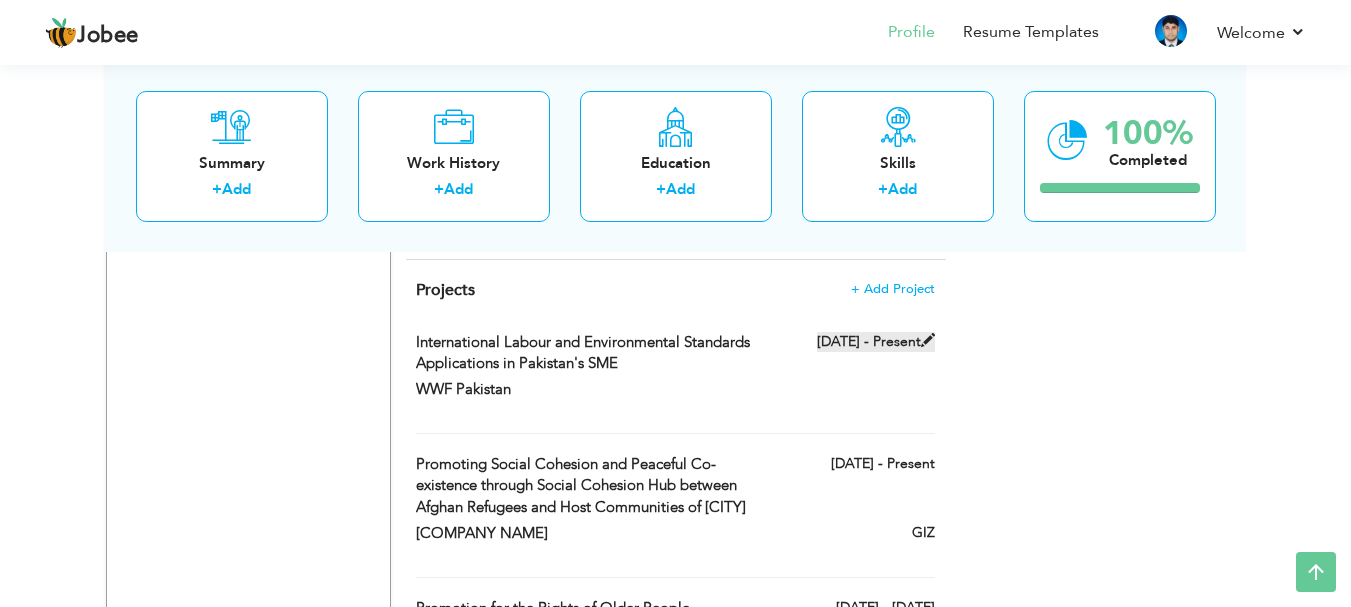 click at bounding box center (928, 340) 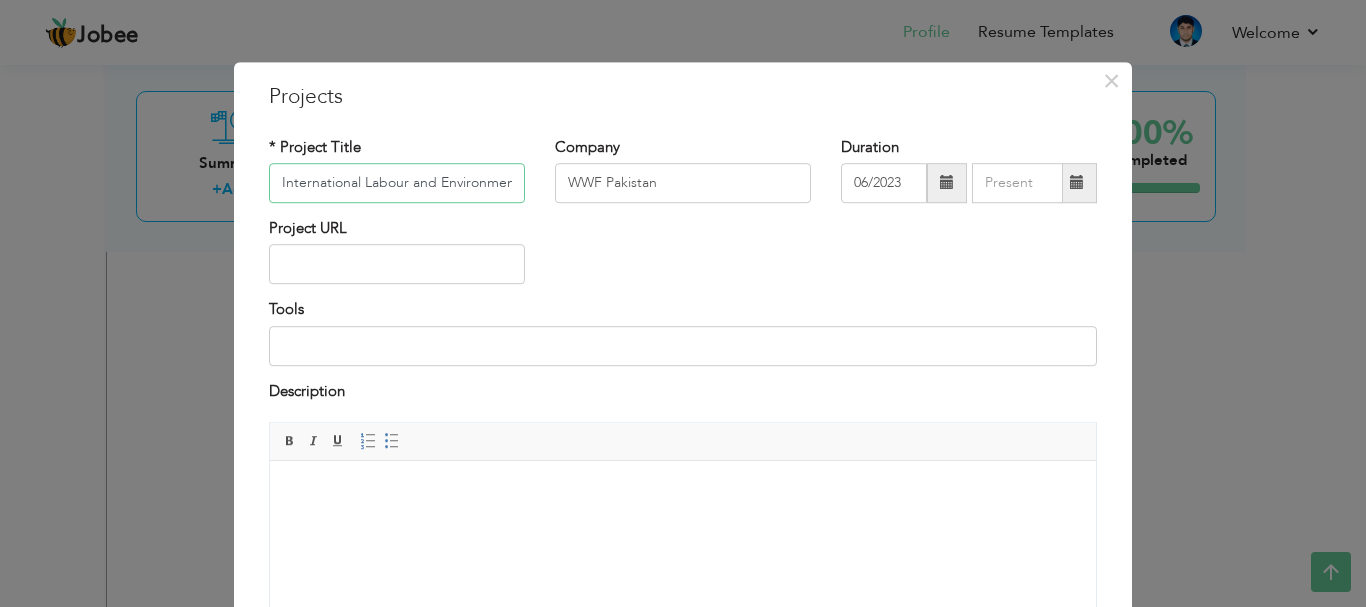 scroll, scrollTop: 0, scrollLeft: 274, axis: horizontal 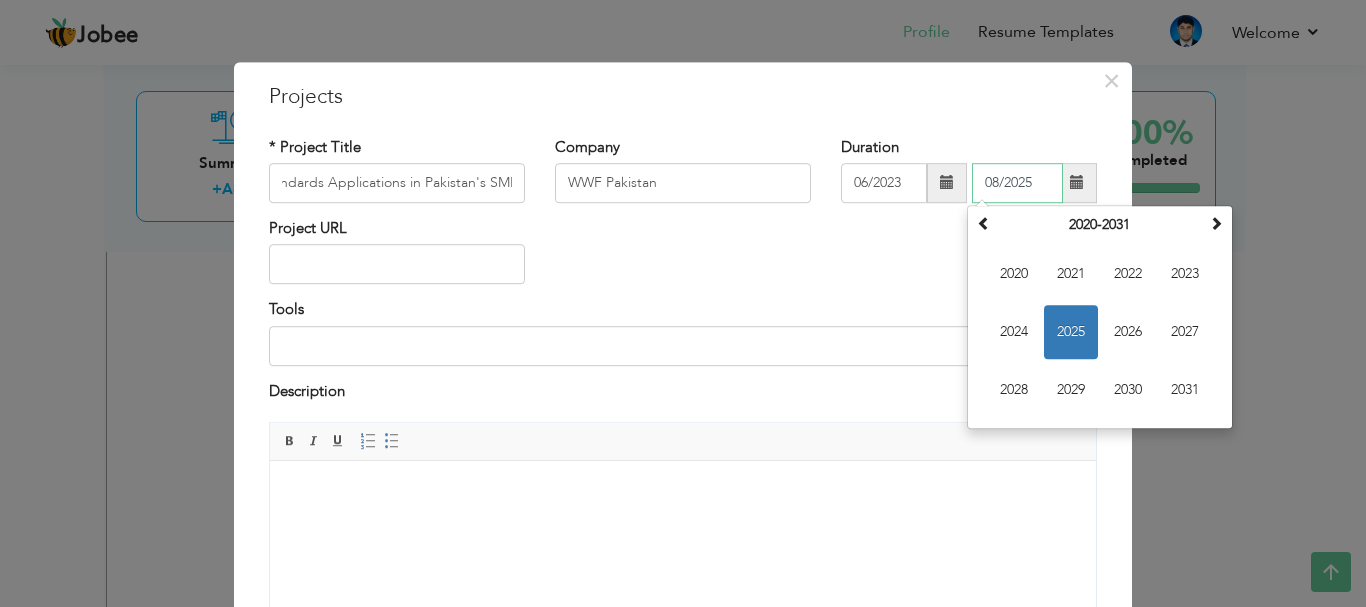 click on "08/2025" at bounding box center [1017, 183] 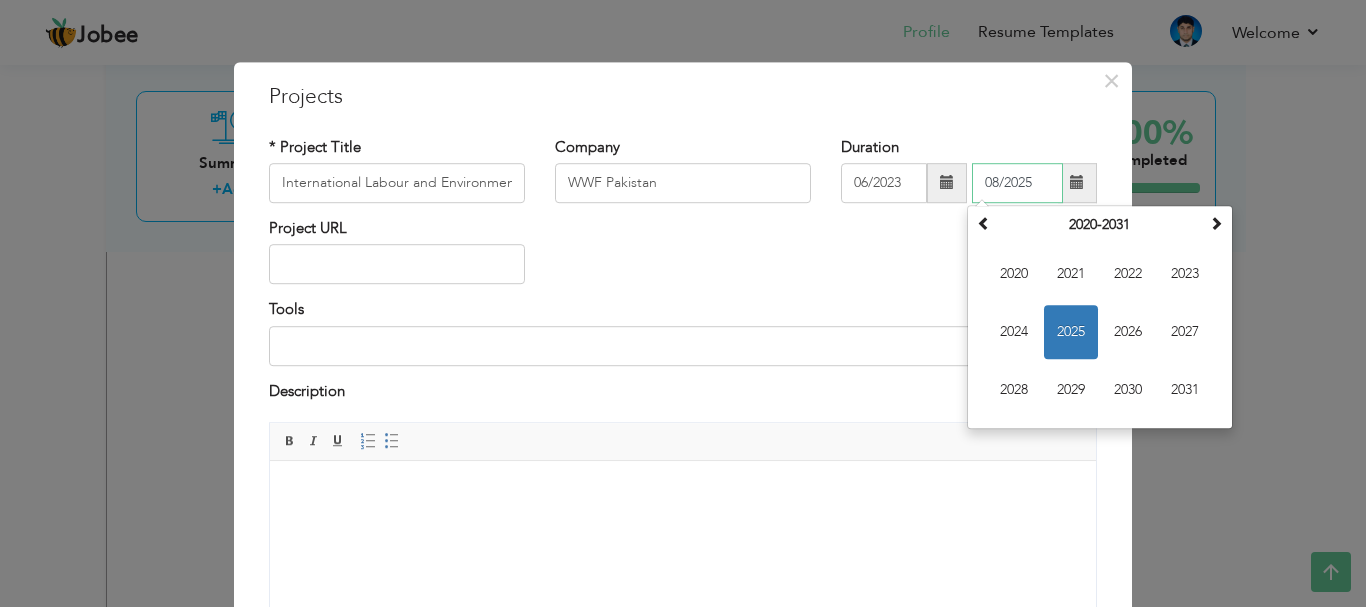 click on "2025" at bounding box center (1071, 332) 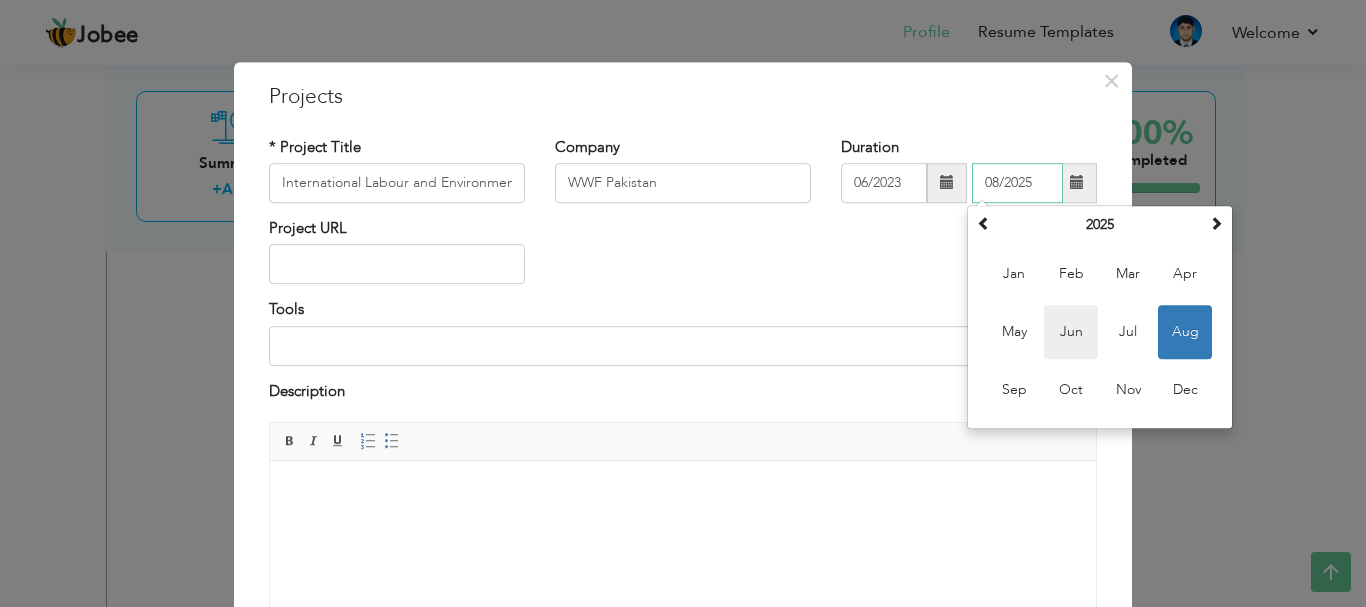 click on "Jun" at bounding box center (1071, 332) 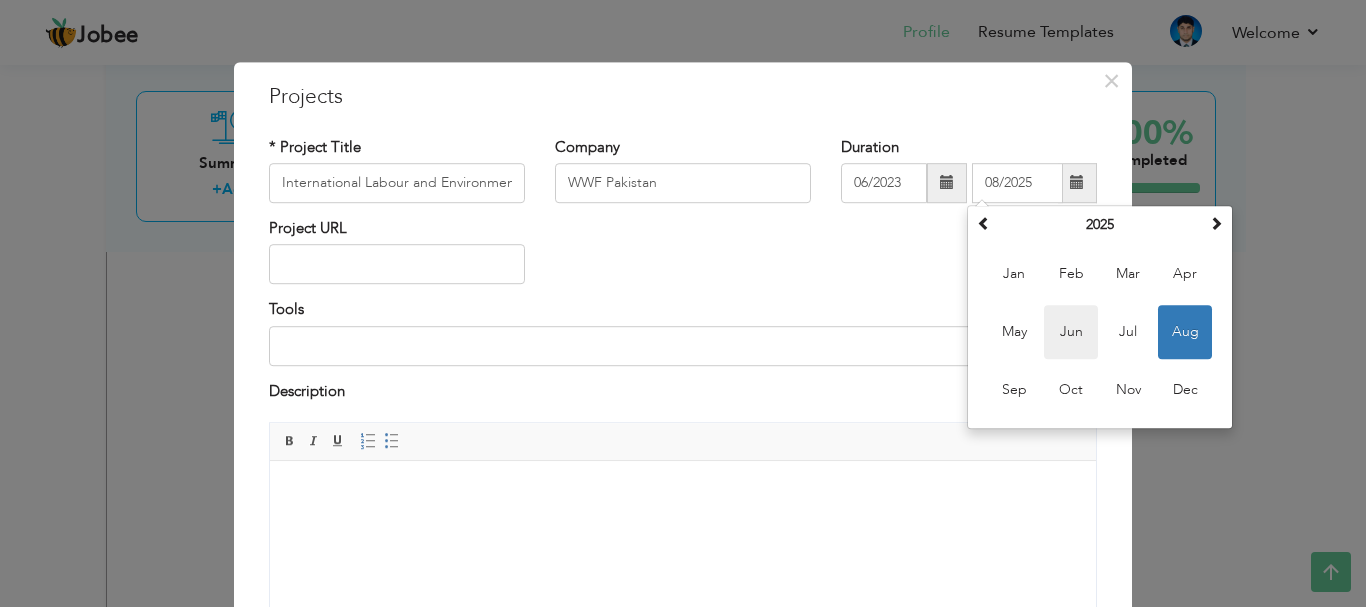 type on "06/2025" 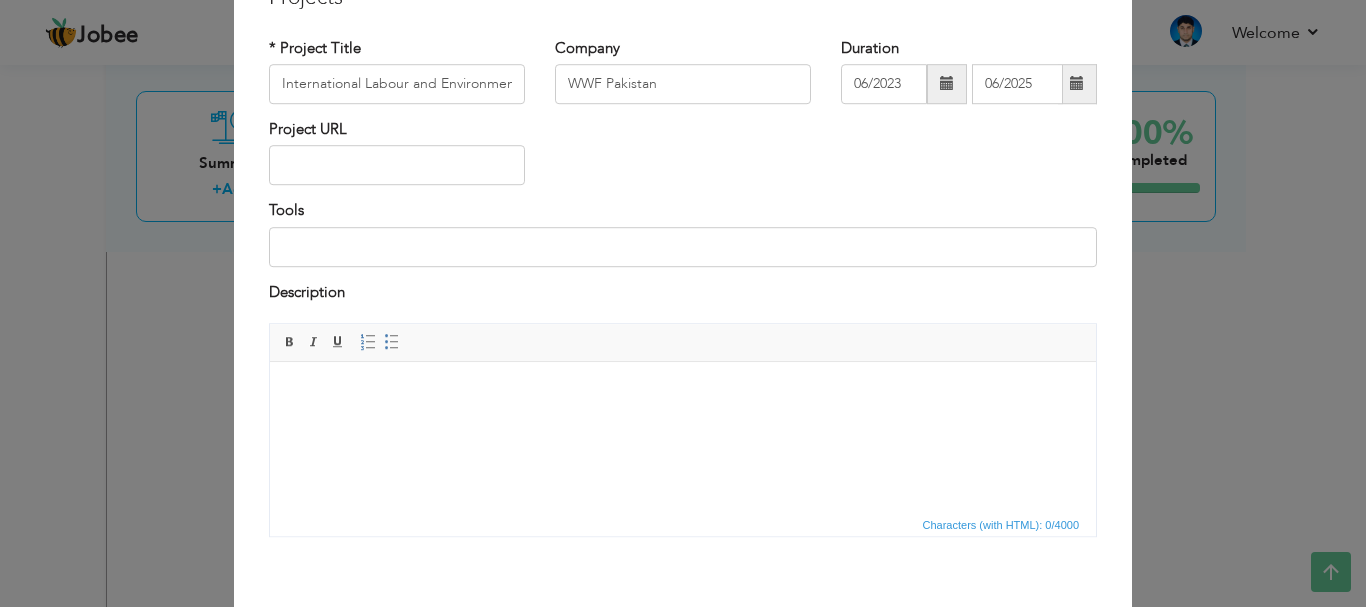 scroll, scrollTop: 191, scrollLeft: 0, axis: vertical 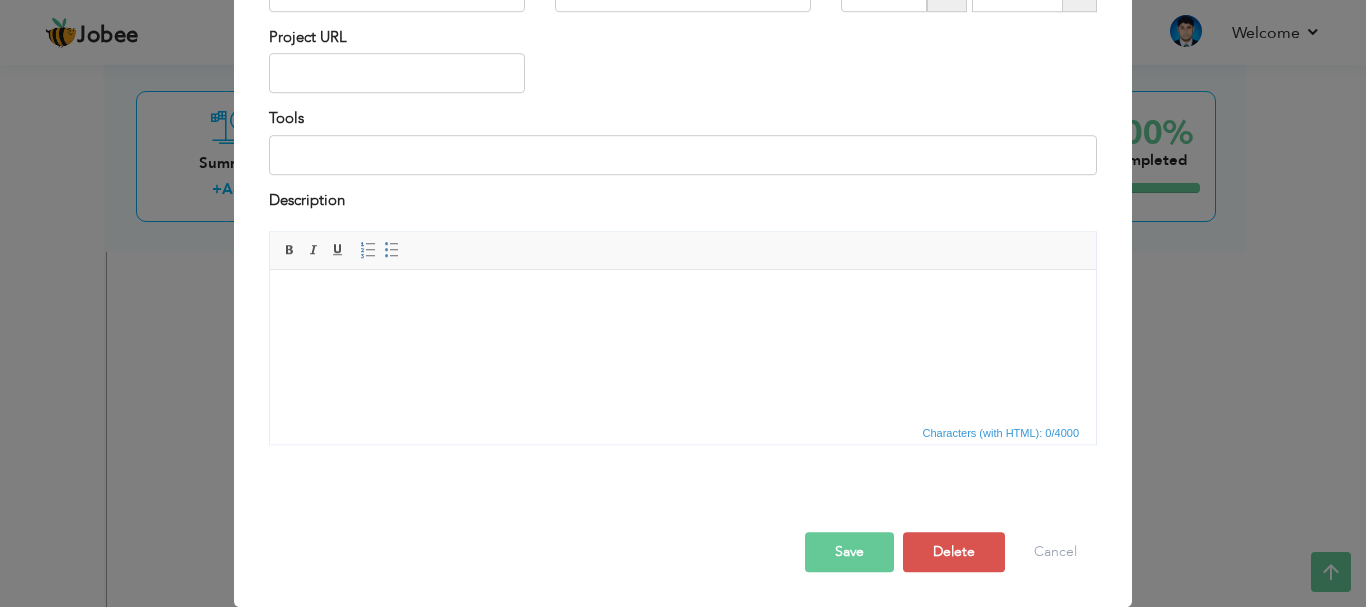 click on "Save" at bounding box center (849, 552) 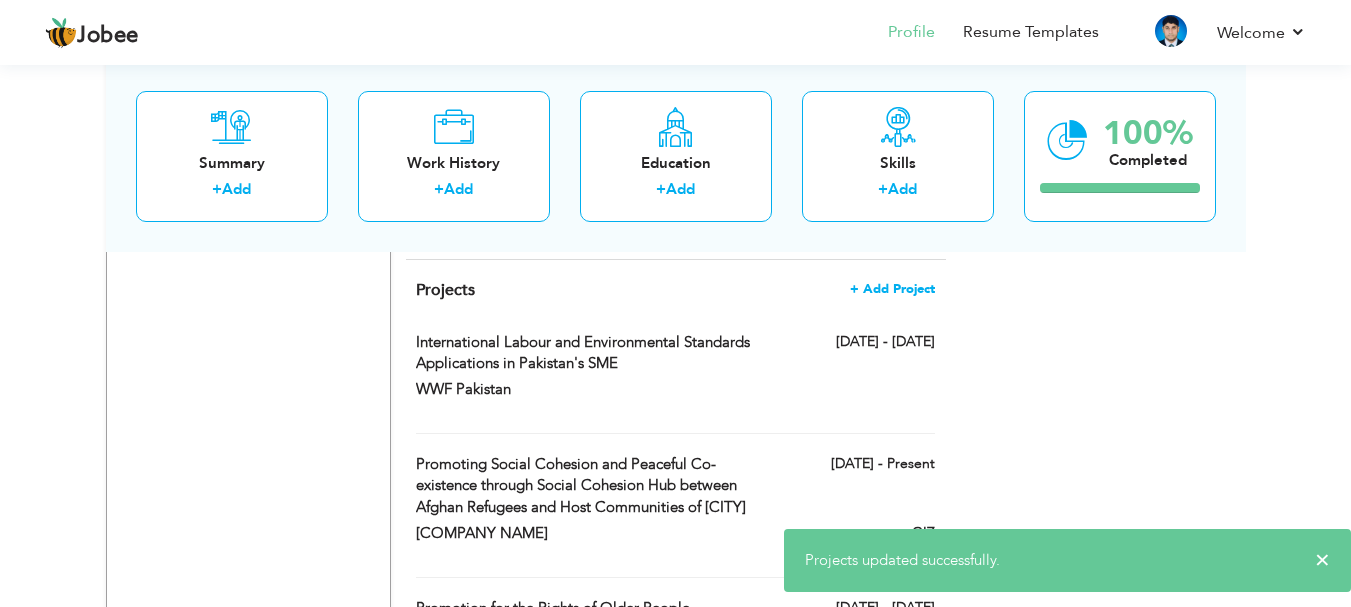 click on "+ Add Project" at bounding box center (892, 289) 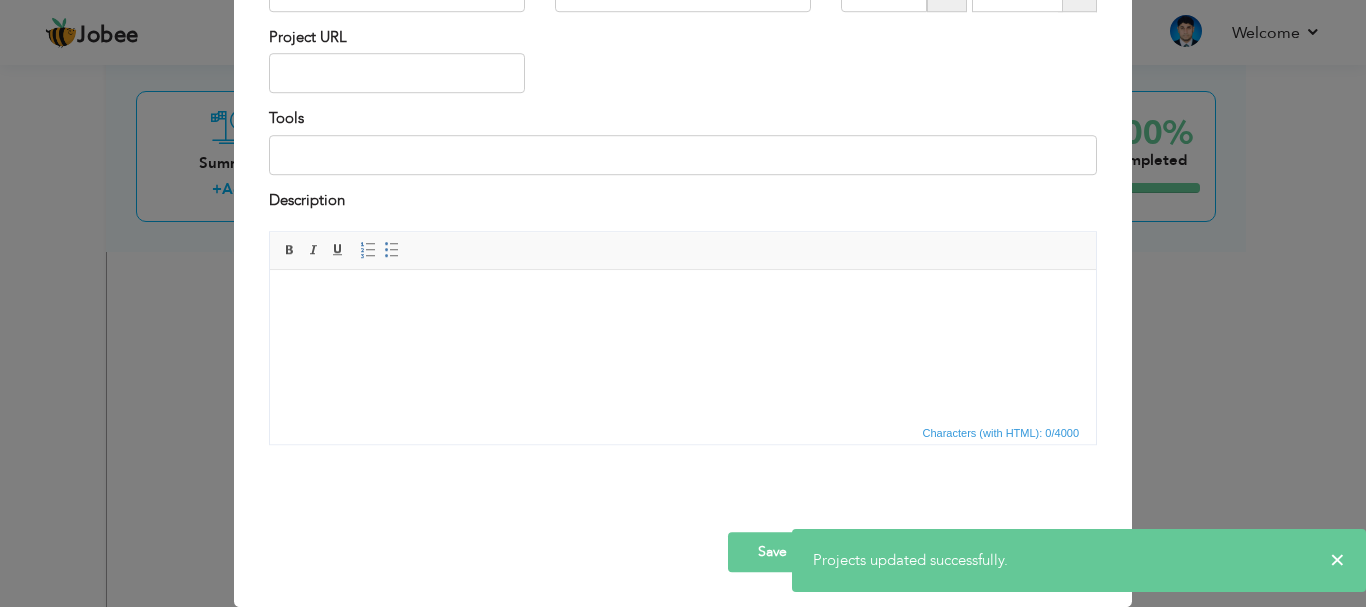 scroll, scrollTop: 0, scrollLeft: 0, axis: both 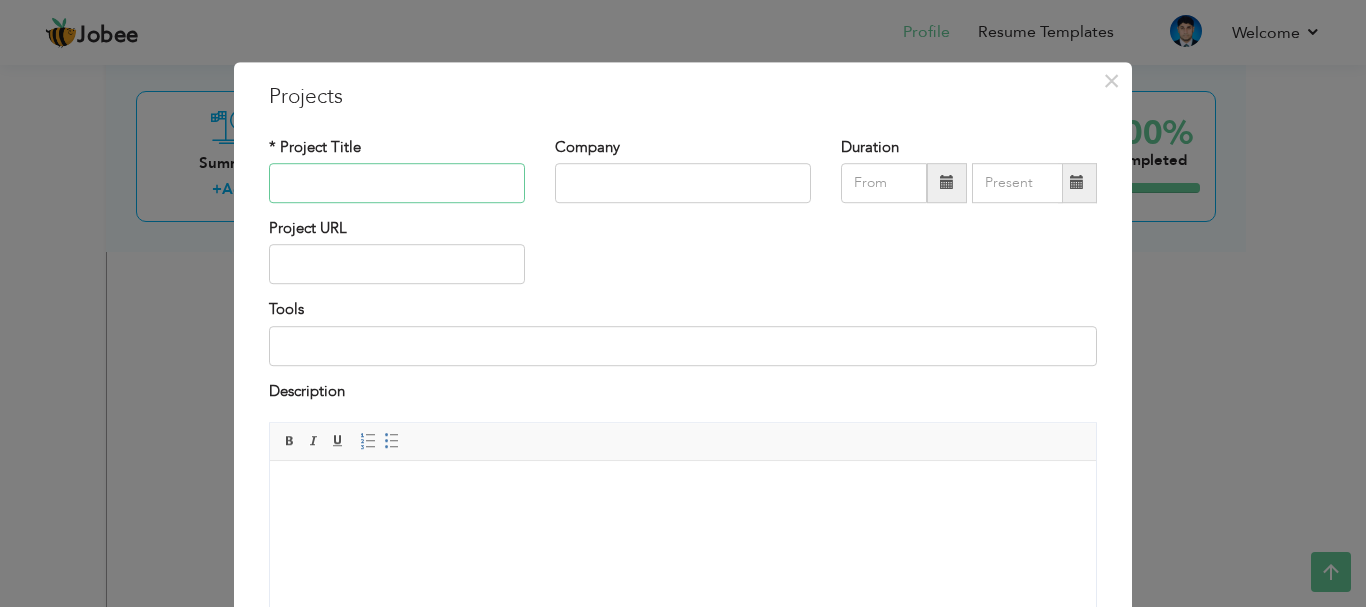 click at bounding box center [397, 183] 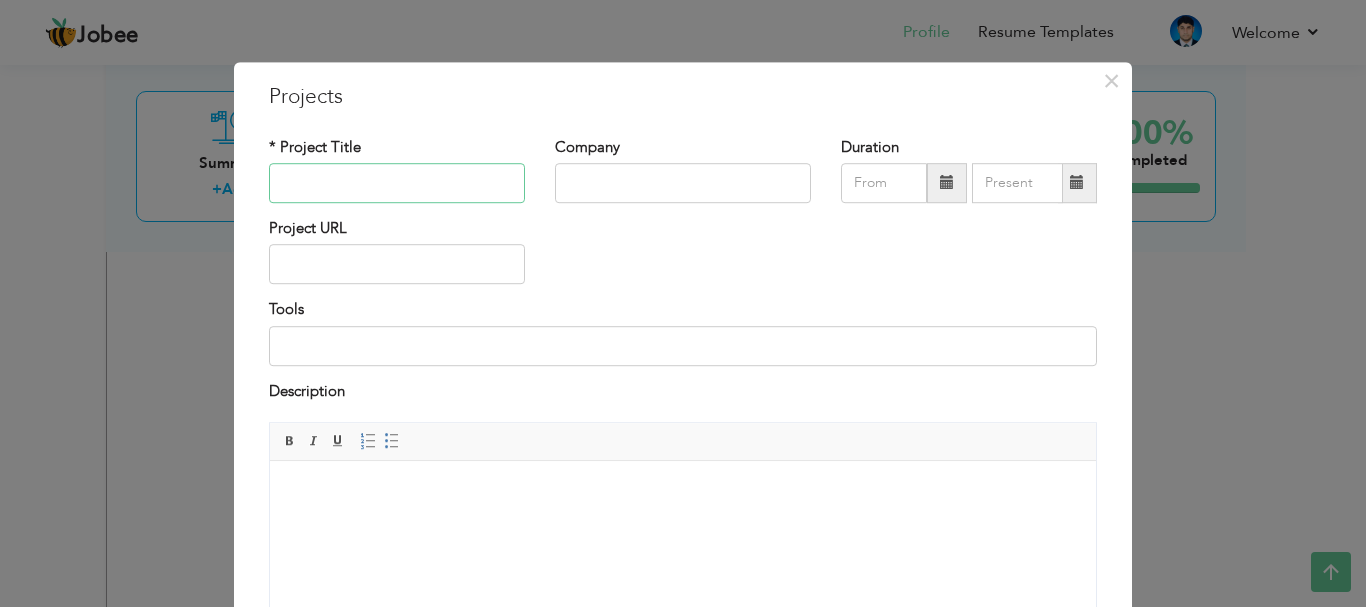 paste on "Recharge Pakistan: Building Pakistan’s resilience to climate change through Ecosystem-based Adaptation (EbA) and Green Infrastructure for integrated f" 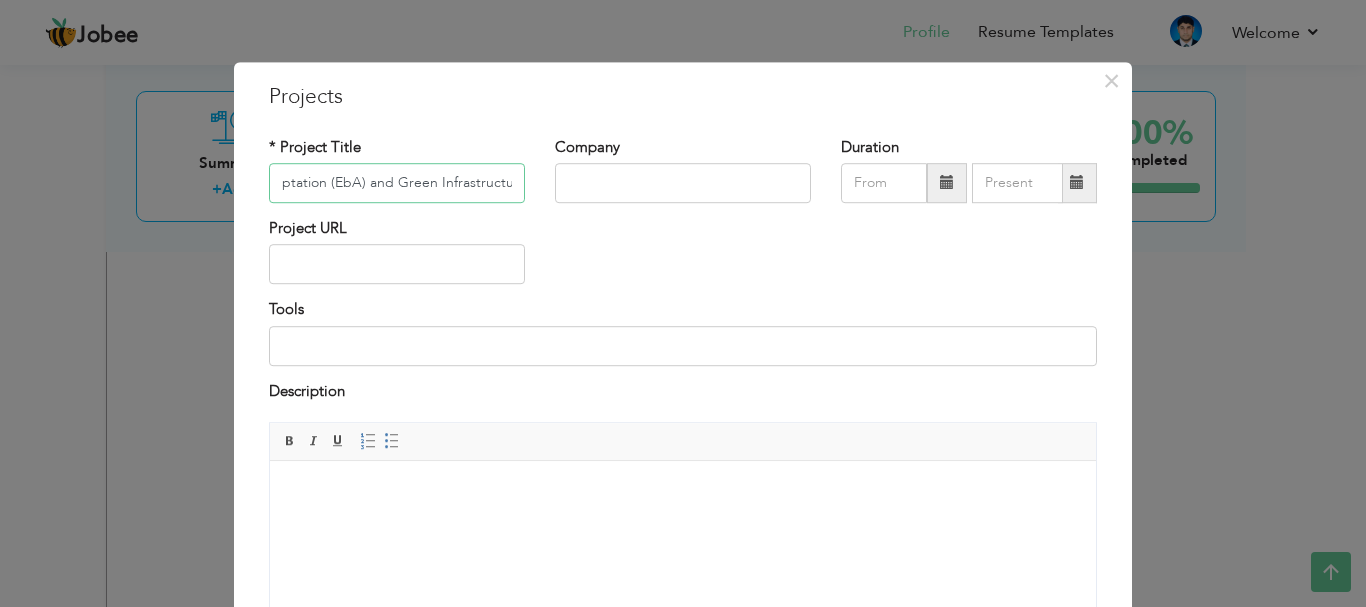 scroll, scrollTop: 0, scrollLeft: 614, axis: horizontal 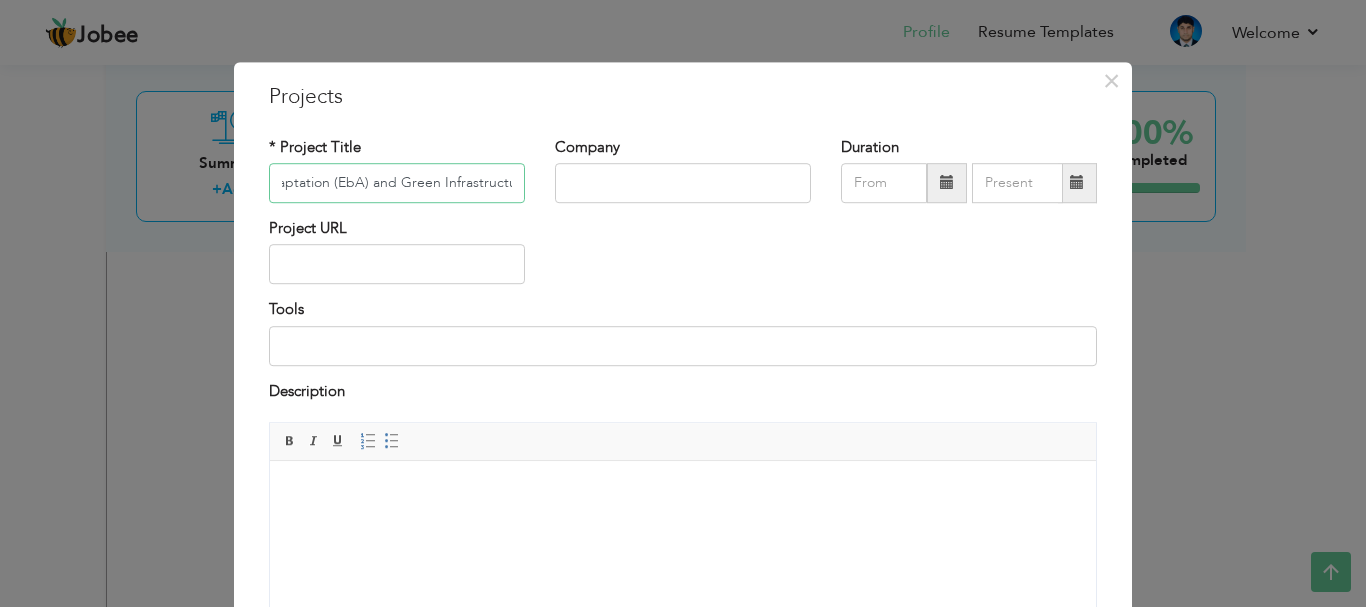 type on "Recharge Pakistan: Building Pakistan’s resilience to climate change through Ecosystem-based Adaptation (EbA) and Green Infrastructure" 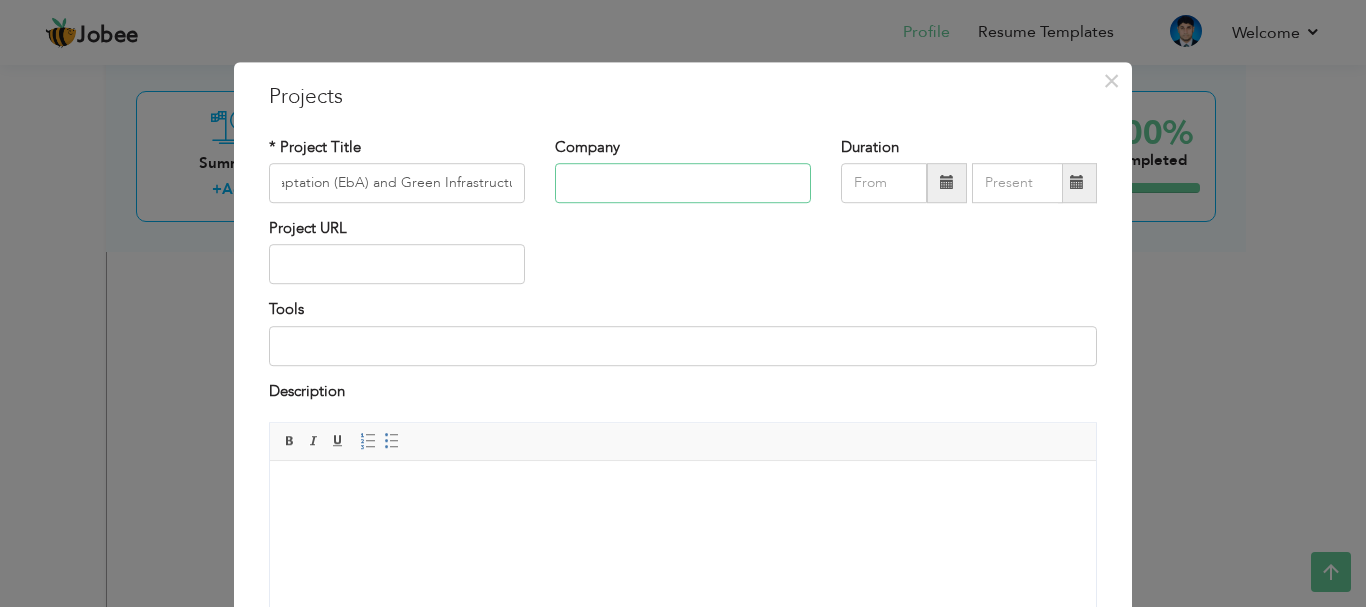click at bounding box center (683, 183) 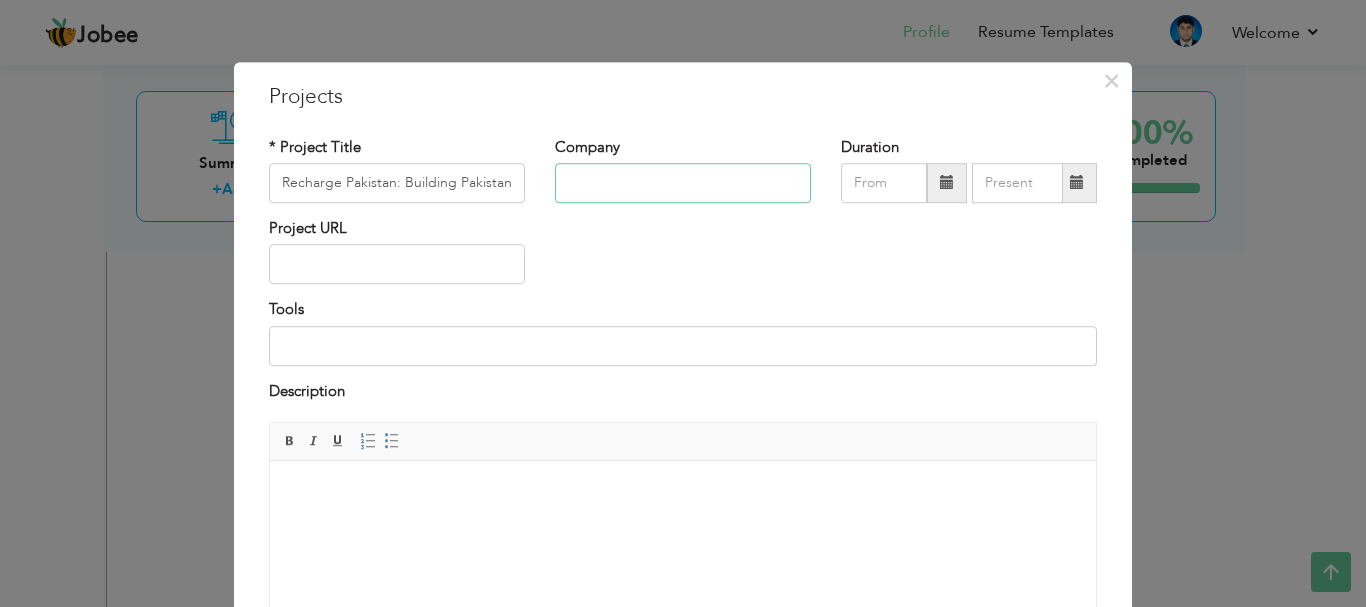 type on "WWF-Pakistan" 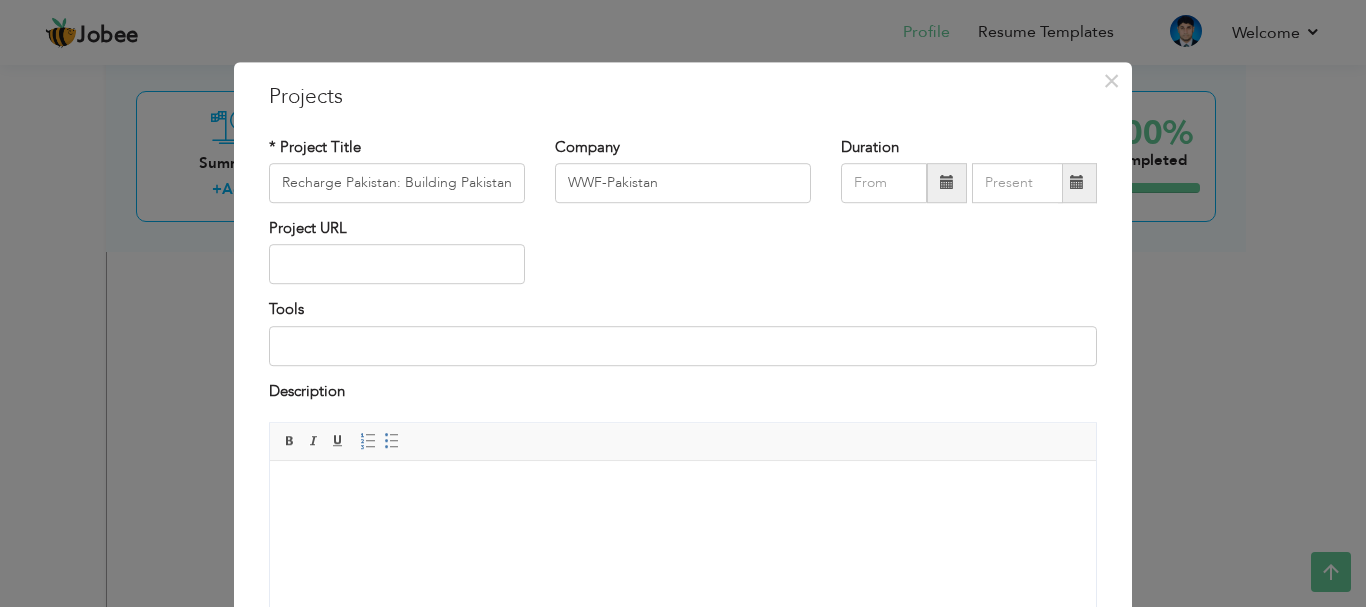 click at bounding box center (947, 183) 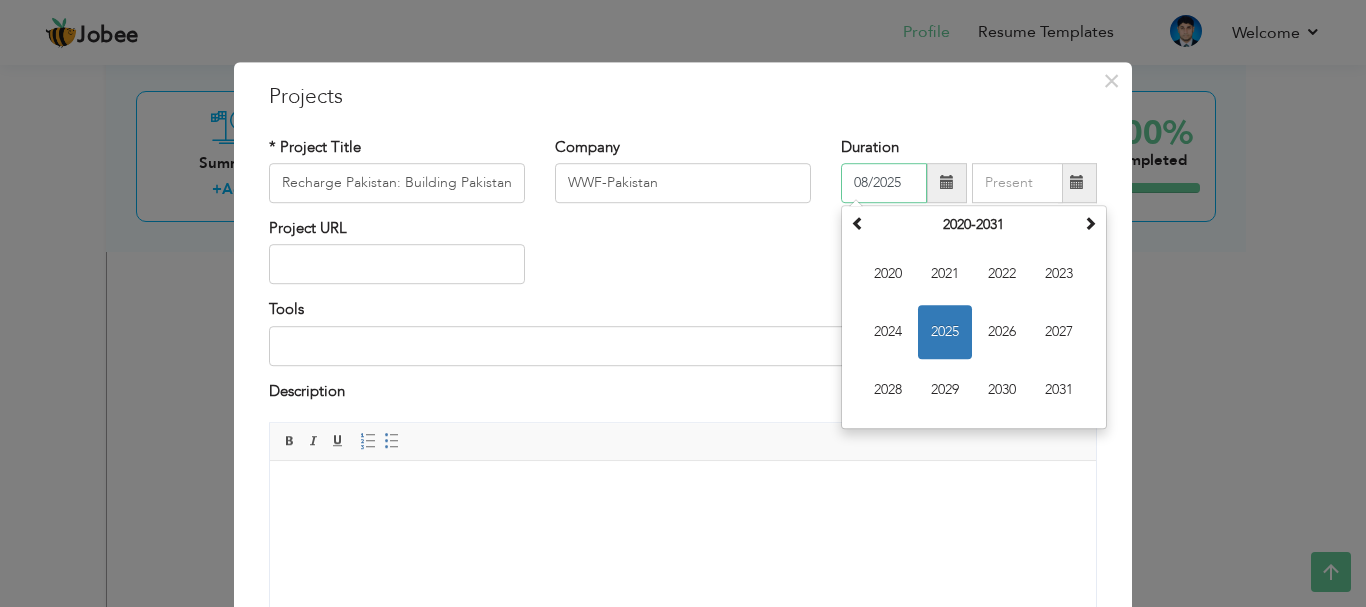 click on "2025" at bounding box center [945, 332] 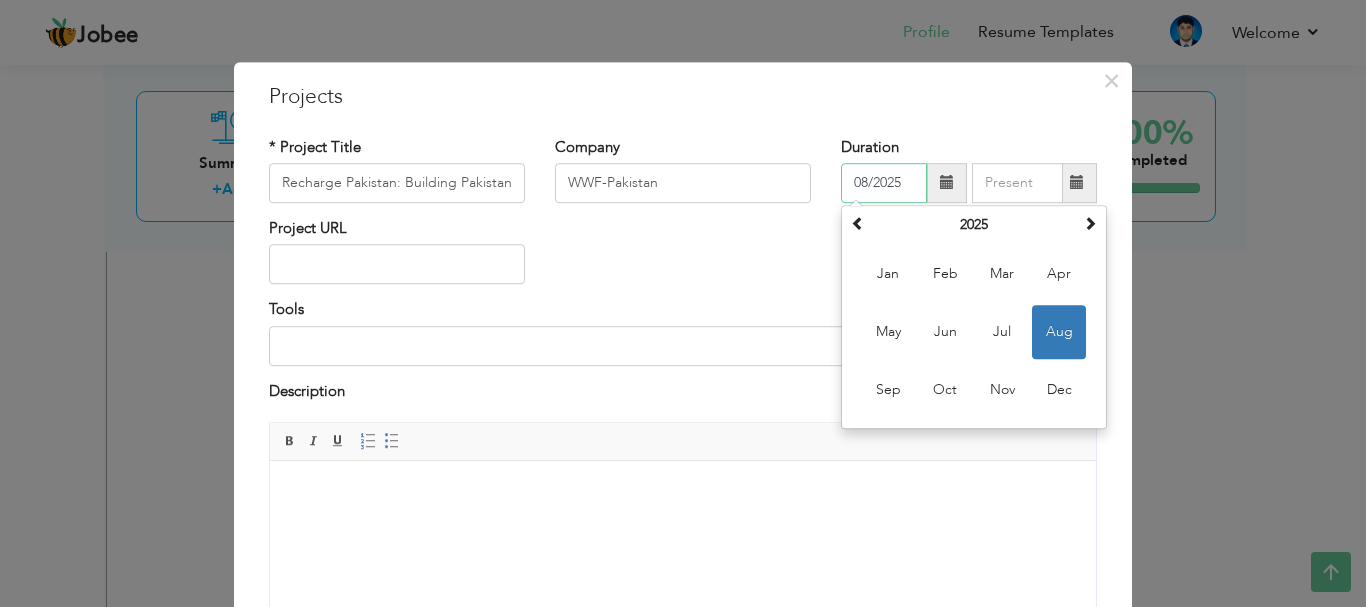 click on "08/2025" at bounding box center (884, 183) 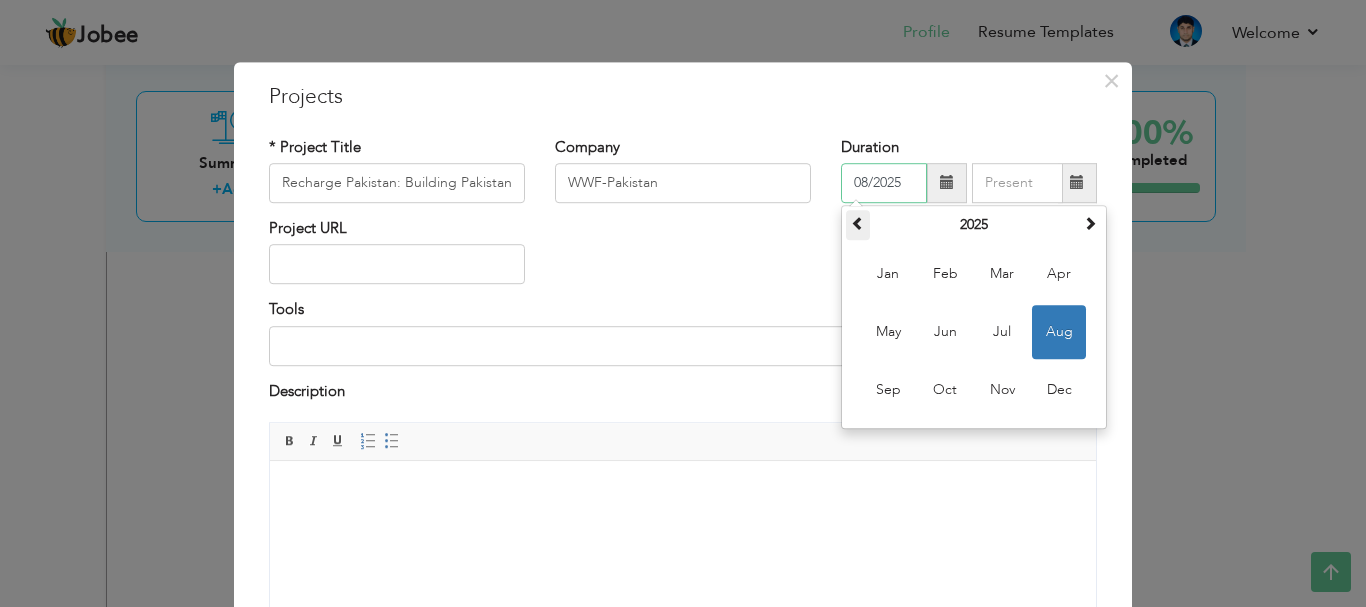 click at bounding box center [858, 223] 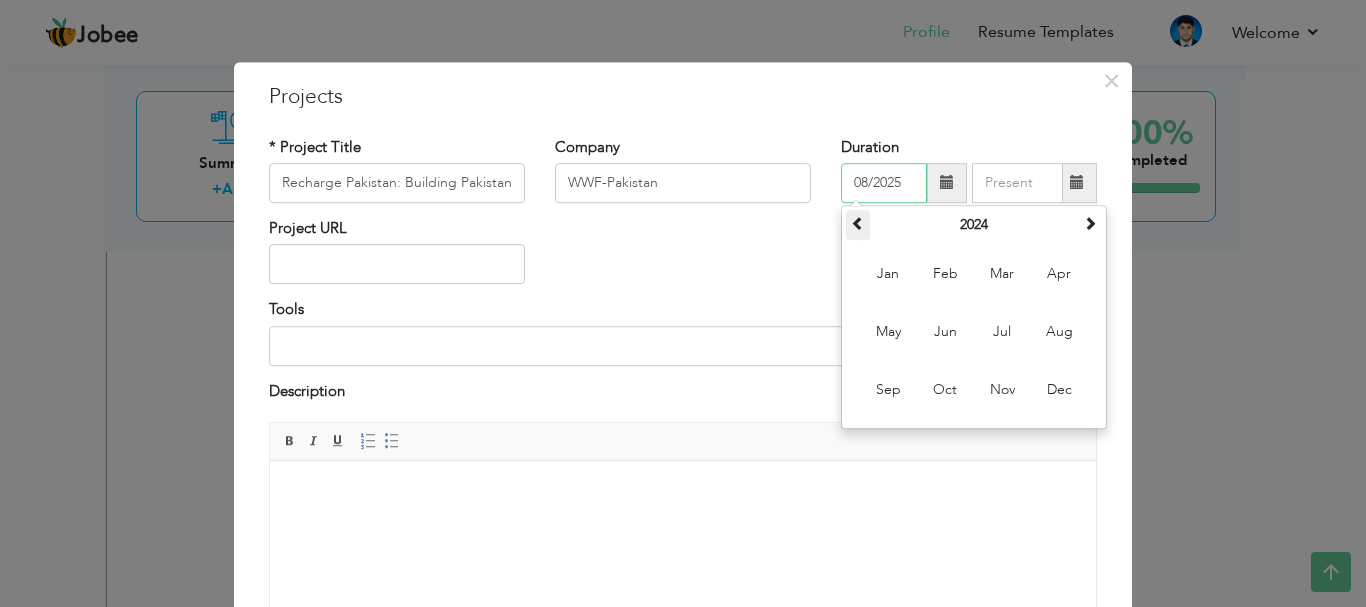 click at bounding box center [858, 223] 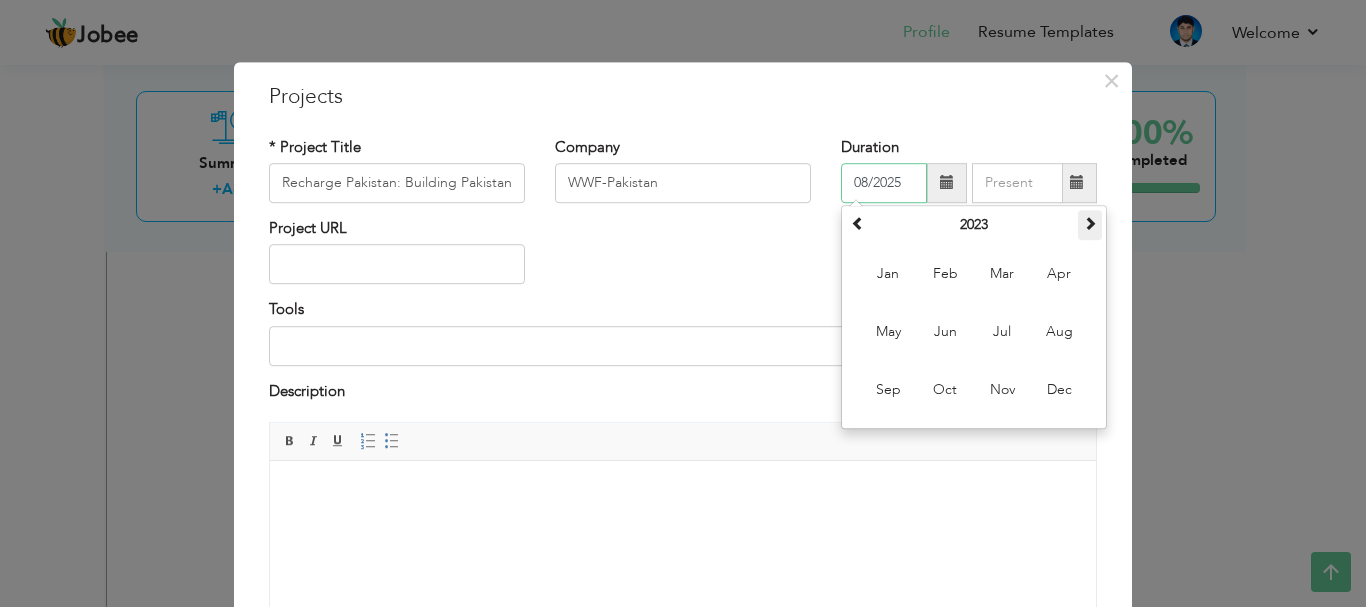 click at bounding box center [1090, 223] 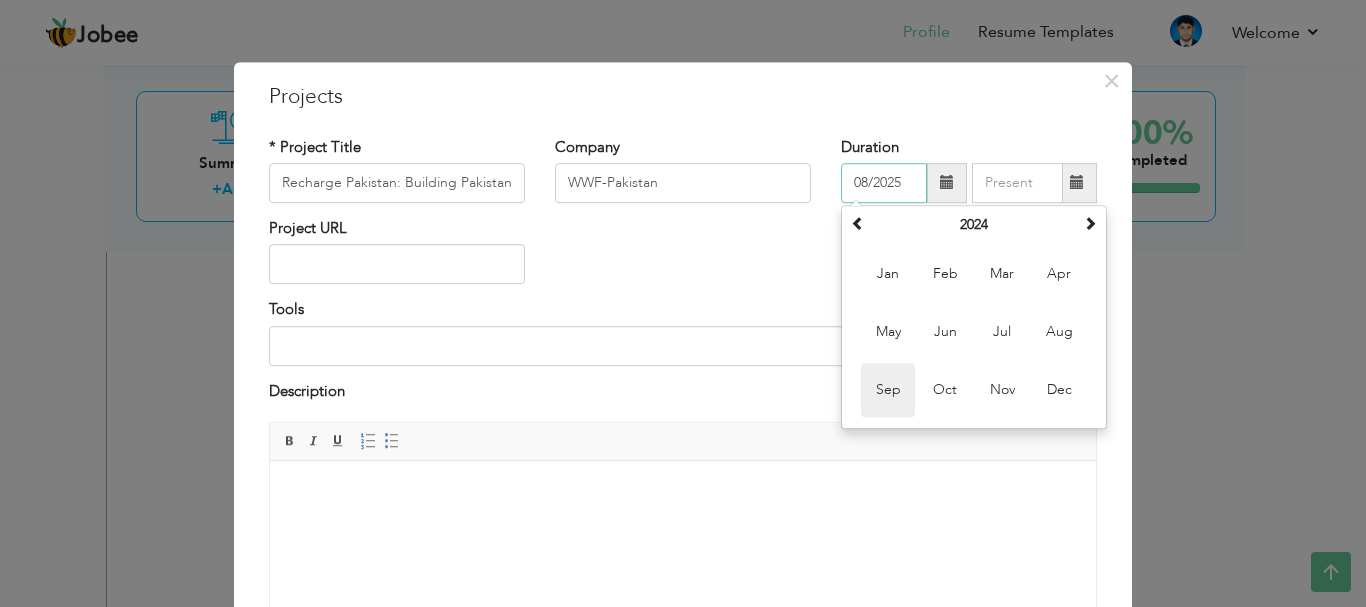 click on "Sep" at bounding box center [888, 390] 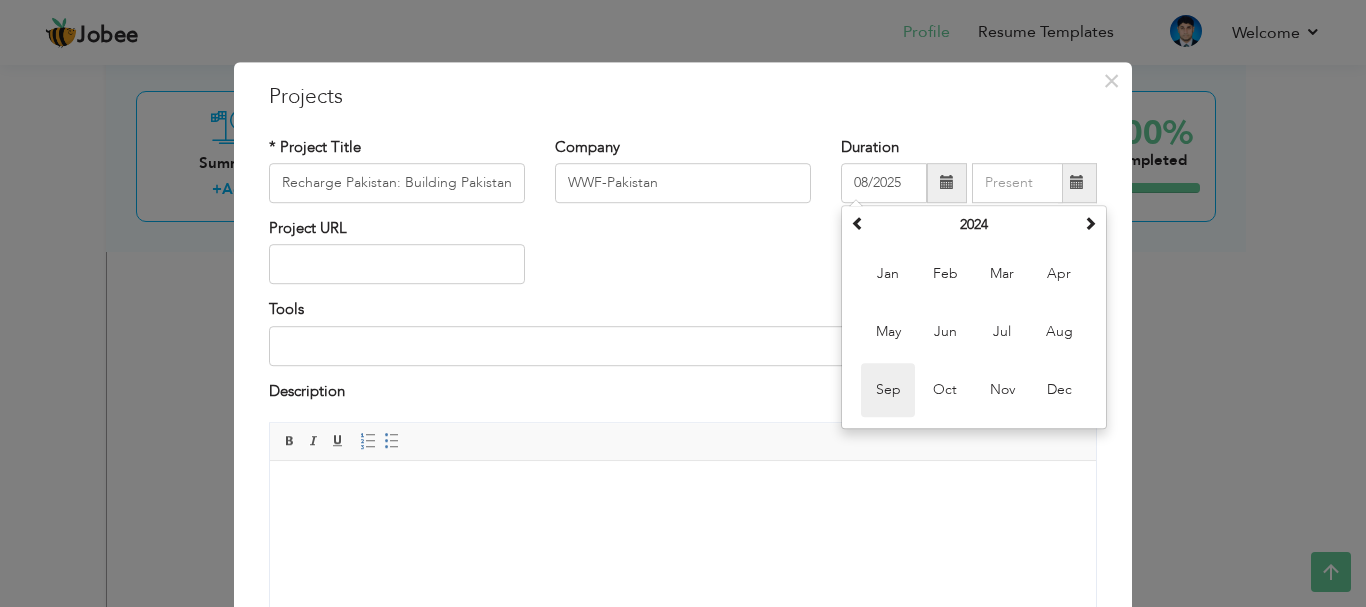 type on "09/2024" 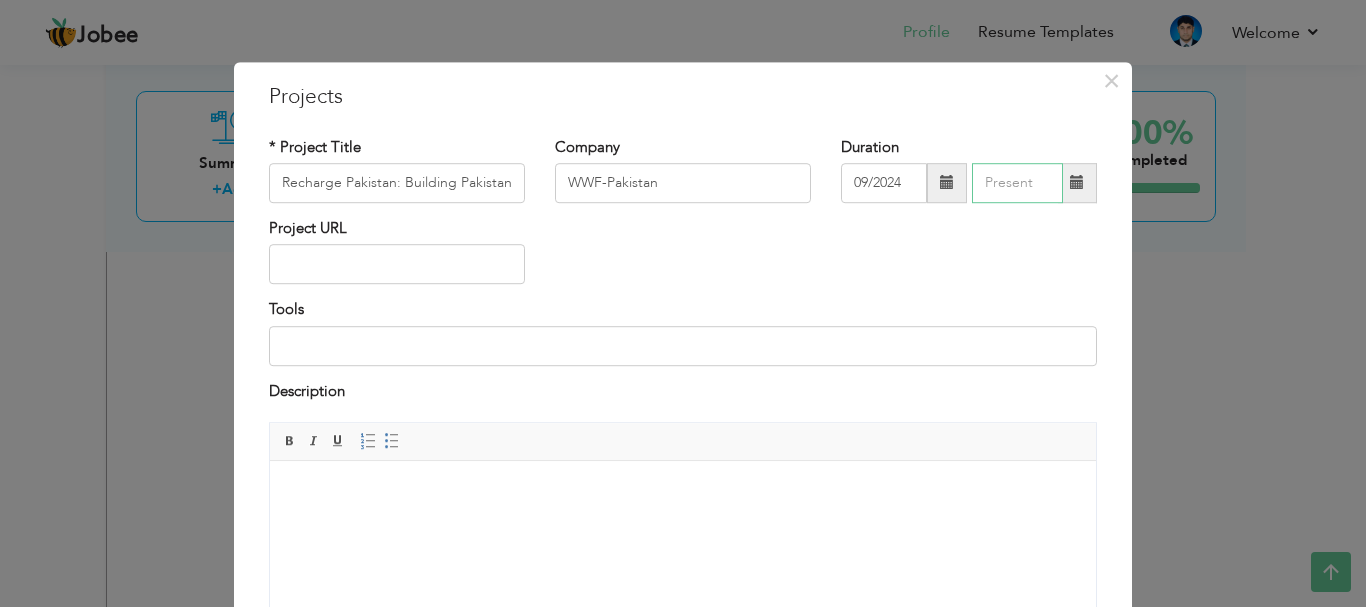click at bounding box center (1017, 183) 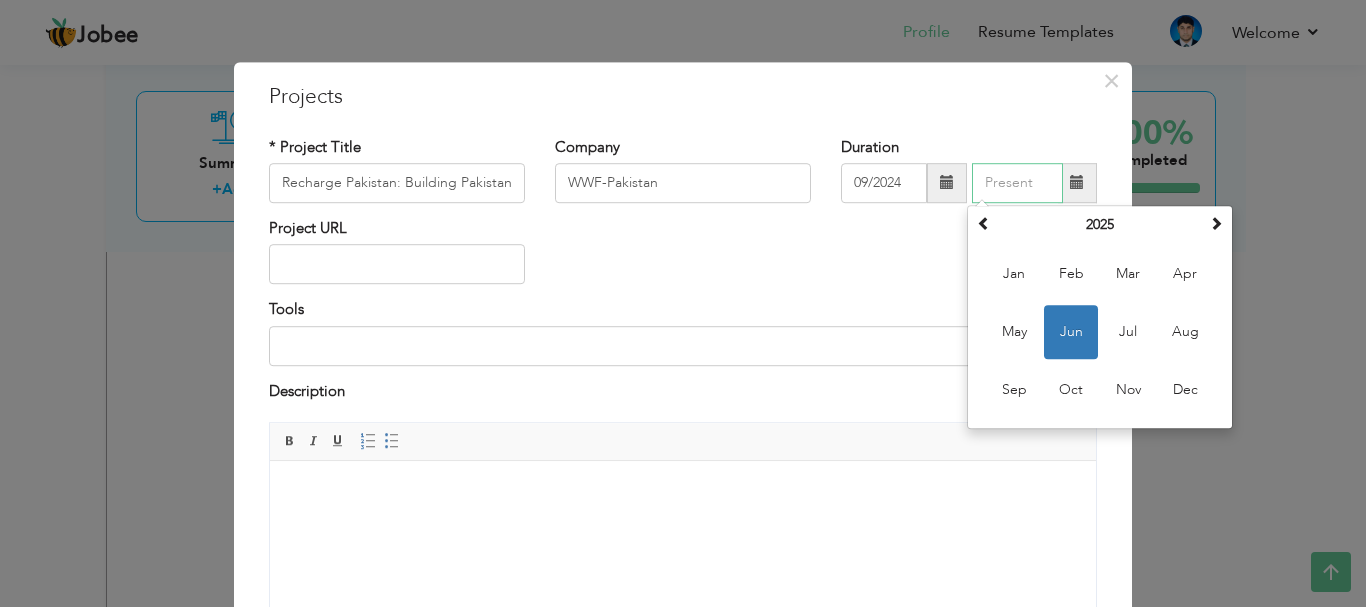 click on "Jun" at bounding box center (1071, 332) 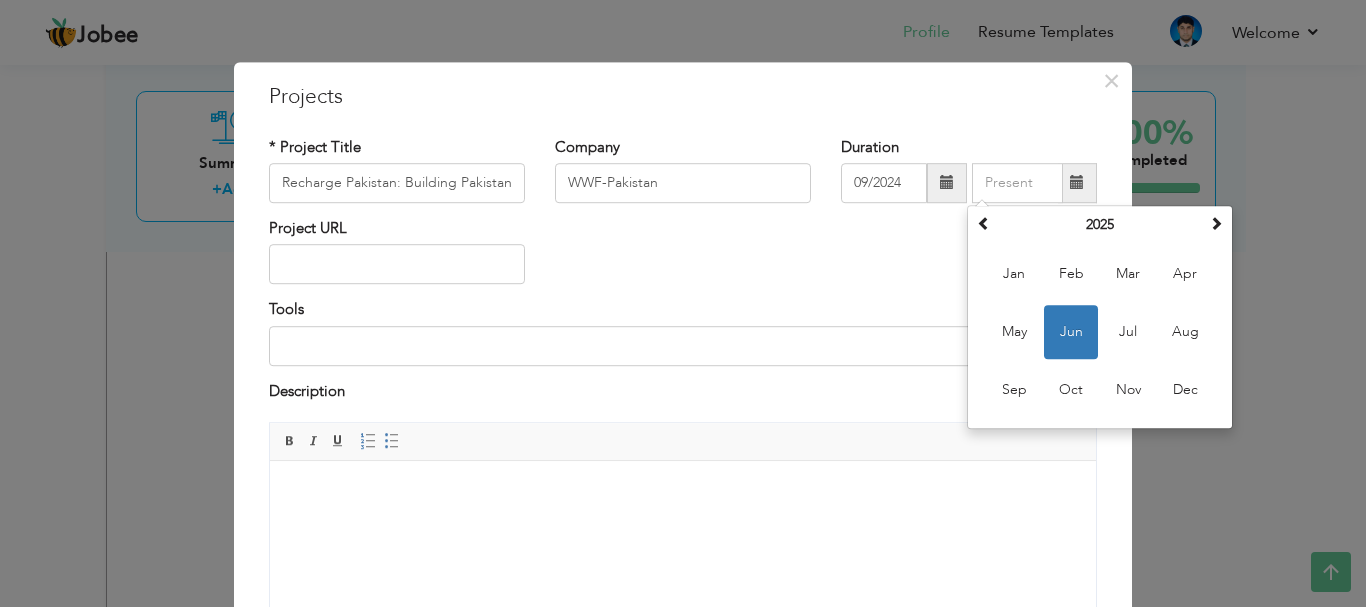 type on "06/2025" 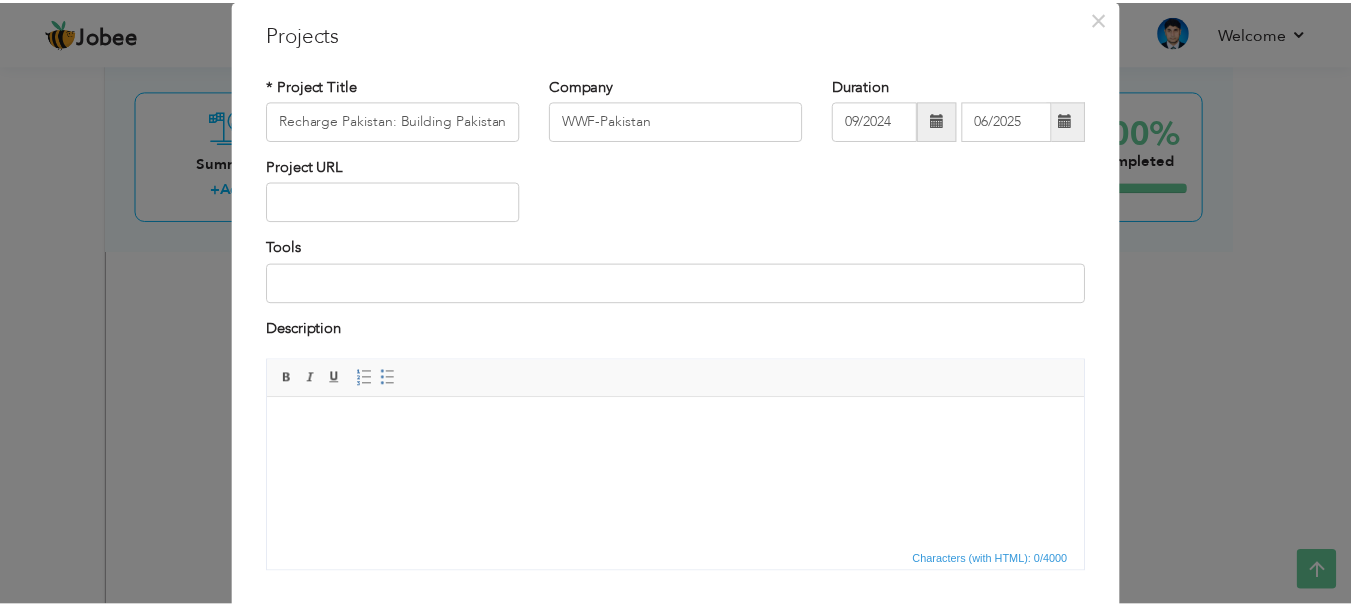 scroll, scrollTop: 191, scrollLeft: 0, axis: vertical 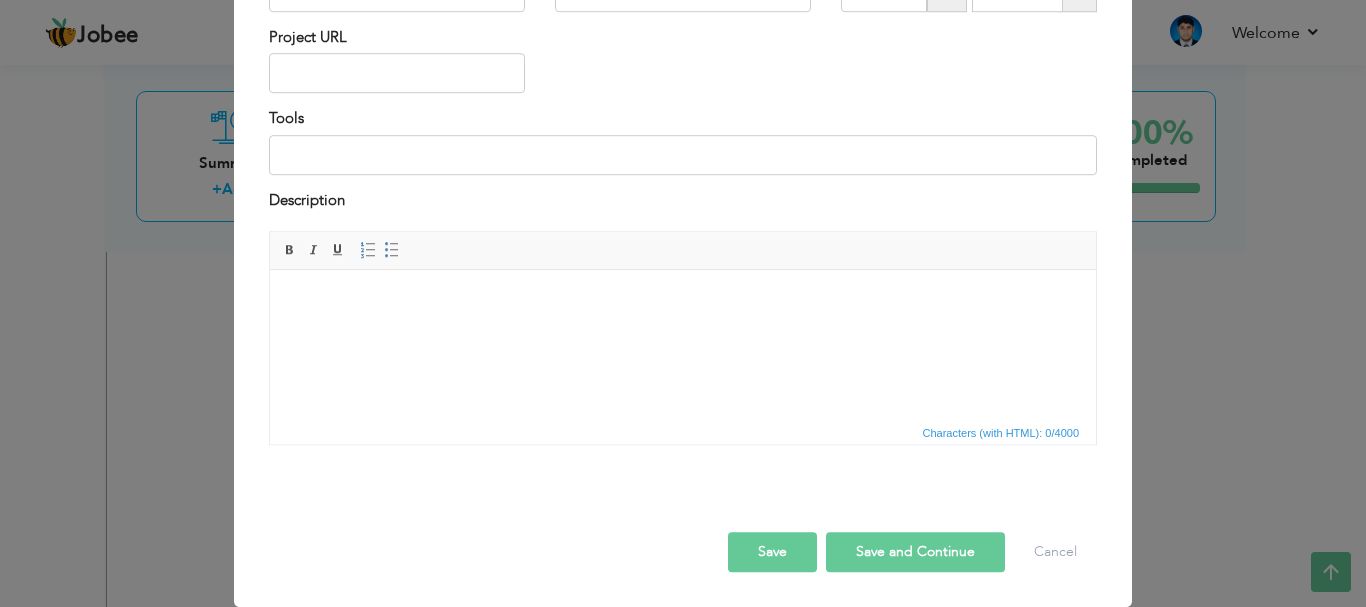 click on "Save" at bounding box center [772, 552] 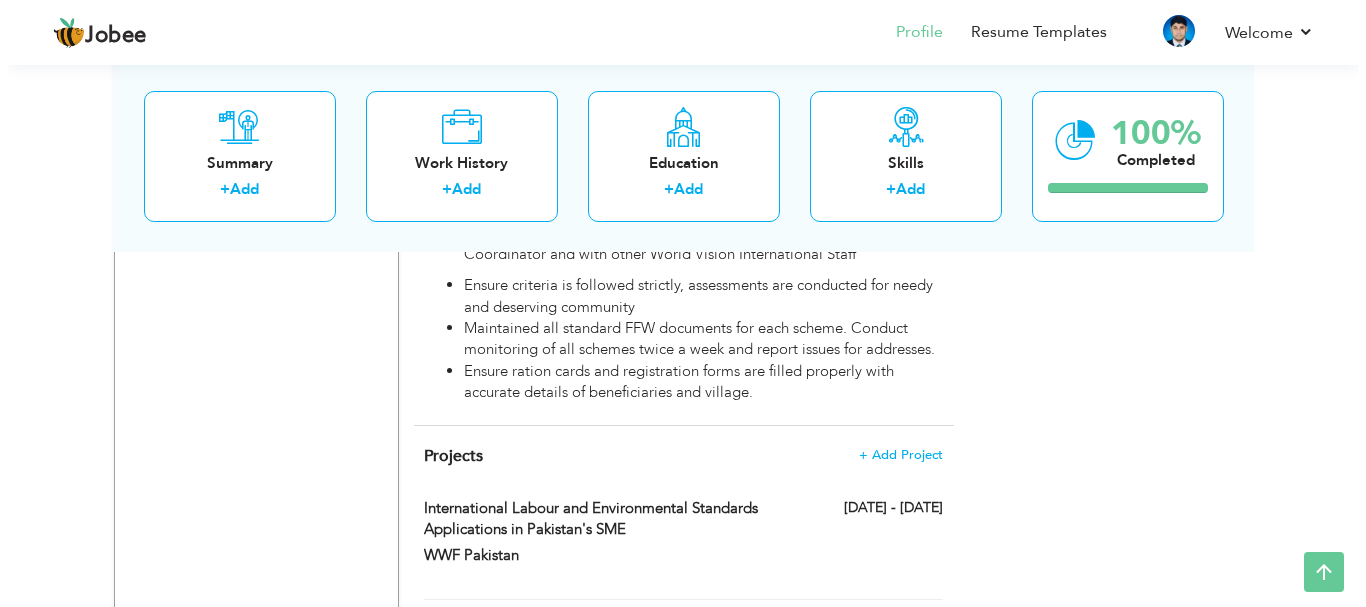 scroll, scrollTop: 4581, scrollLeft: 0, axis: vertical 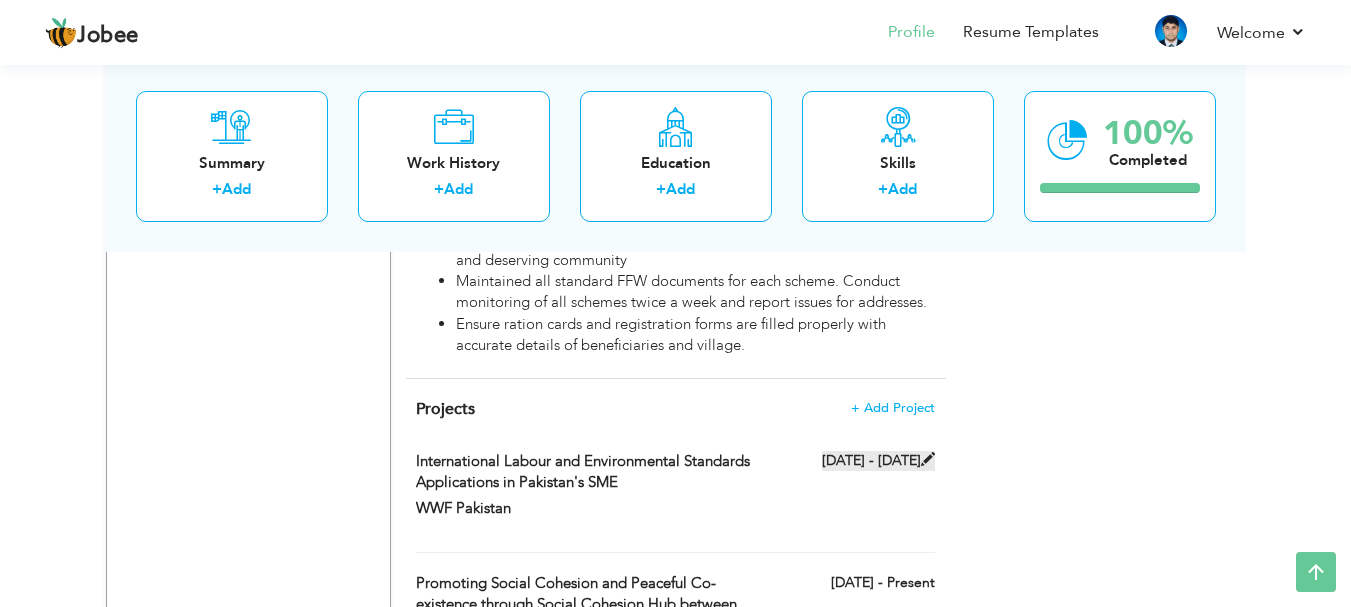 click on "06/2023 -  06/2025" at bounding box center (878, 461) 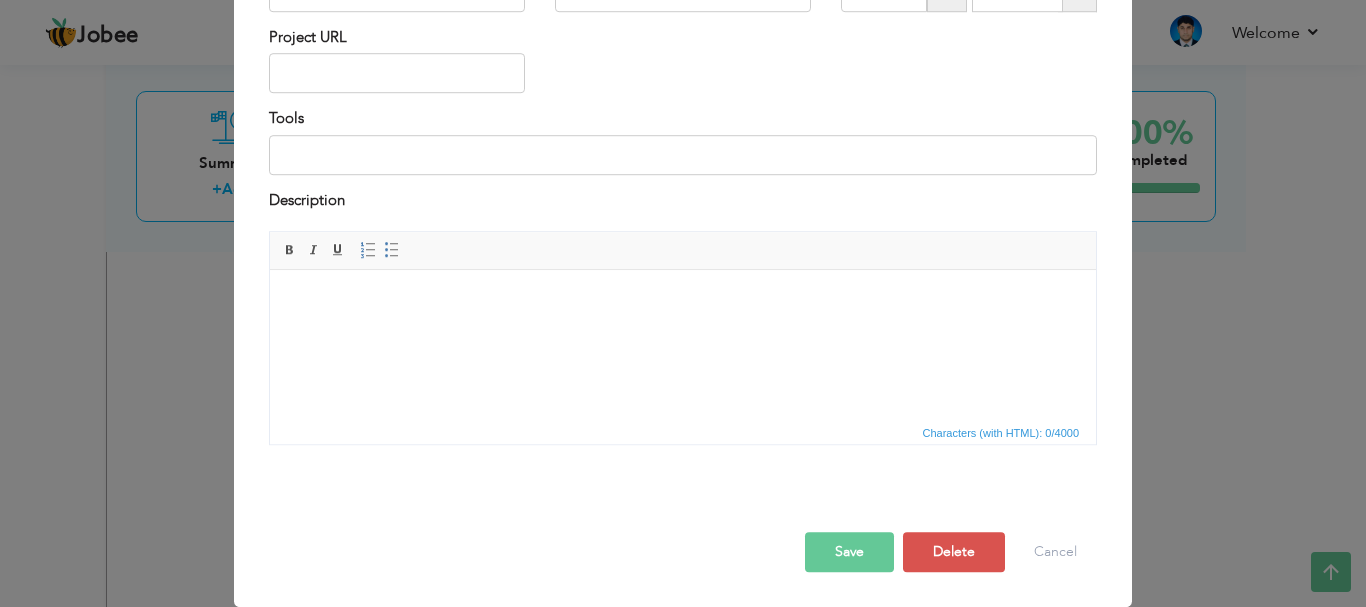scroll, scrollTop: 0, scrollLeft: 0, axis: both 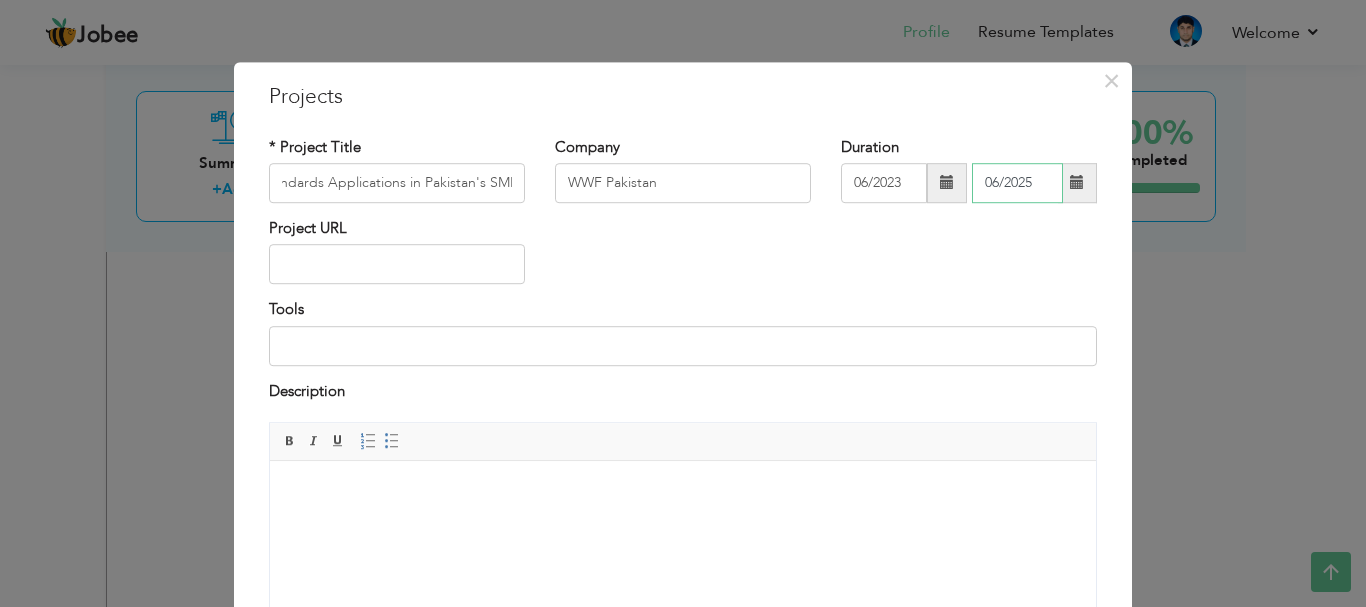 click on "06/2025" at bounding box center [1017, 183] 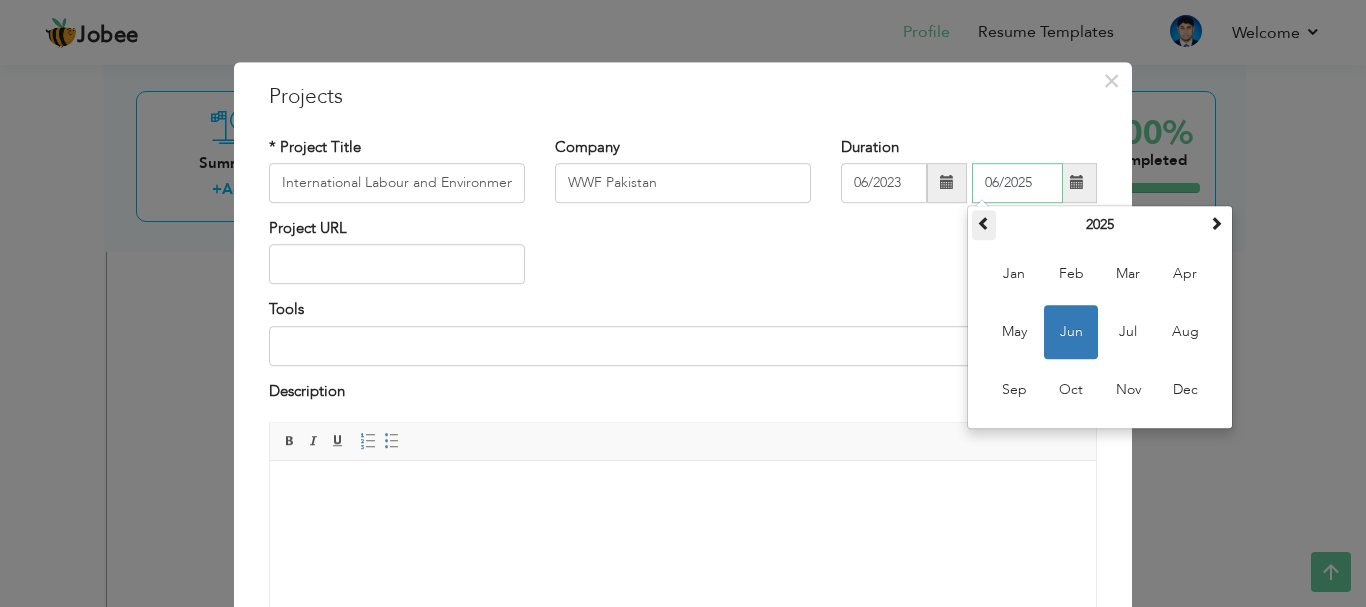 click at bounding box center (984, 223) 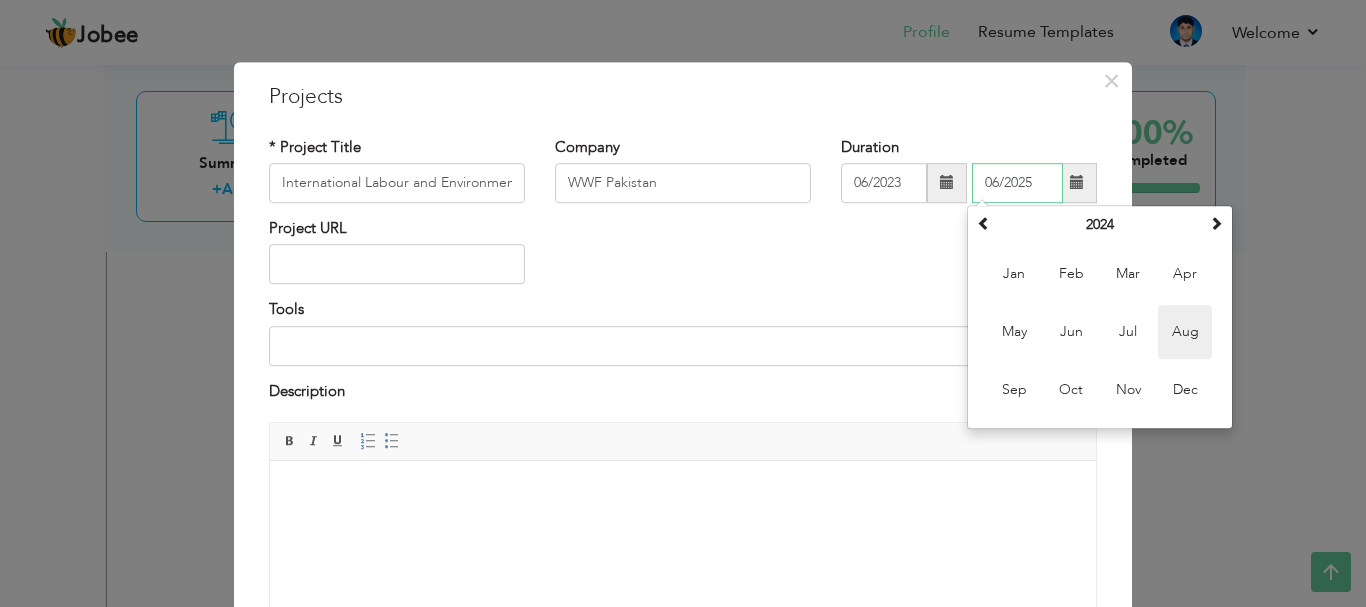 click on "Aug" at bounding box center (1185, 332) 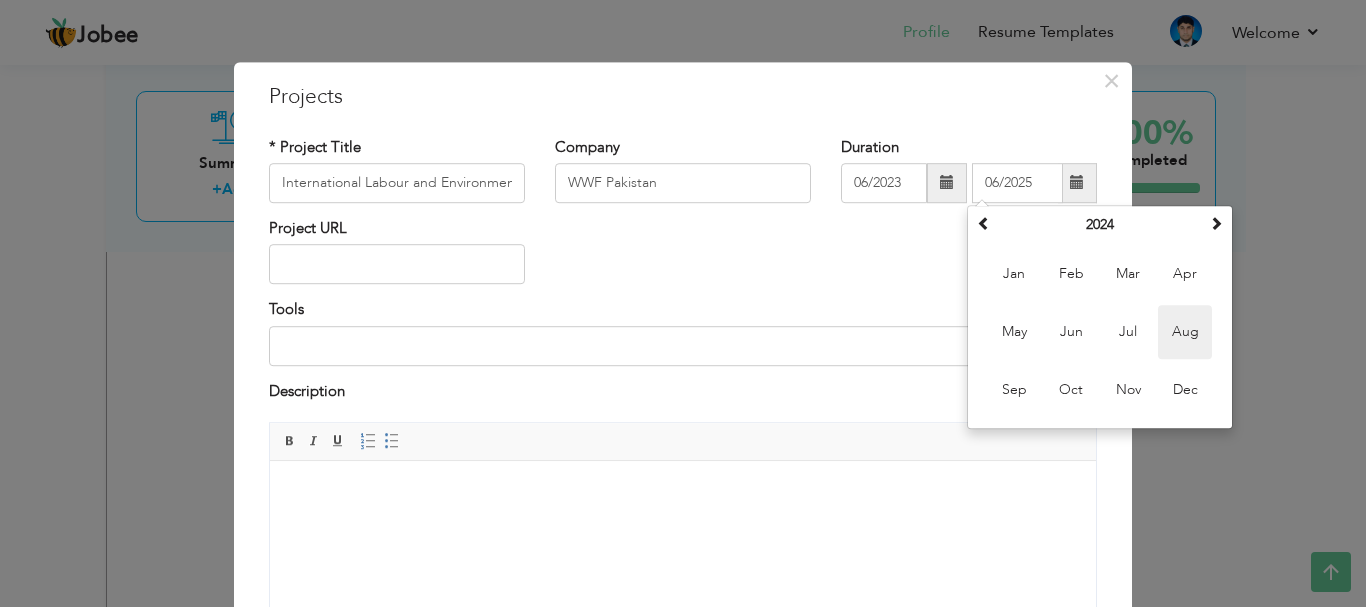 type on "08/2024" 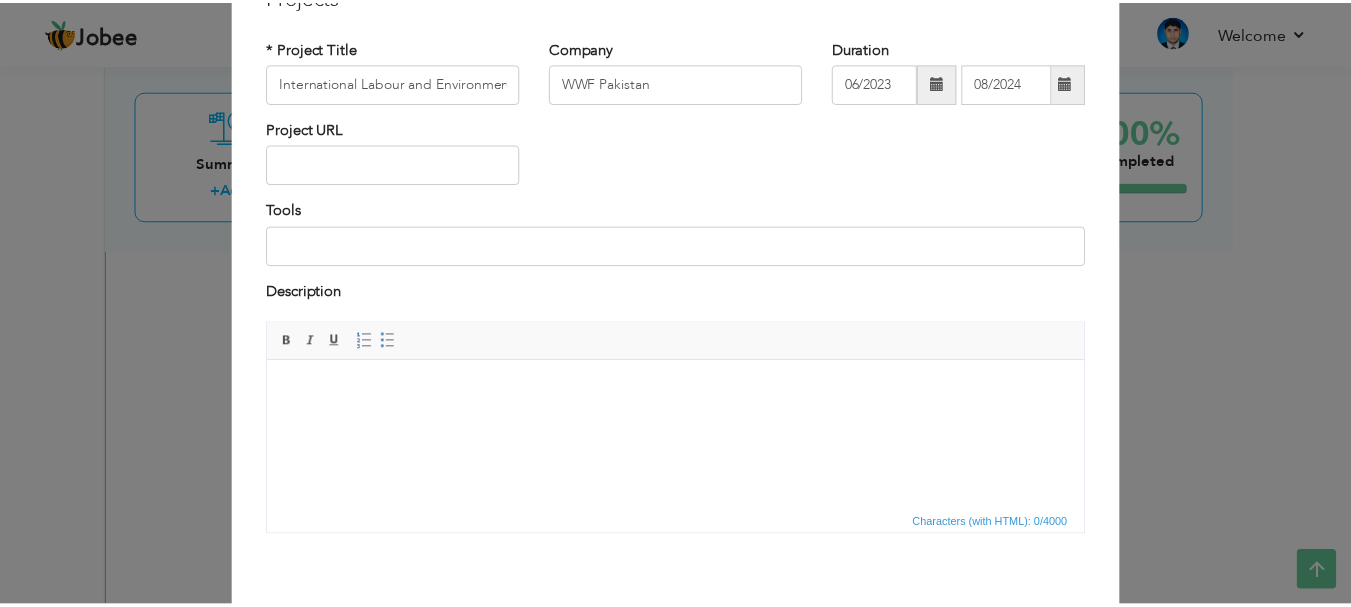 scroll, scrollTop: 191, scrollLeft: 0, axis: vertical 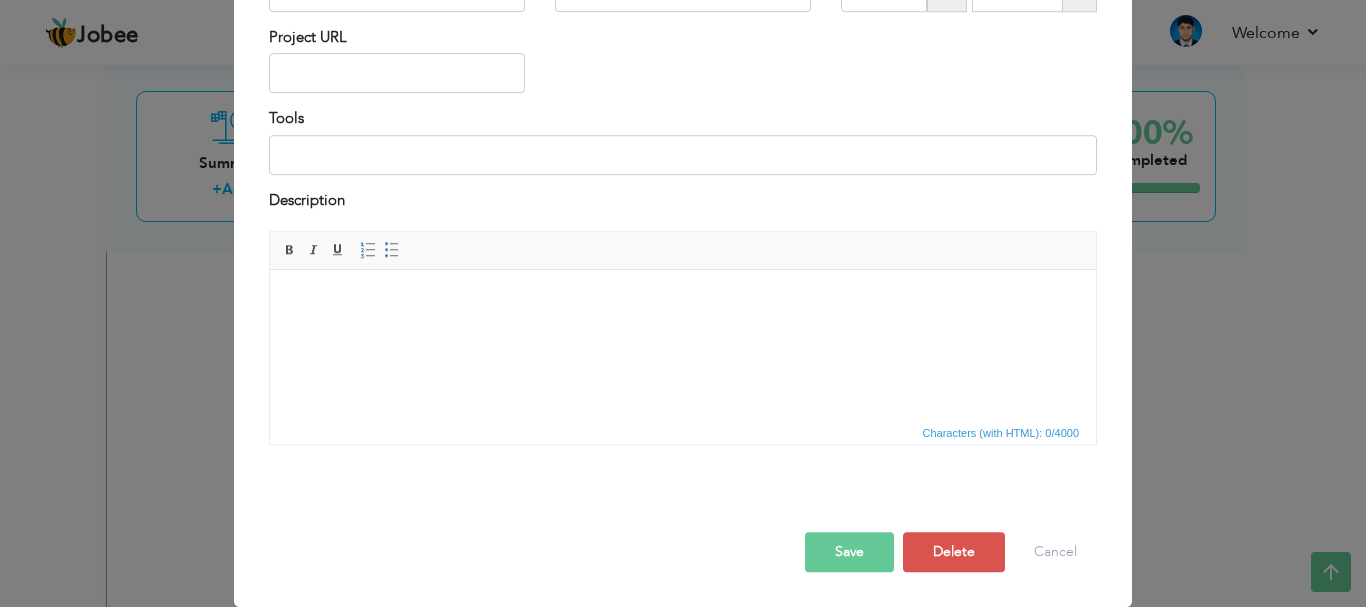 click on "Save" at bounding box center (849, 552) 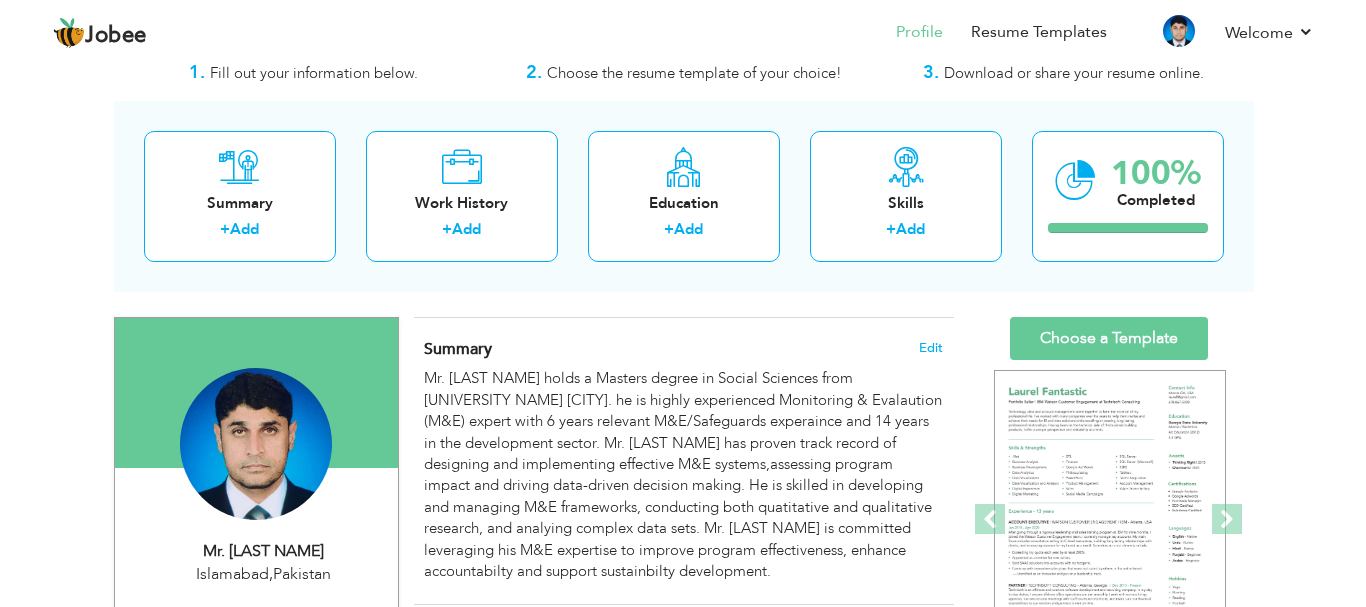 scroll, scrollTop: 100, scrollLeft: 0, axis: vertical 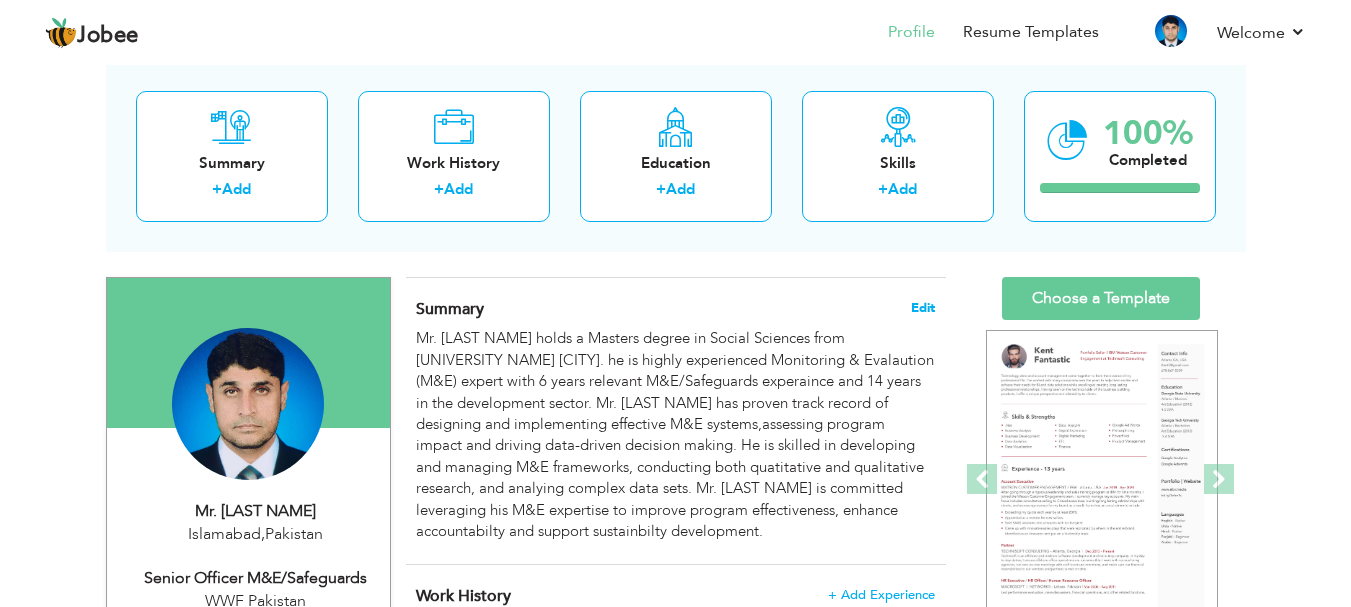 click on "Edit" at bounding box center [923, 308] 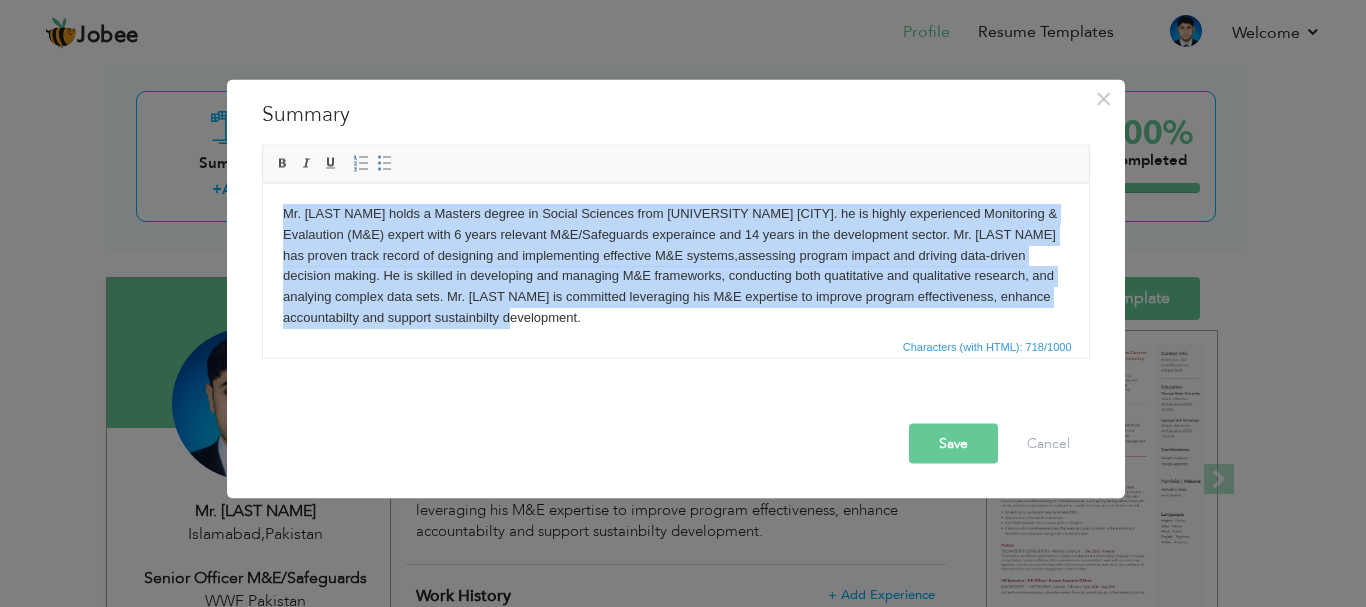 scroll, scrollTop: 15, scrollLeft: 0, axis: vertical 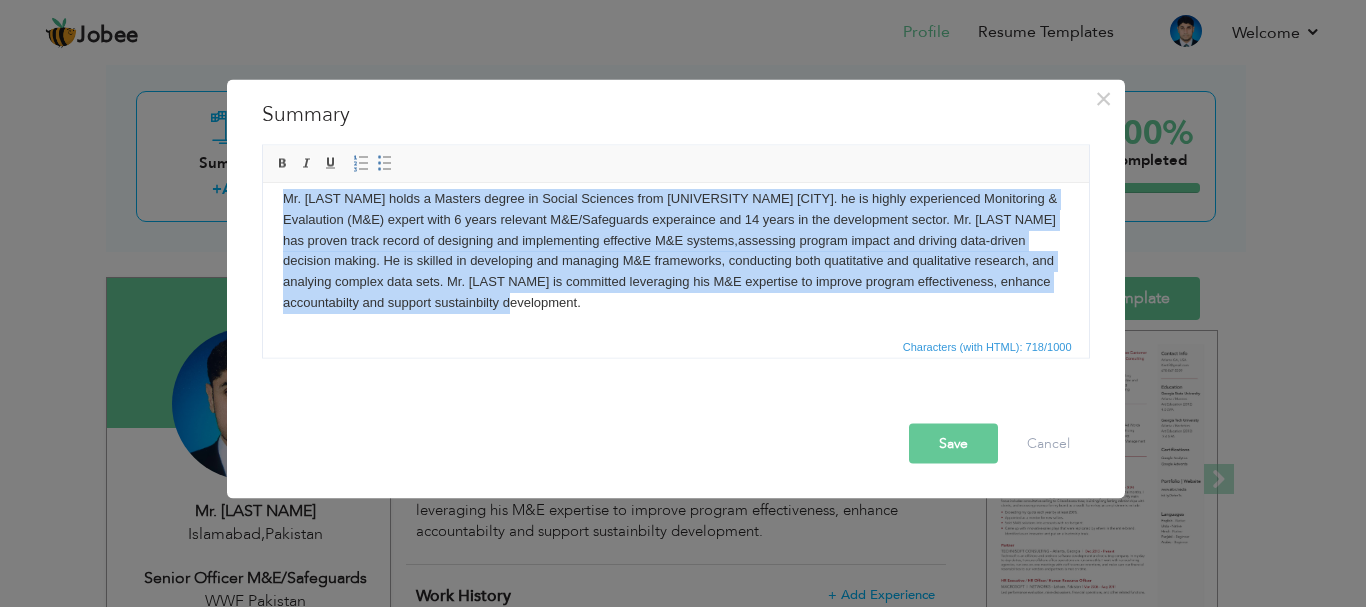 drag, startPoint x: 280, startPoint y: 209, endPoint x: 750, endPoint y: 322, distance: 483.39322 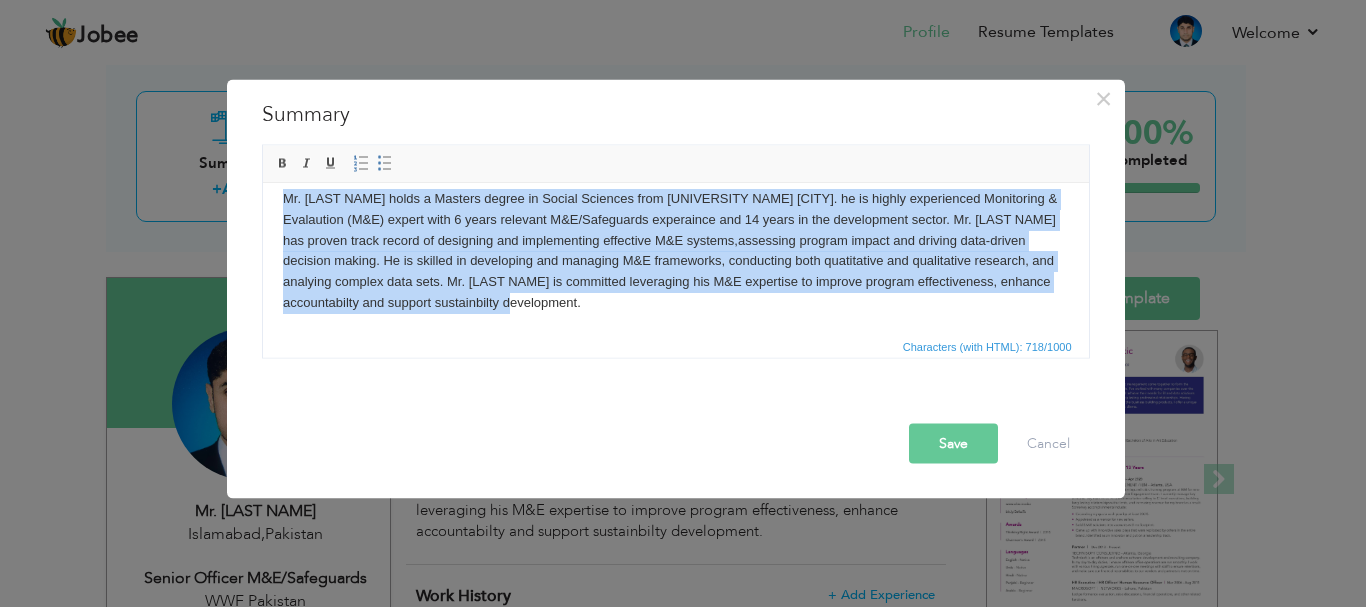 copy on "Mr. [FIRST] [LAST] holds a Masters degree in Social Sciences from Quaid-e-Azam University [CITY]. he is highly experienced Monitoring & Evalaution (M&E) expert with 6 years relevant M&E/Safeguards experaince and 14 years in the development sector. Mr. [LAST] has proven track record of designing and implementing effective M&E systems,assessing program impact and driving data-driven decision making. He is skilled in developing and managing M&E frameworks, conducting both quatitative and qualitative research, and analying complex data sets. Mr. [LAST] is committed leveraging his M&E expertise to improve program effectiveness, enhance accountabilty and support sustainbilty development." 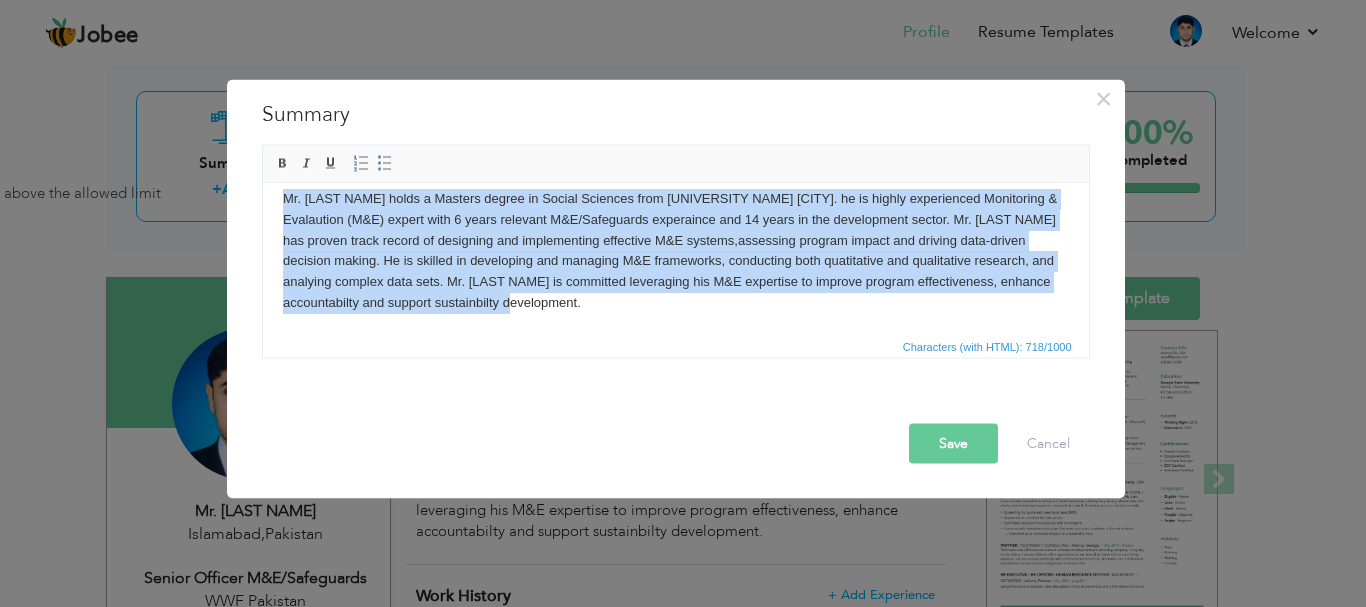 click on "Mr. [FIRST] [LAST] holds a Masters degree in Social Sciences from Quaid-e-Azam University [CITY]. he is highly experienced Monitoring & Evalaution (M&E) expert with 6 years relevant M&E/Safeguards experaince and 14 years in the development sector. Mr. [LAST] has proven track record of designing and implementing effective M&E systems,assessing program impact and driving data-driven decision making. He is skilled in developing and managing M&E frameworks, conducting both quatitative and qualitative research, and analying complex data sets. Mr. [LAST] is committed leveraging his M&E expertise to improve program effectiveness, enhance accountabilty and support sustainbilty development." at bounding box center [675, 250] 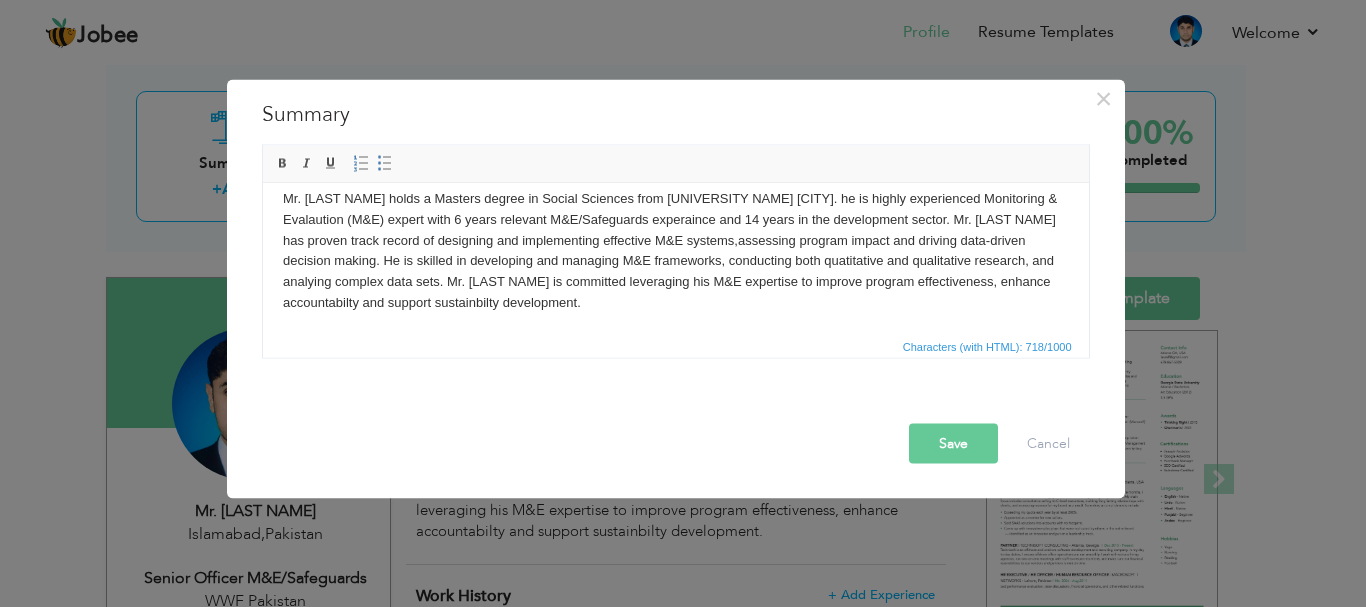 scroll, scrollTop: 0, scrollLeft: 0, axis: both 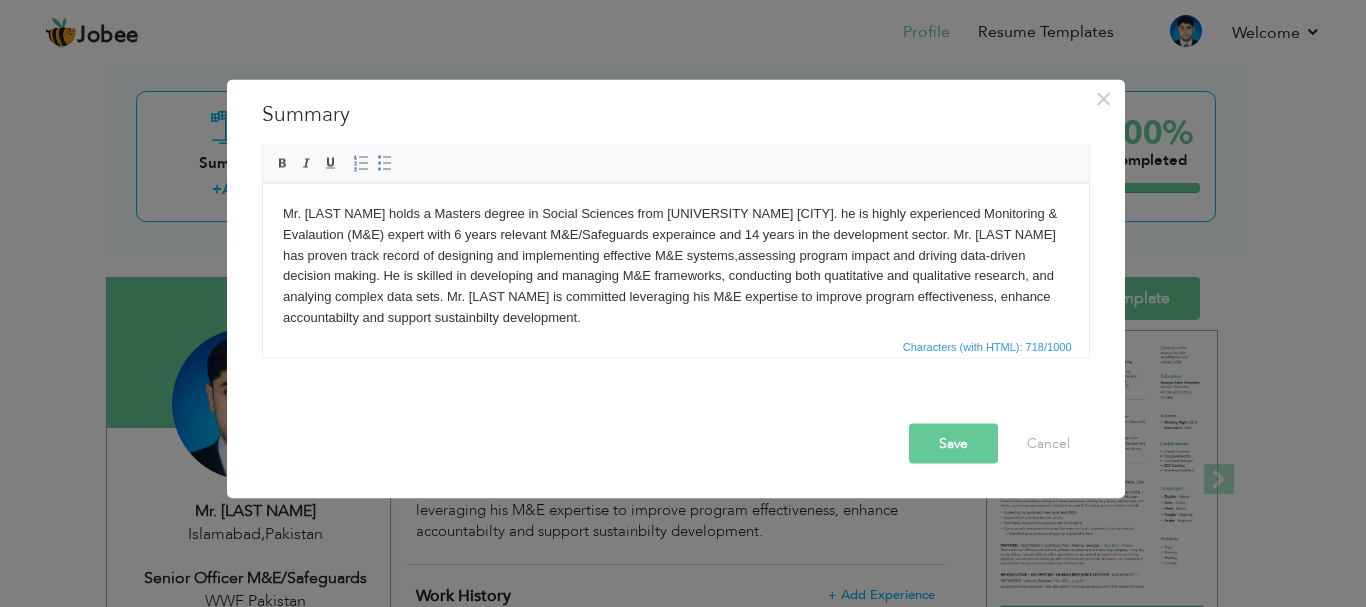 drag, startPoint x: 738, startPoint y: 303, endPoint x: 273, endPoint y: 194, distance: 477.60443 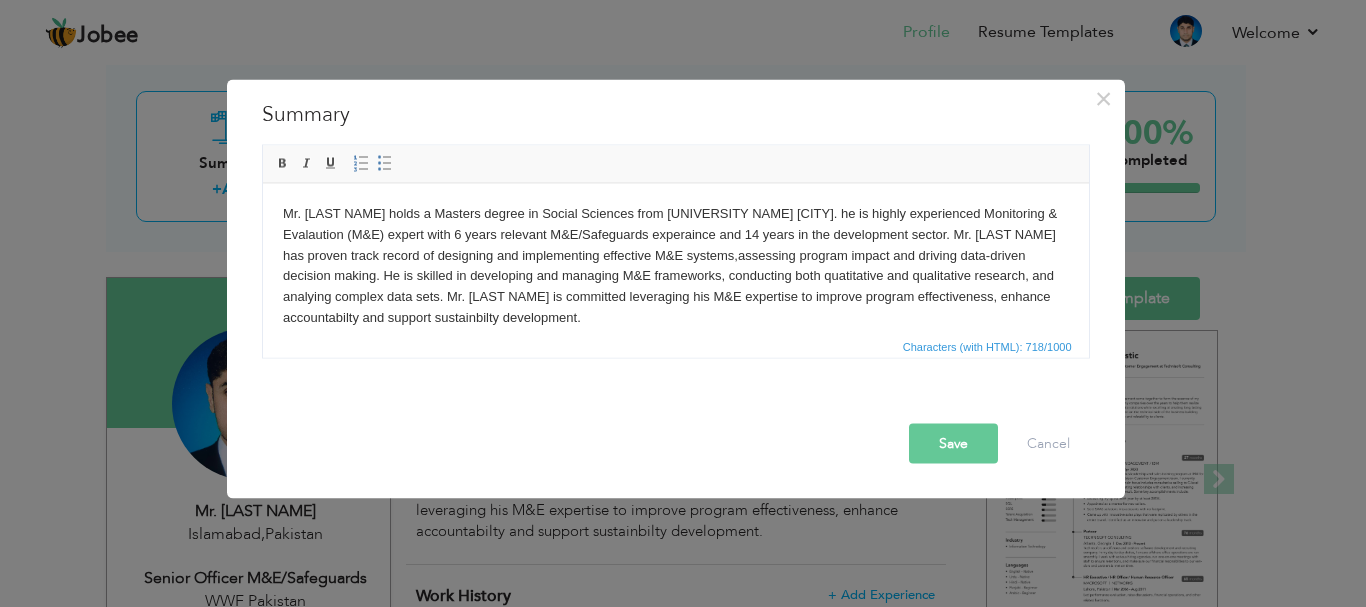 type 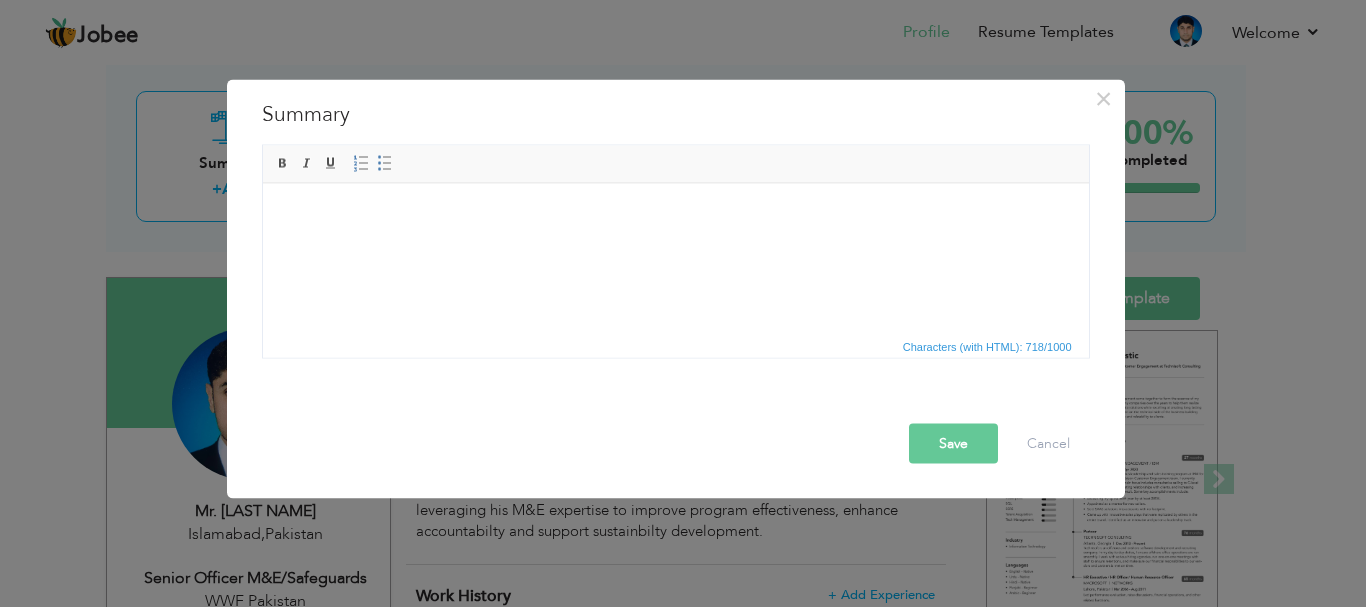click at bounding box center [675, 213] 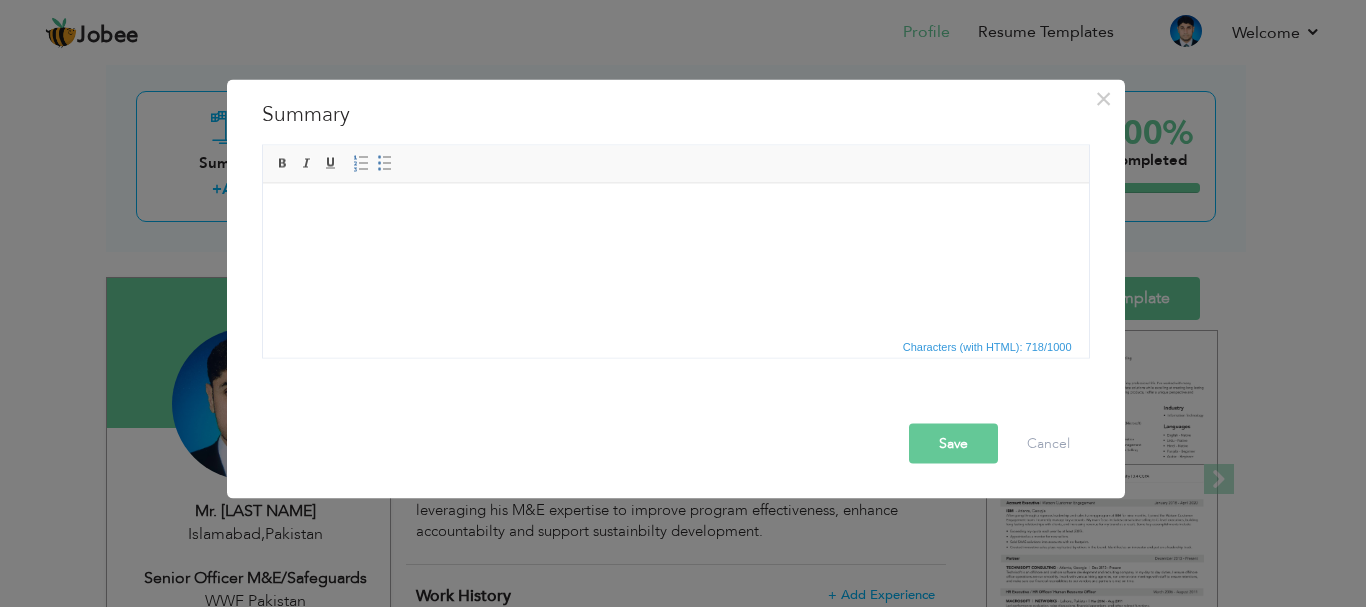 click at bounding box center (675, 213) 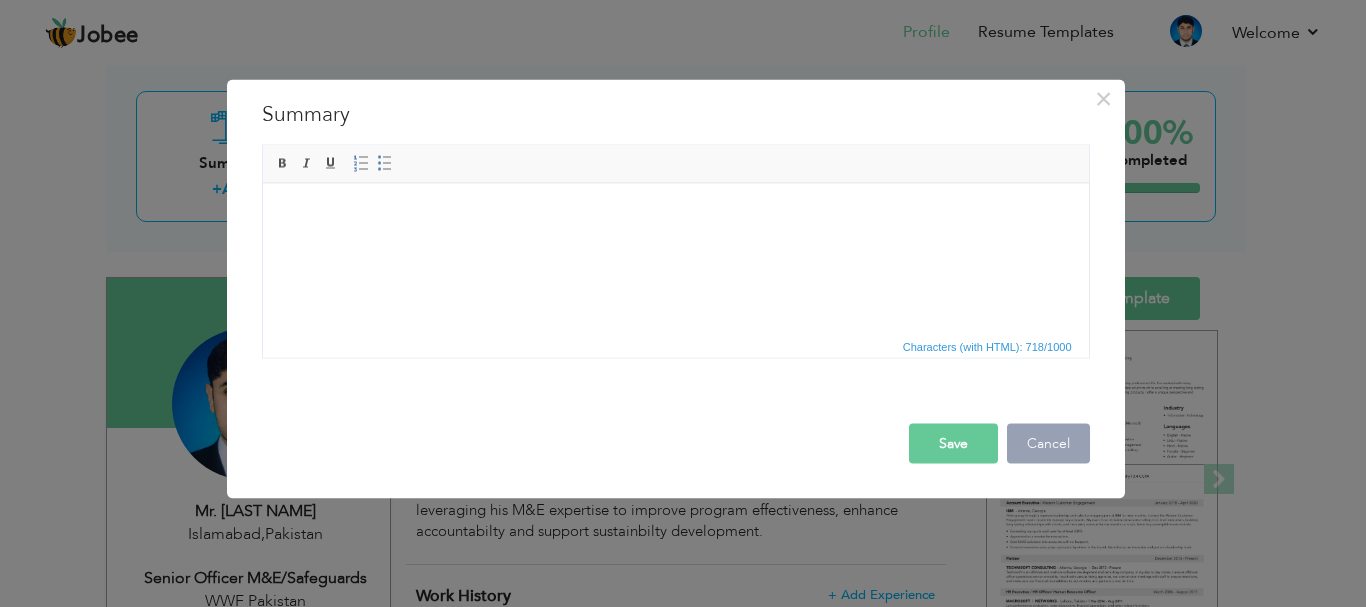 click on "Cancel" at bounding box center (1048, 443) 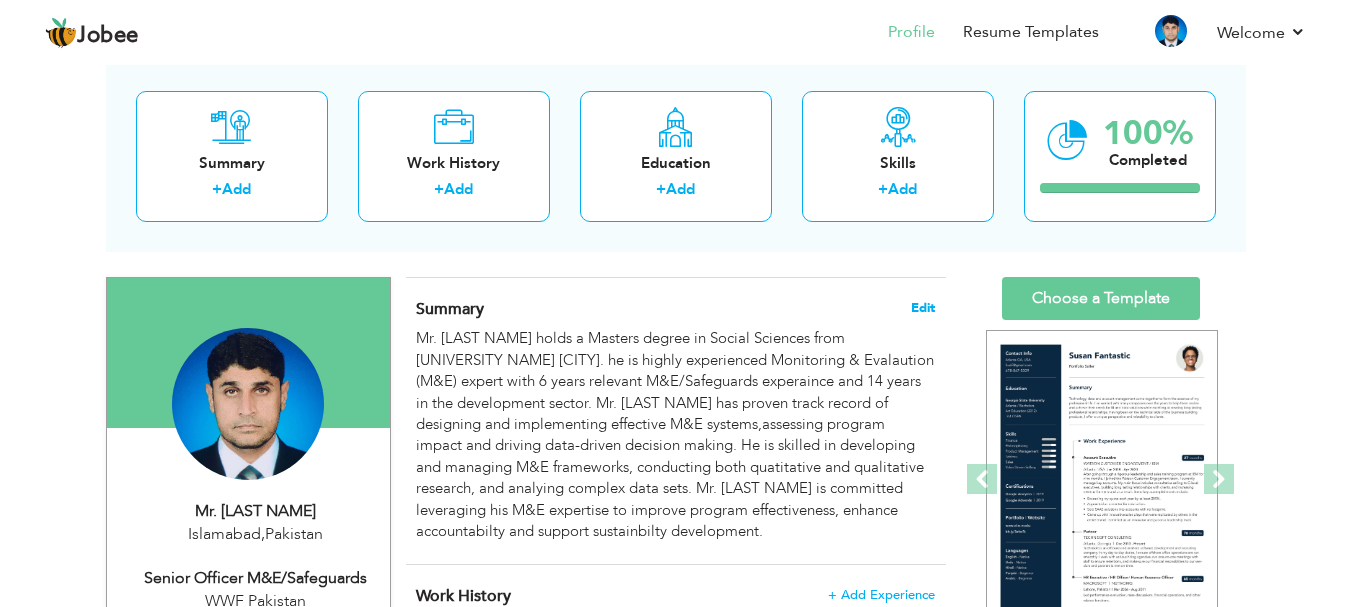 click on "Edit" at bounding box center (923, 308) 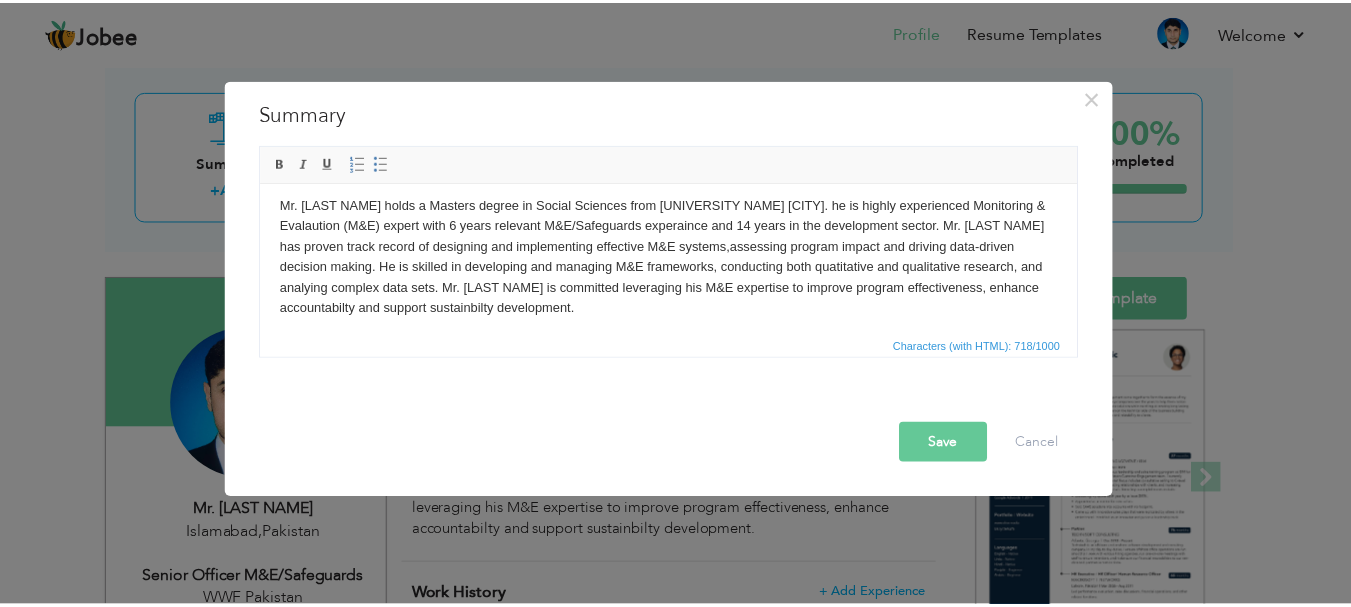 scroll, scrollTop: 0, scrollLeft: 0, axis: both 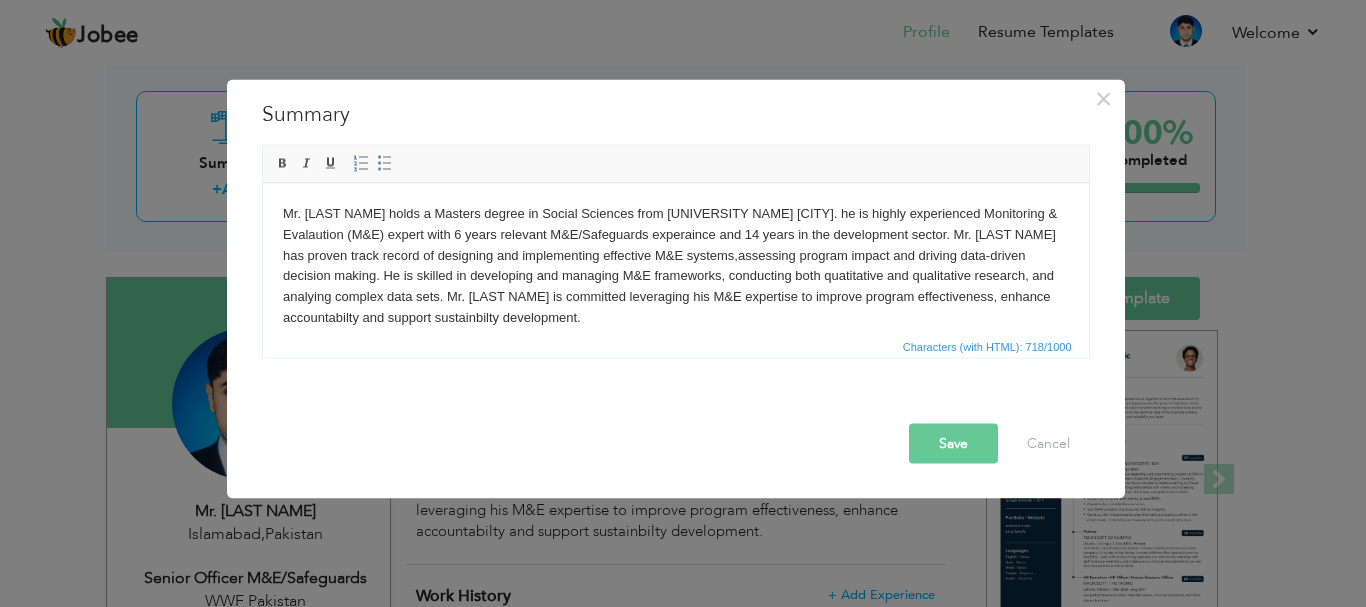 drag, startPoint x: 731, startPoint y: 314, endPoint x: 280, endPoint y: 193, distance: 466.94968 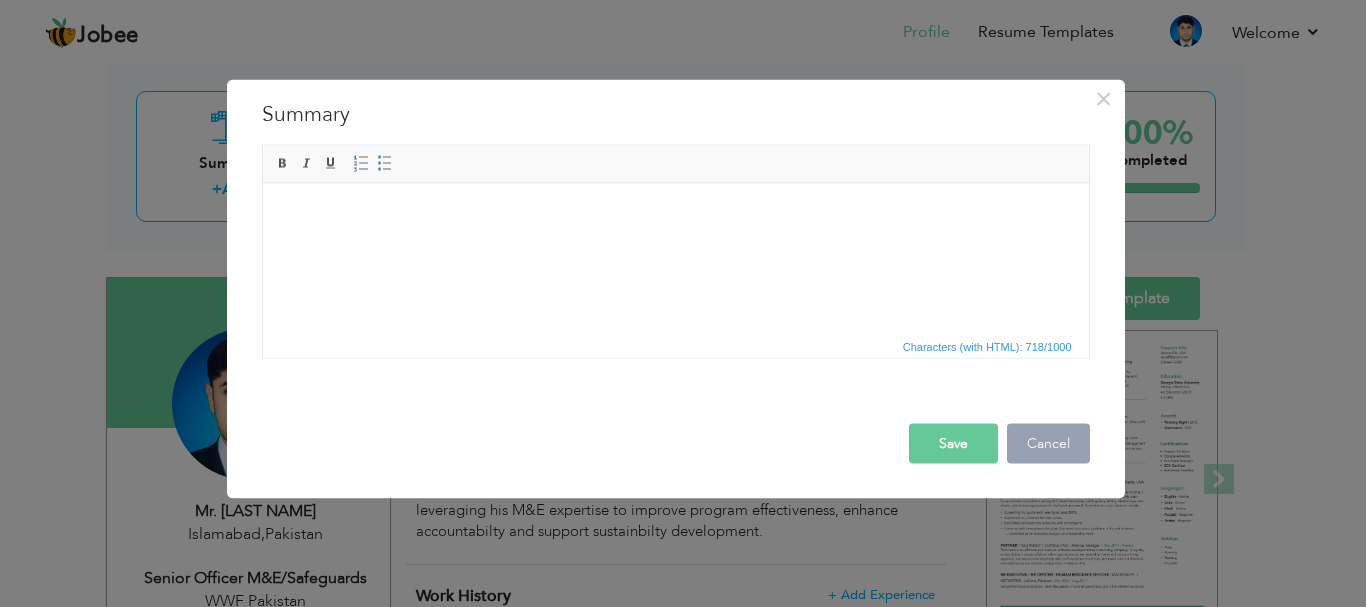 click on "Cancel" at bounding box center (1048, 443) 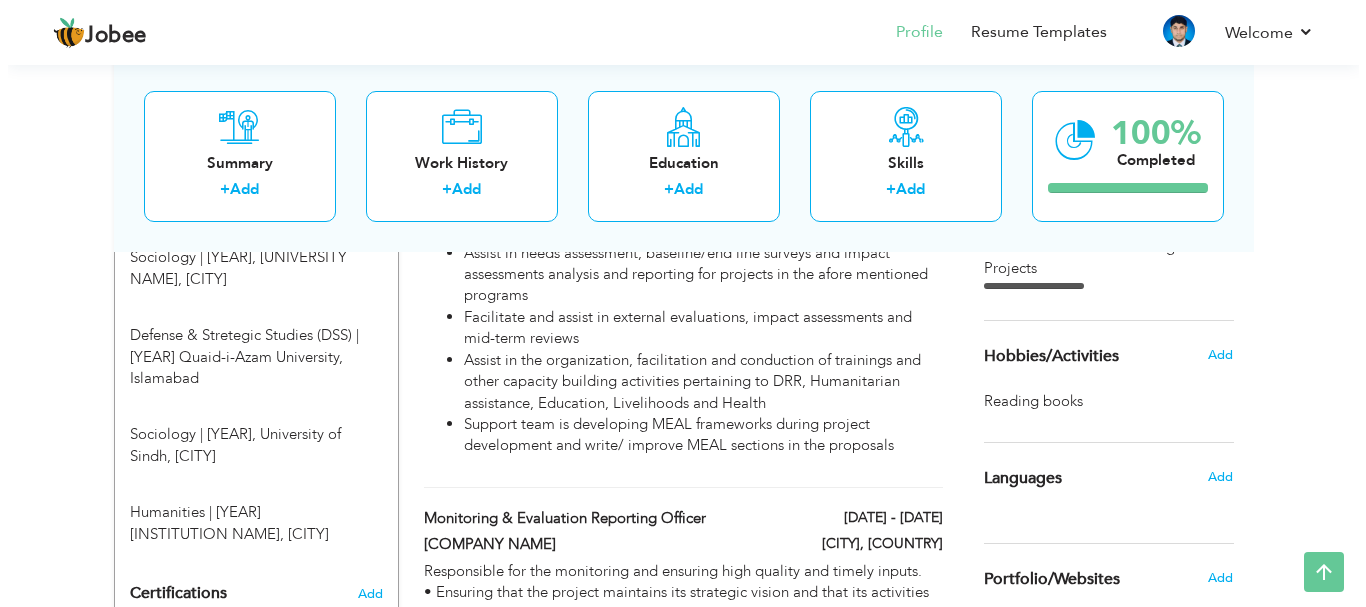 scroll, scrollTop: 1000, scrollLeft: 0, axis: vertical 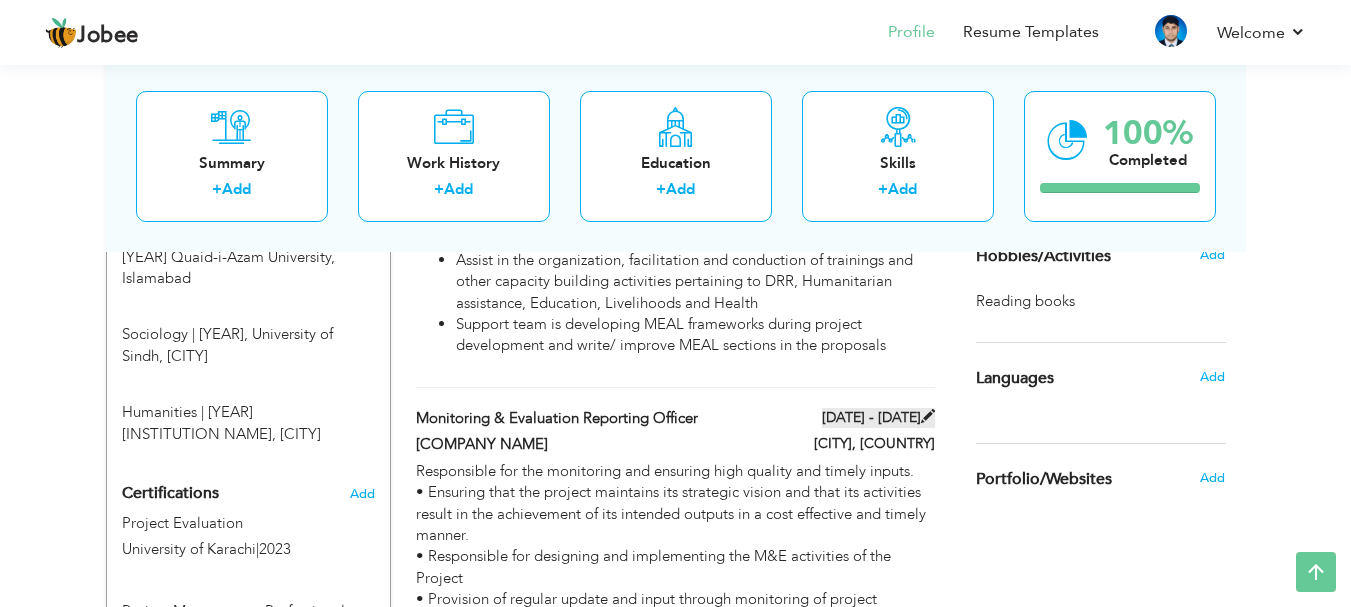 click at bounding box center (928, 416) 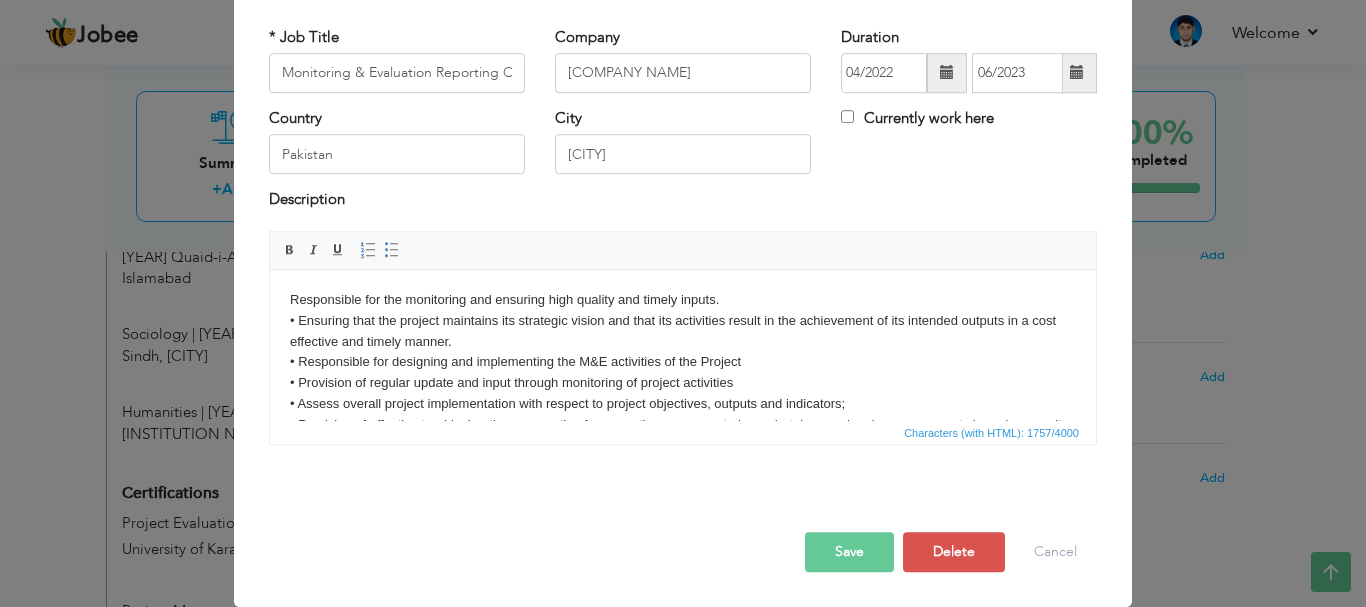 scroll, scrollTop: 0, scrollLeft: 0, axis: both 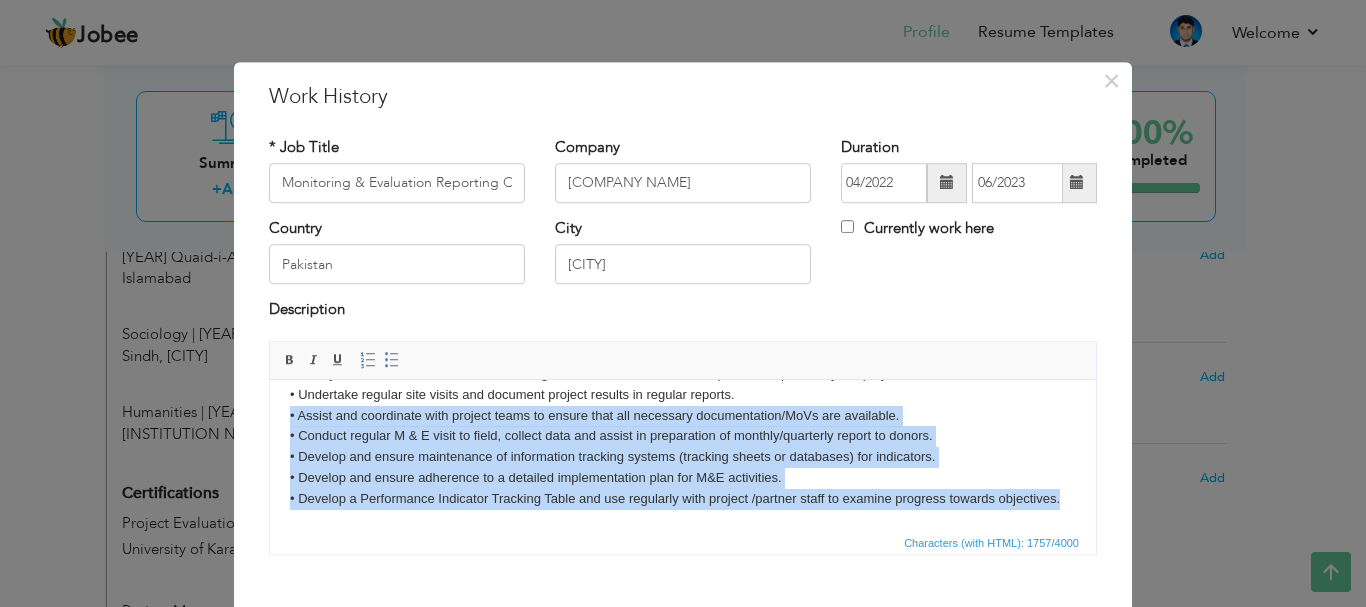 drag, startPoint x: 1062, startPoint y: 497, endPoint x: 281, endPoint y: 423, distance: 784.4979 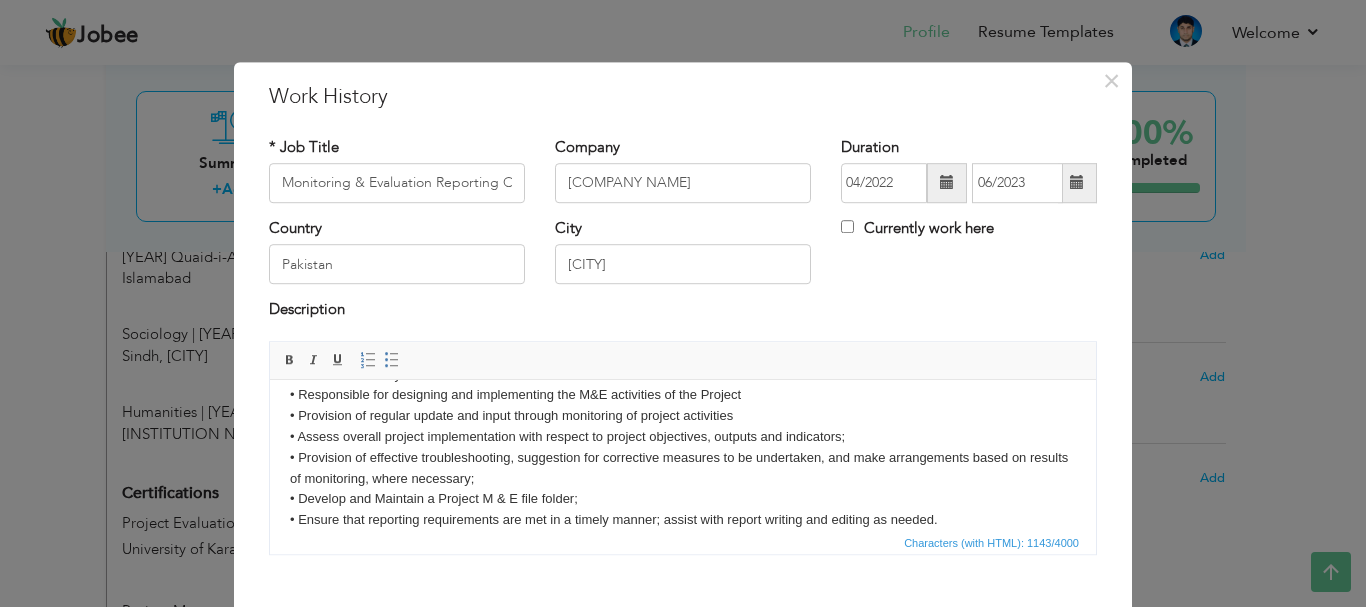 scroll, scrollTop: 0, scrollLeft: 0, axis: both 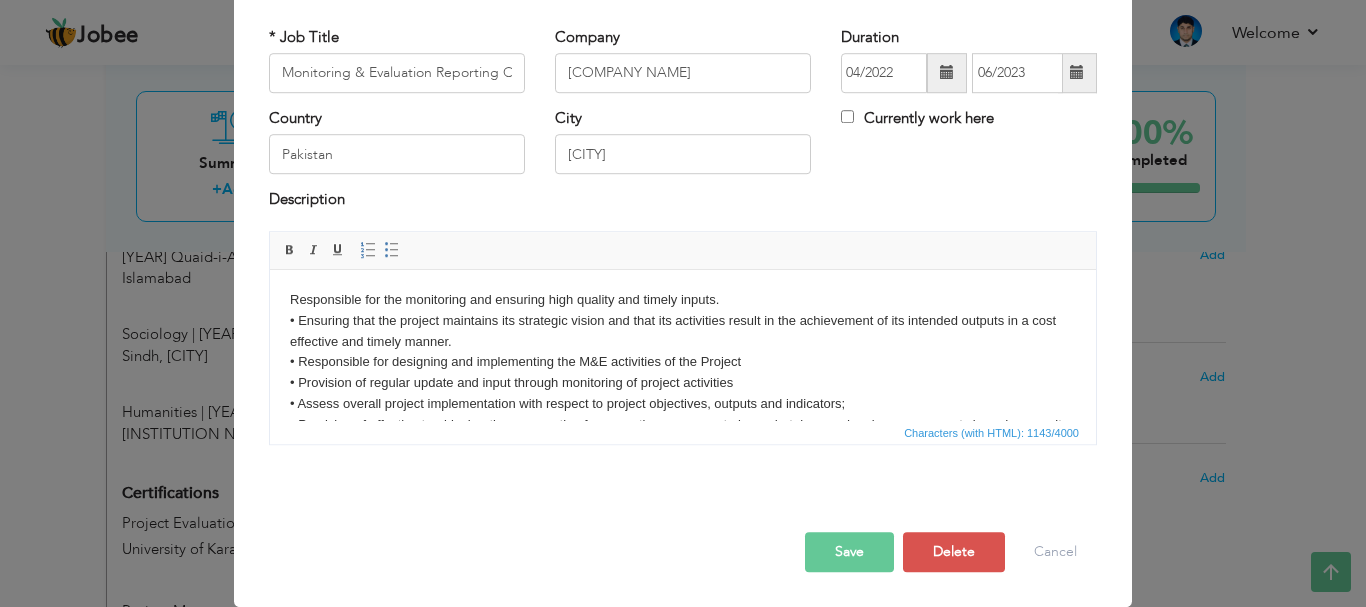 click on "Save" at bounding box center [849, 552] 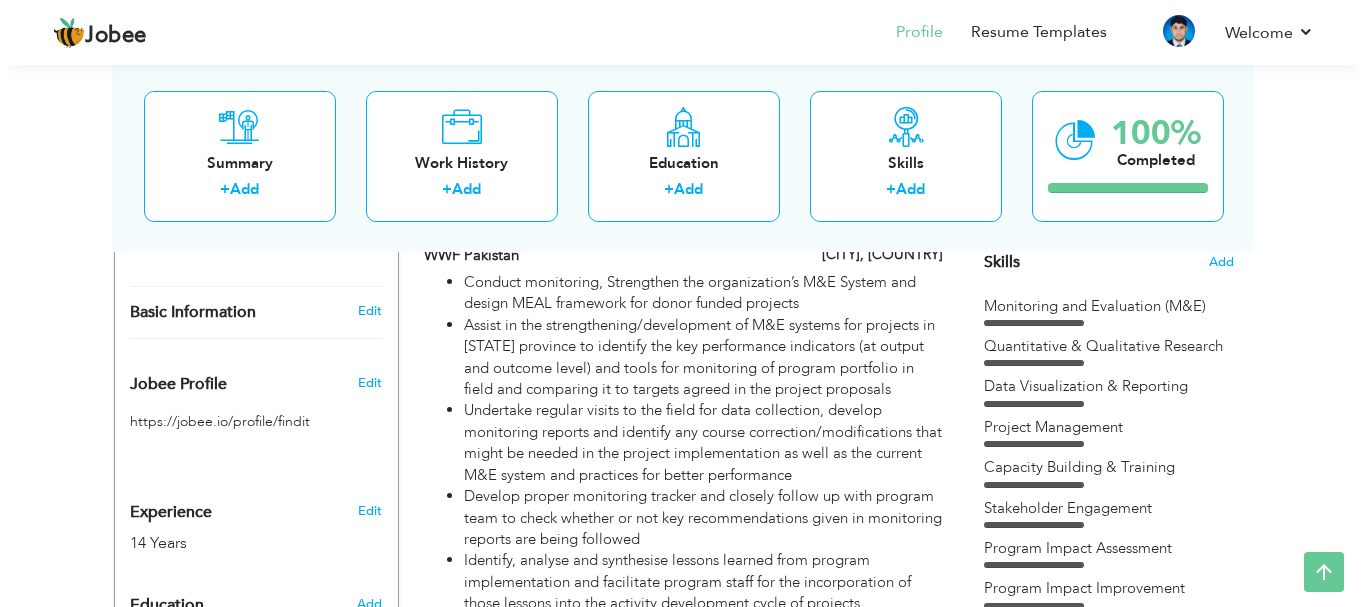 scroll, scrollTop: 400, scrollLeft: 0, axis: vertical 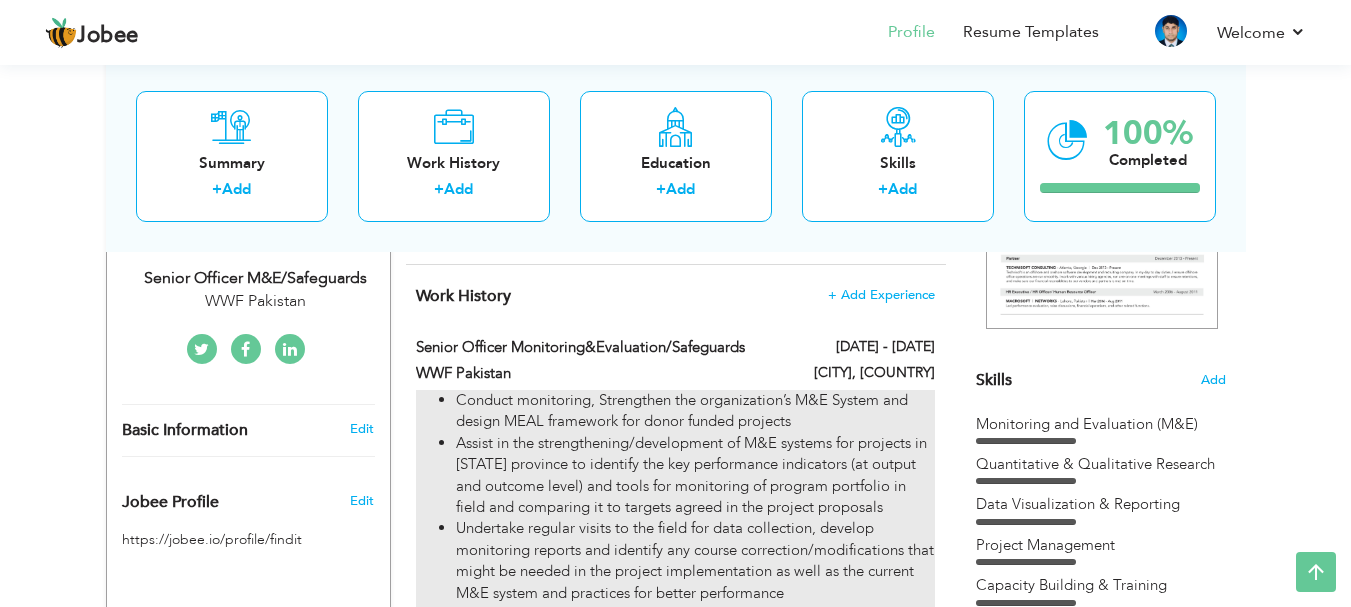 click on "Assist in the strengthening/development of M&E systems for projects in Sindh province to identify the key performance indicators (at output and outcome level) and tools for monitoring of program portfolio in field and comparing it to targets agreed in the project proposals" at bounding box center [695, 476] 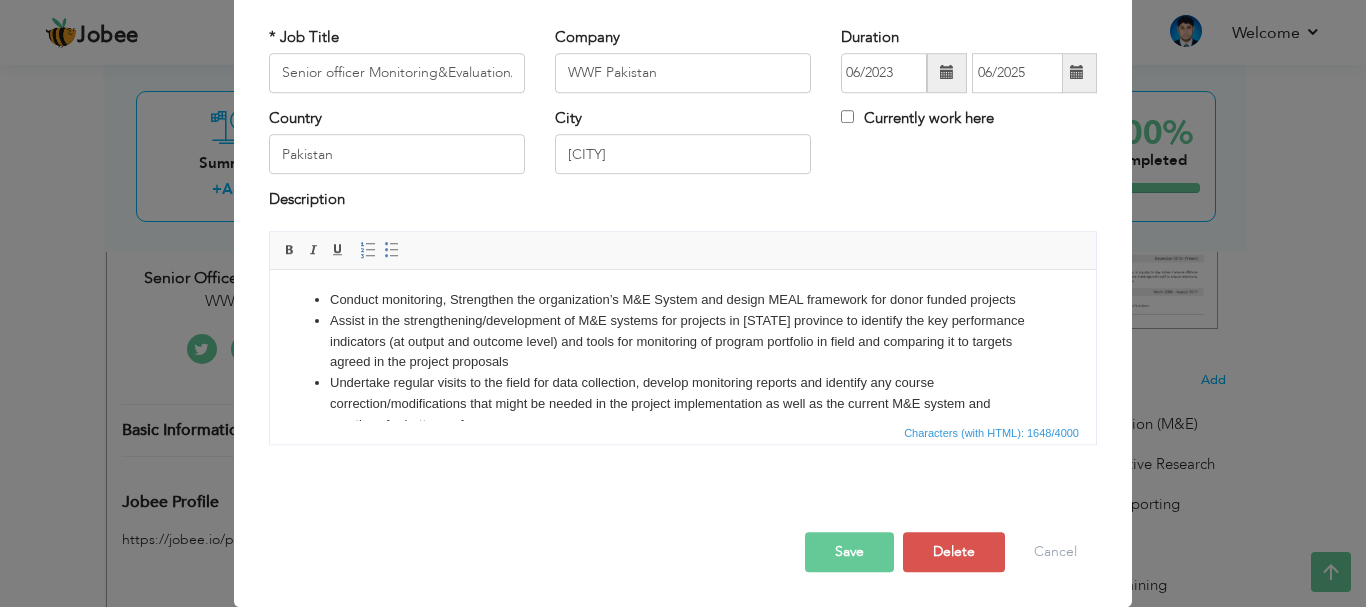 scroll, scrollTop: 0, scrollLeft: 0, axis: both 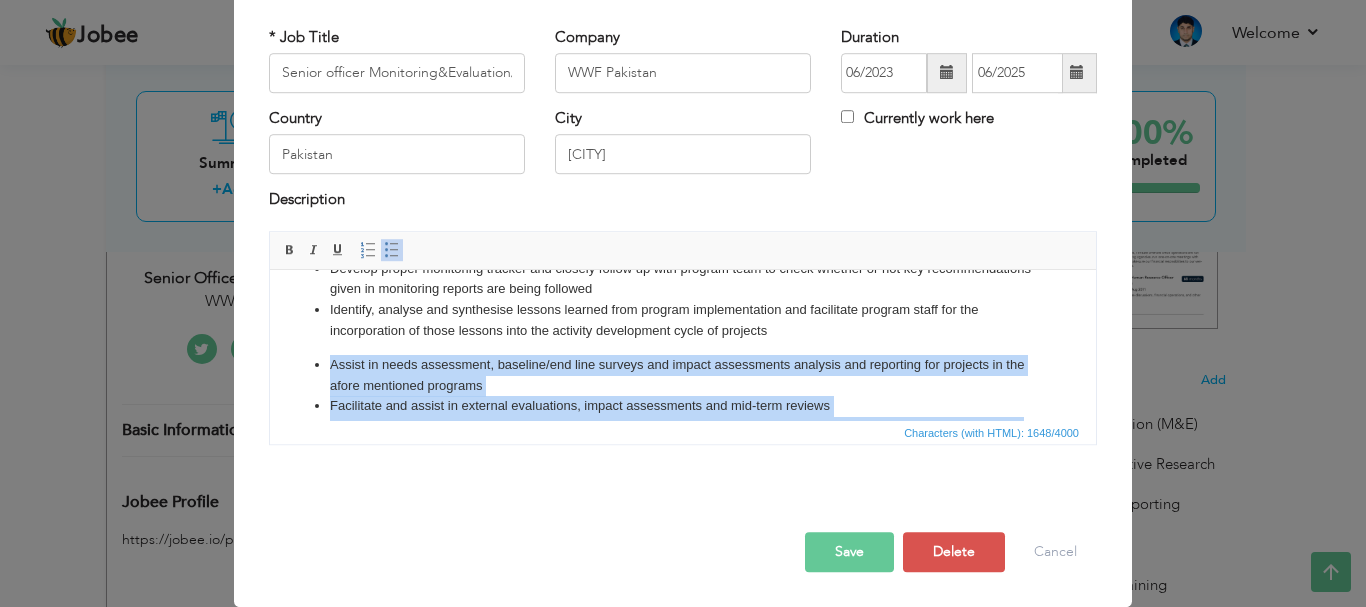 drag, startPoint x: 408, startPoint y: 389, endPoint x: 327, endPoint y: 362, distance: 85.3815 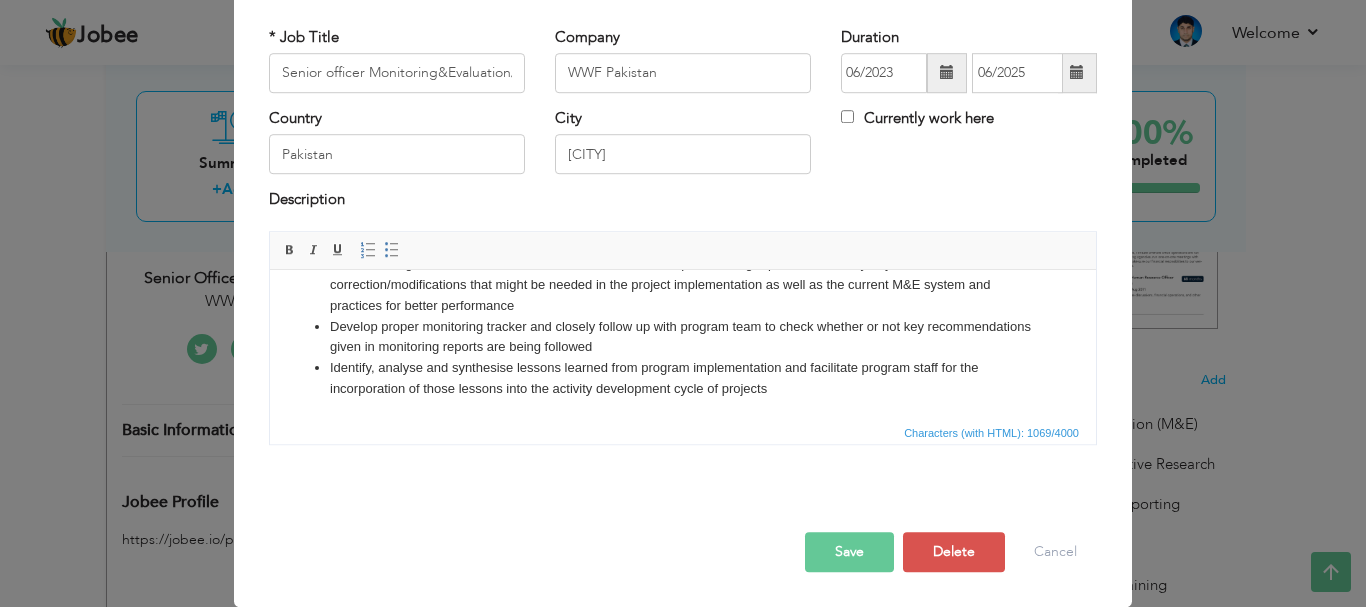 scroll, scrollTop: 119, scrollLeft: 0, axis: vertical 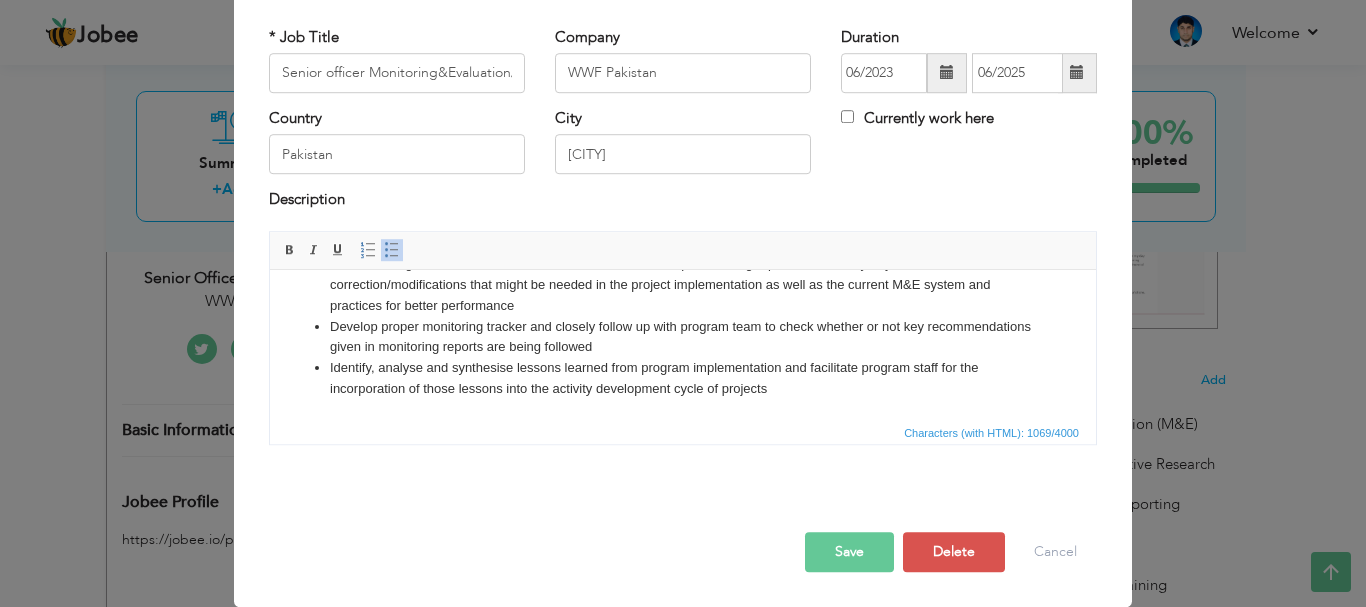 click on "Save" at bounding box center (849, 552) 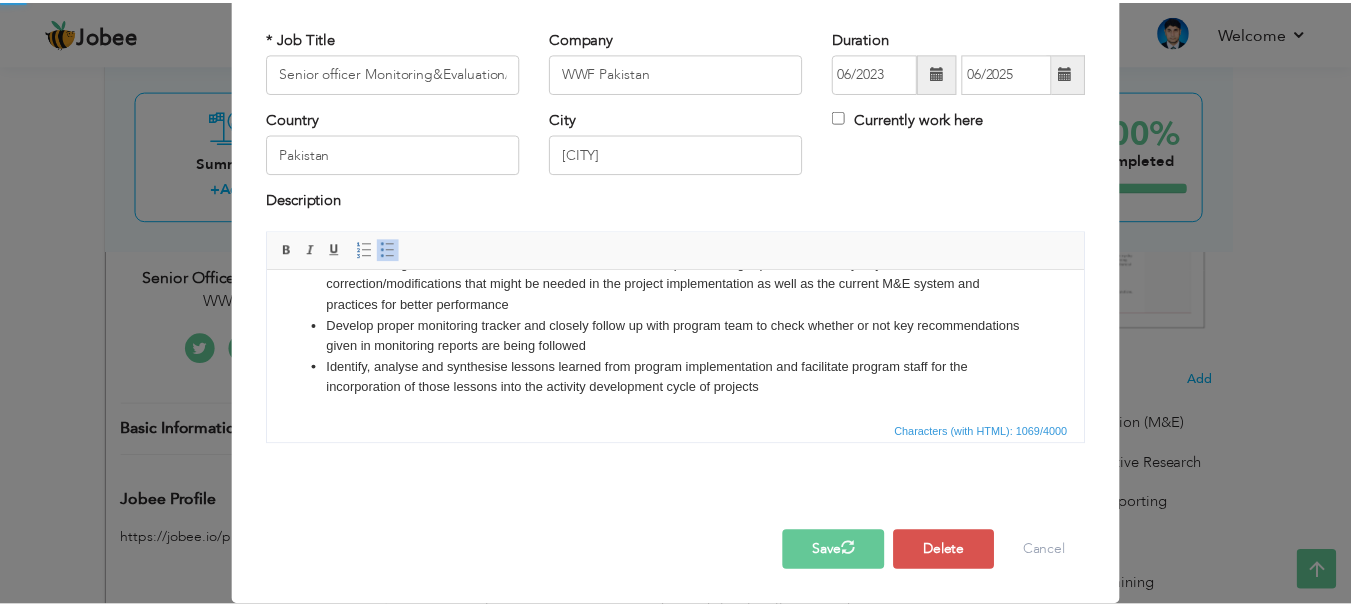 scroll, scrollTop: 0, scrollLeft: 0, axis: both 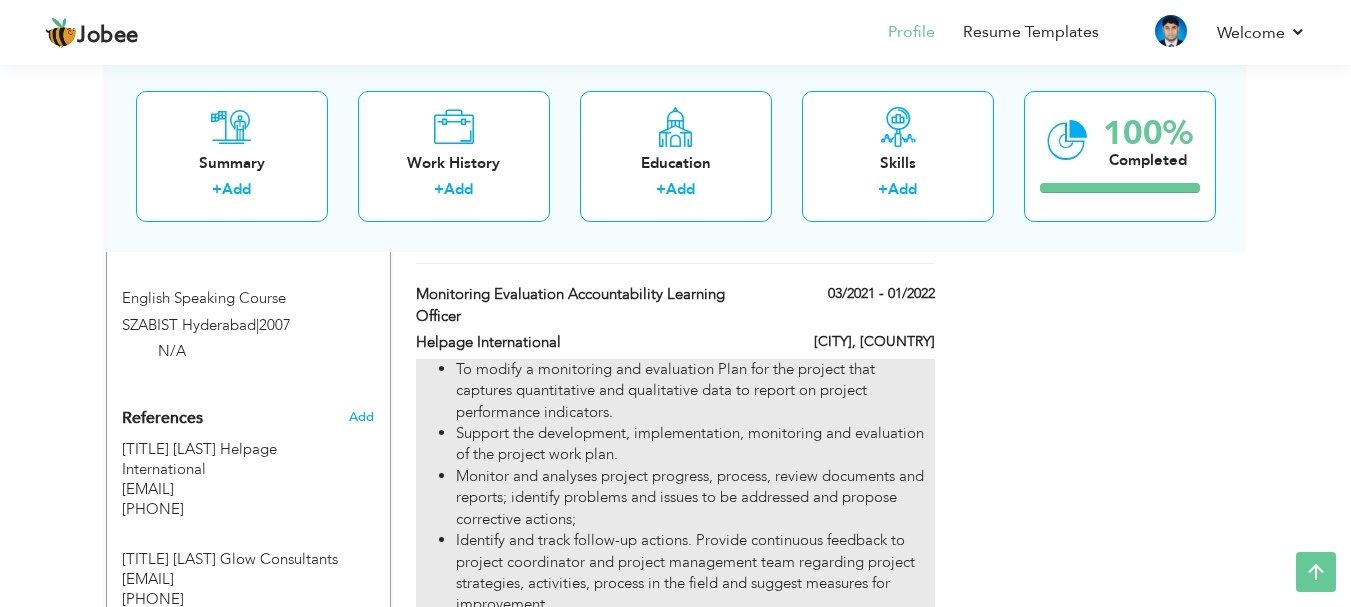 click on "Support the development, implementation, monitoring and evaluation of the project work plan." at bounding box center [695, 444] 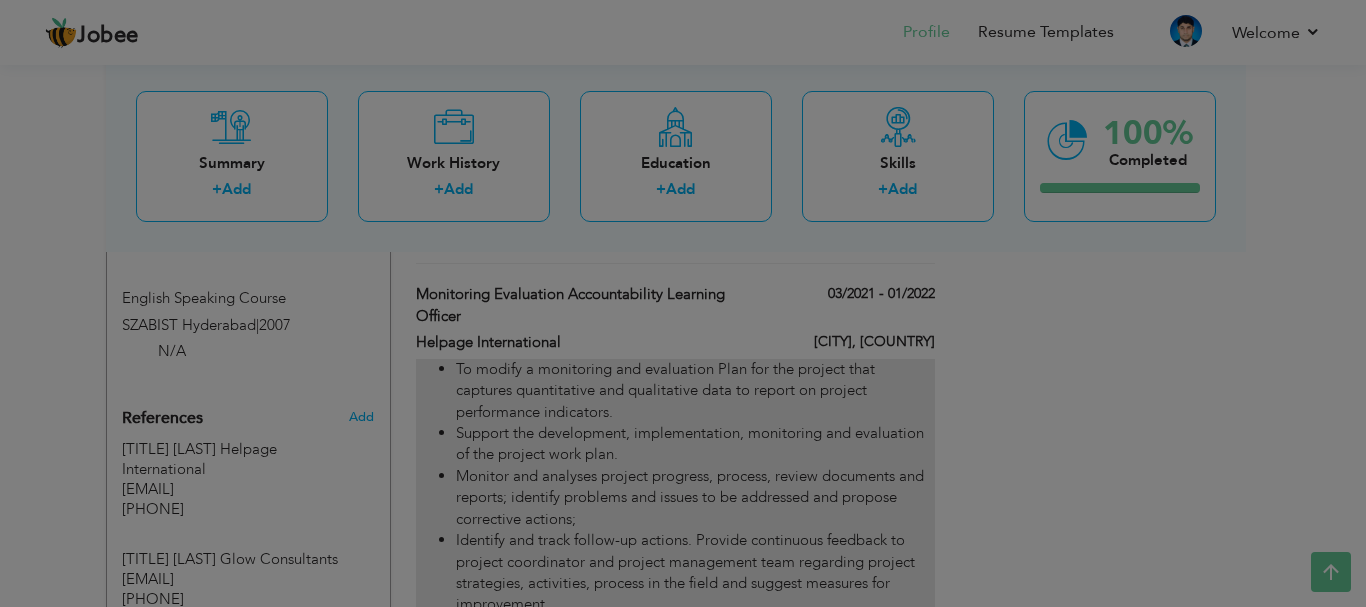 scroll, scrollTop: 0, scrollLeft: 0, axis: both 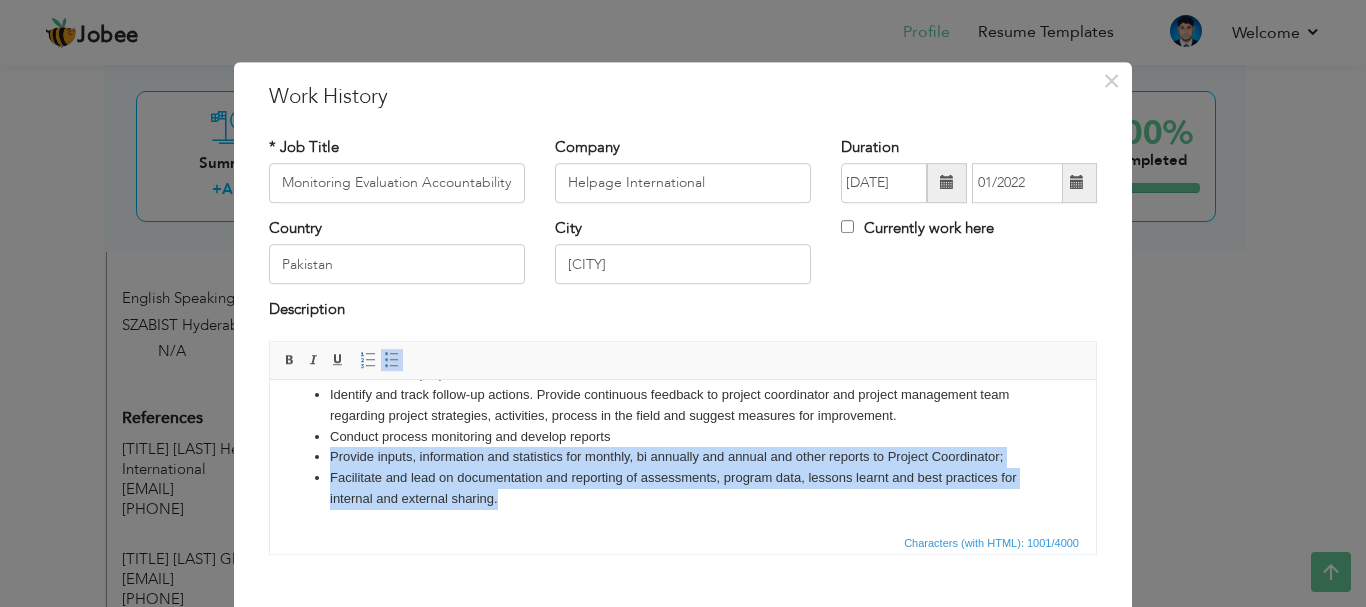 drag, startPoint x: 520, startPoint y: 495, endPoint x: 311, endPoint y: 462, distance: 211.58922 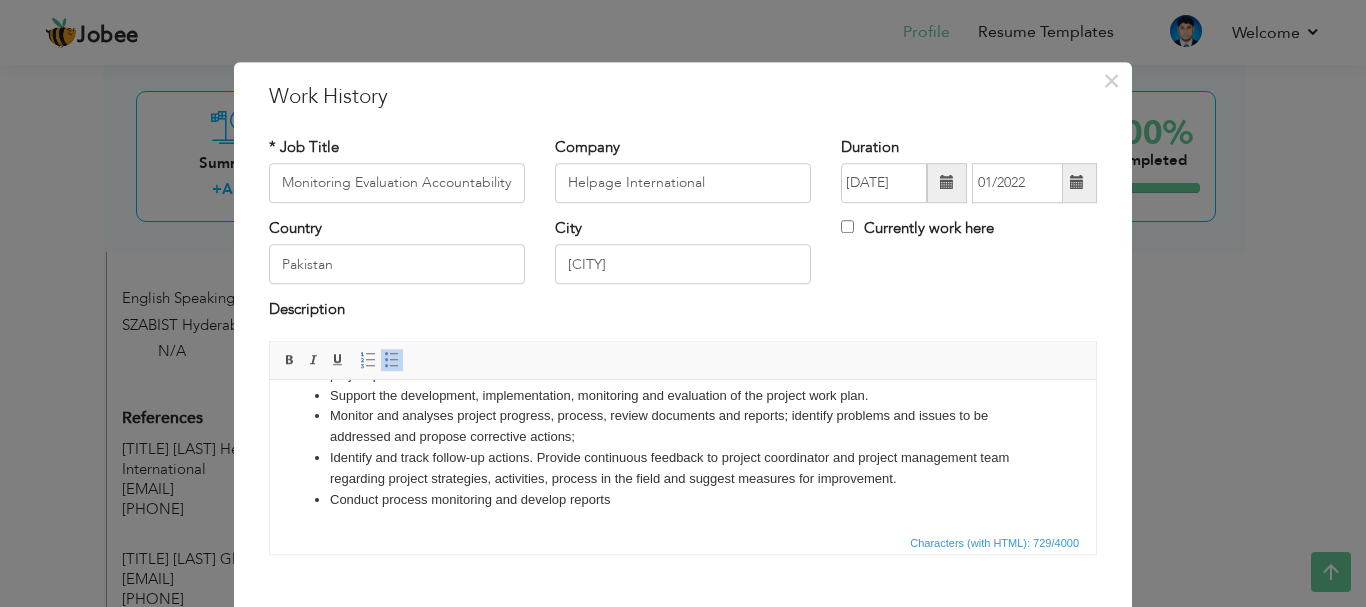scroll, scrollTop: 56, scrollLeft: 0, axis: vertical 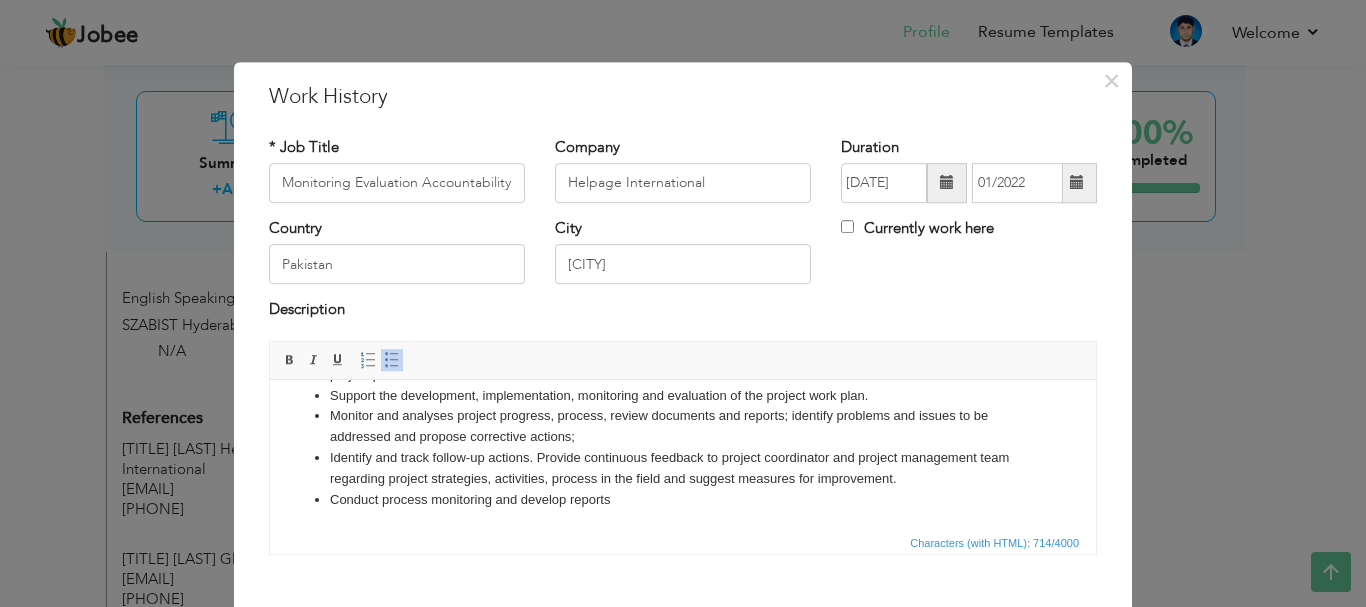type 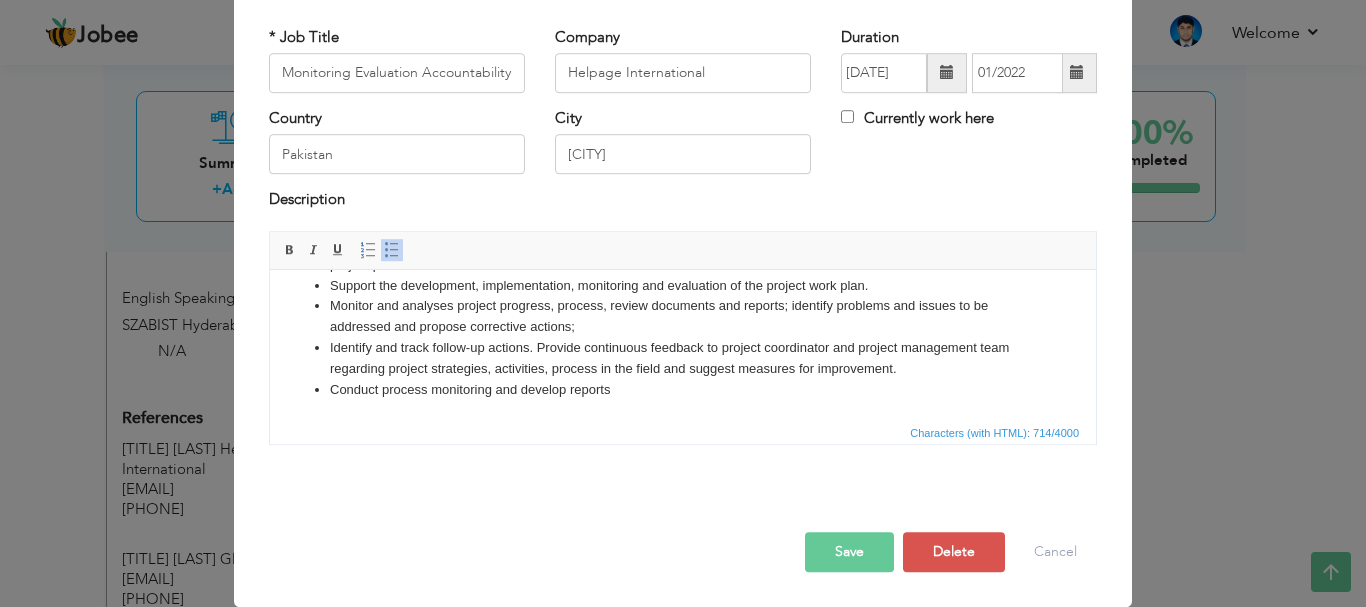 click on "Save" at bounding box center (849, 552) 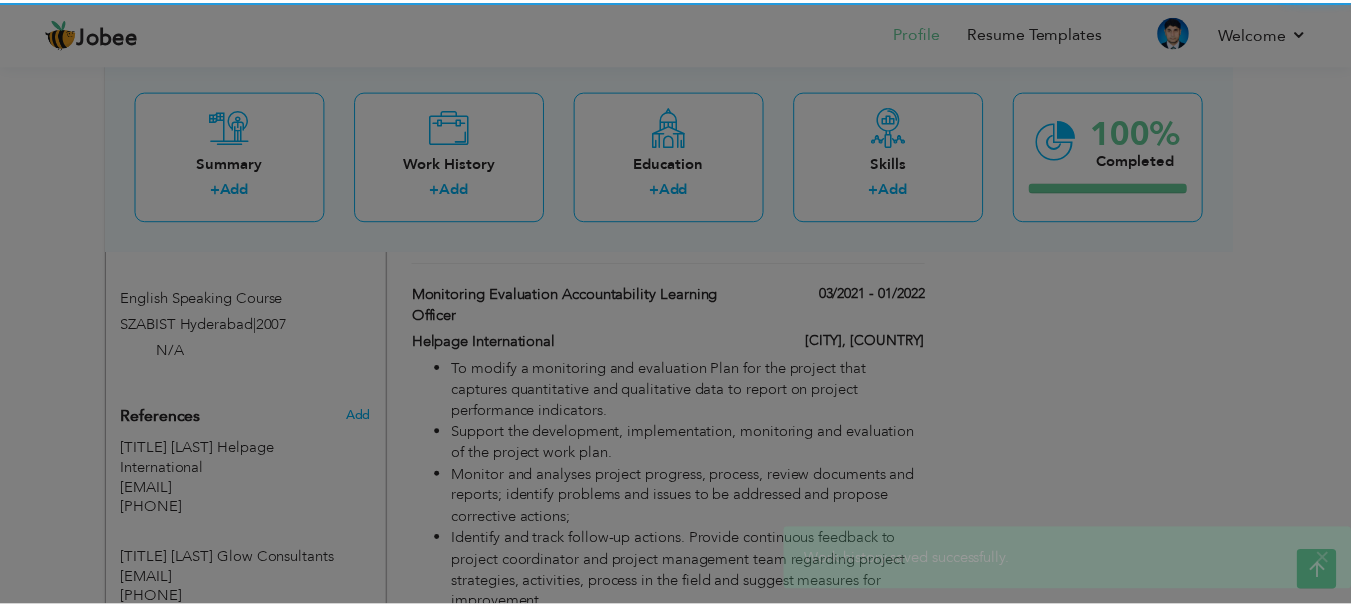 scroll, scrollTop: 0, scrollLeft: 0, axis: both 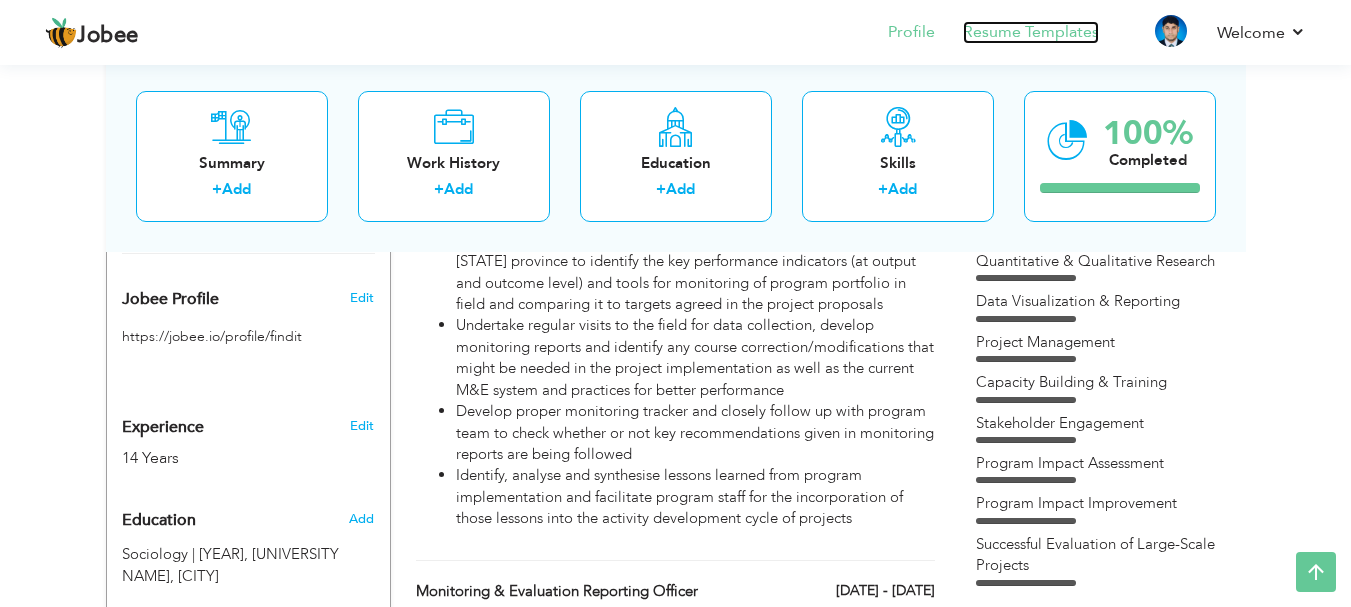 click on "Resume Templates" at bounding box center (1031, 32) 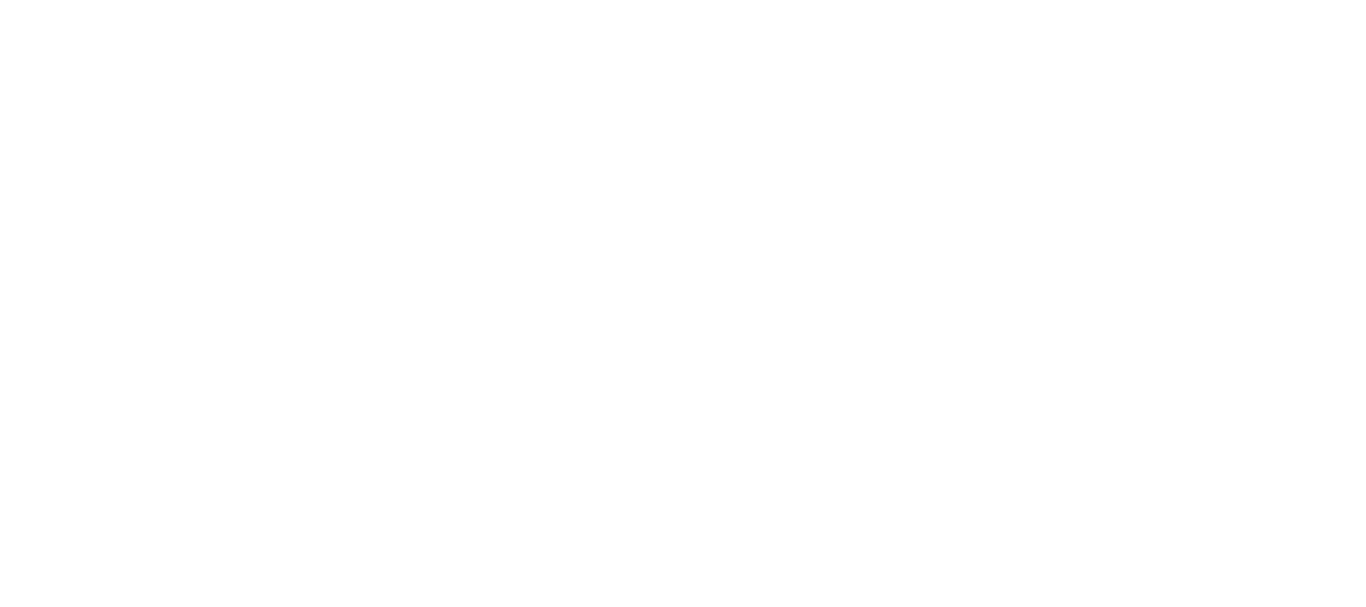 scroll, scrollTop: 0, scrollLeft: 0, axis: both 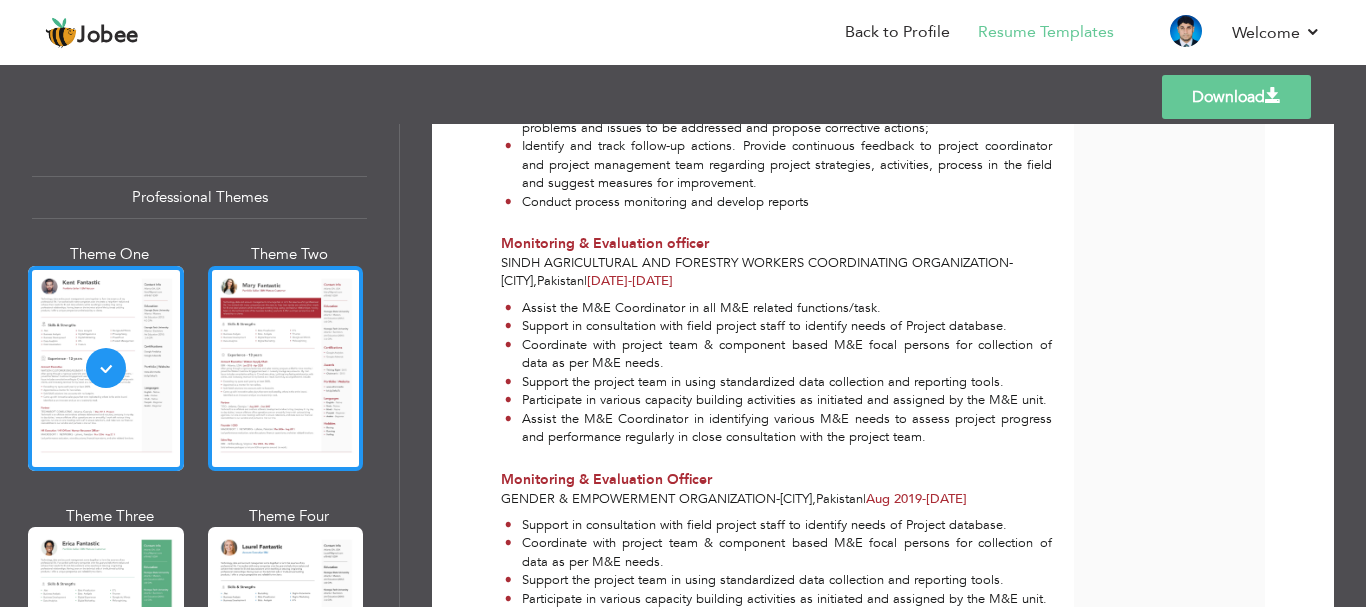 click at bounding box center (286, 368) 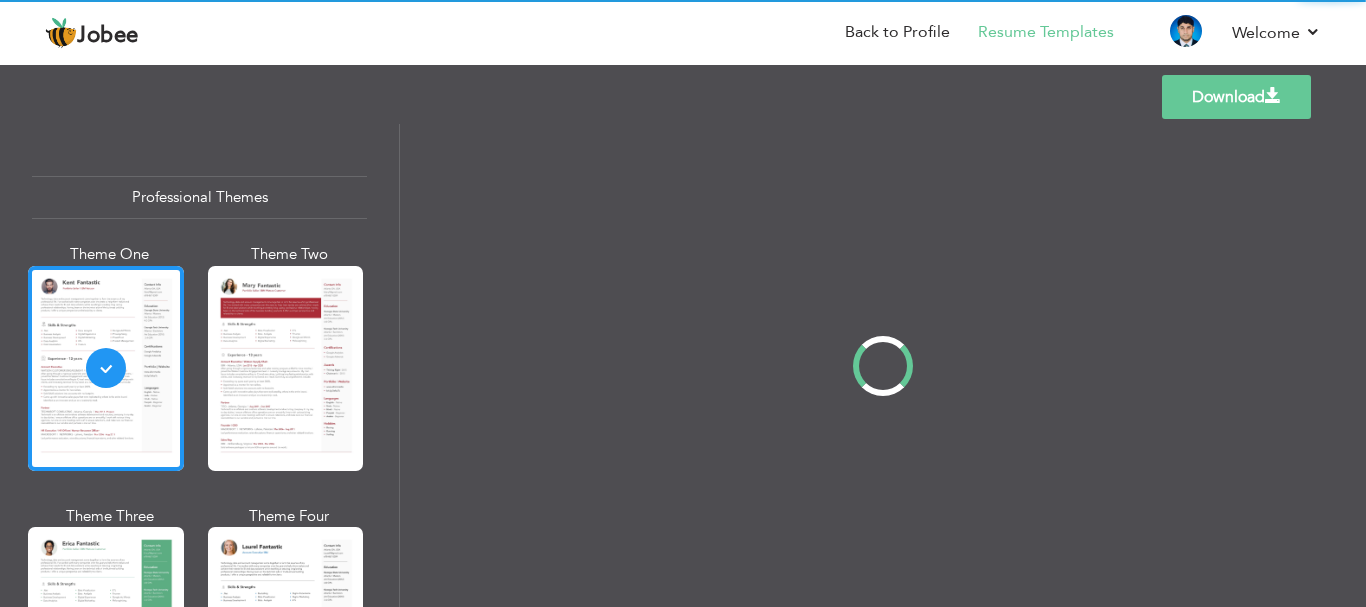 scroll, scrollTop: 0, scrollLeft: 0, axis: both 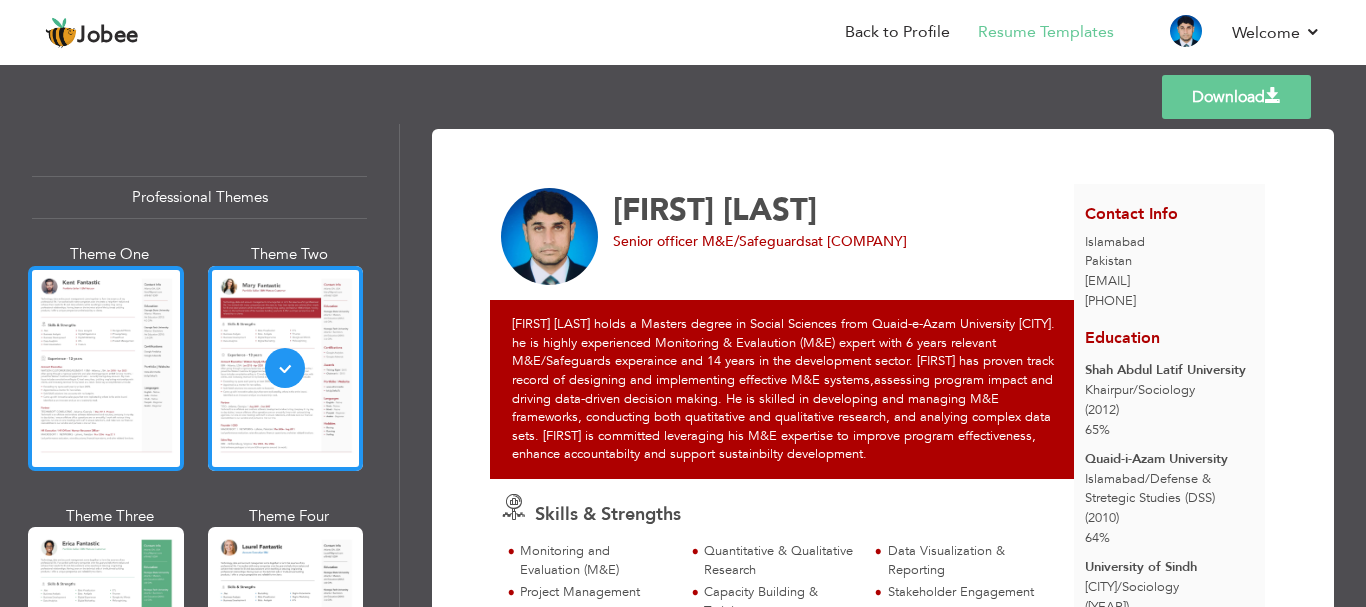 click at bounding box center (106, 368) 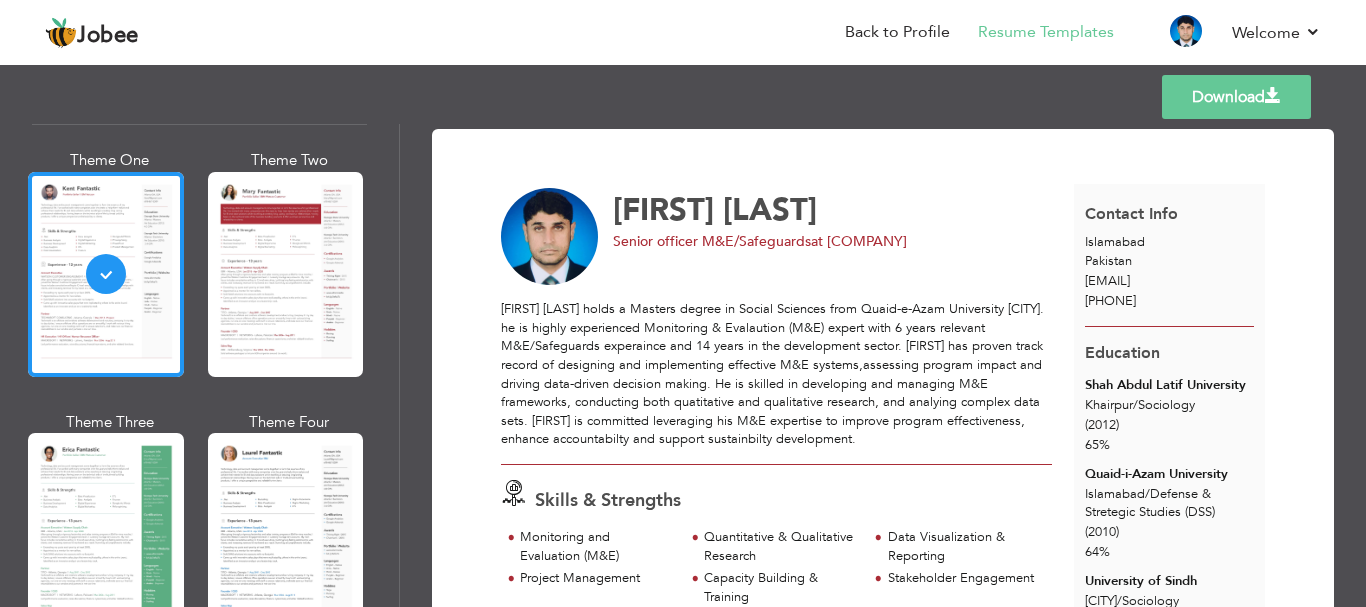 scroll, scrollTop: 200, scrollLeft: 0, axis: vertical 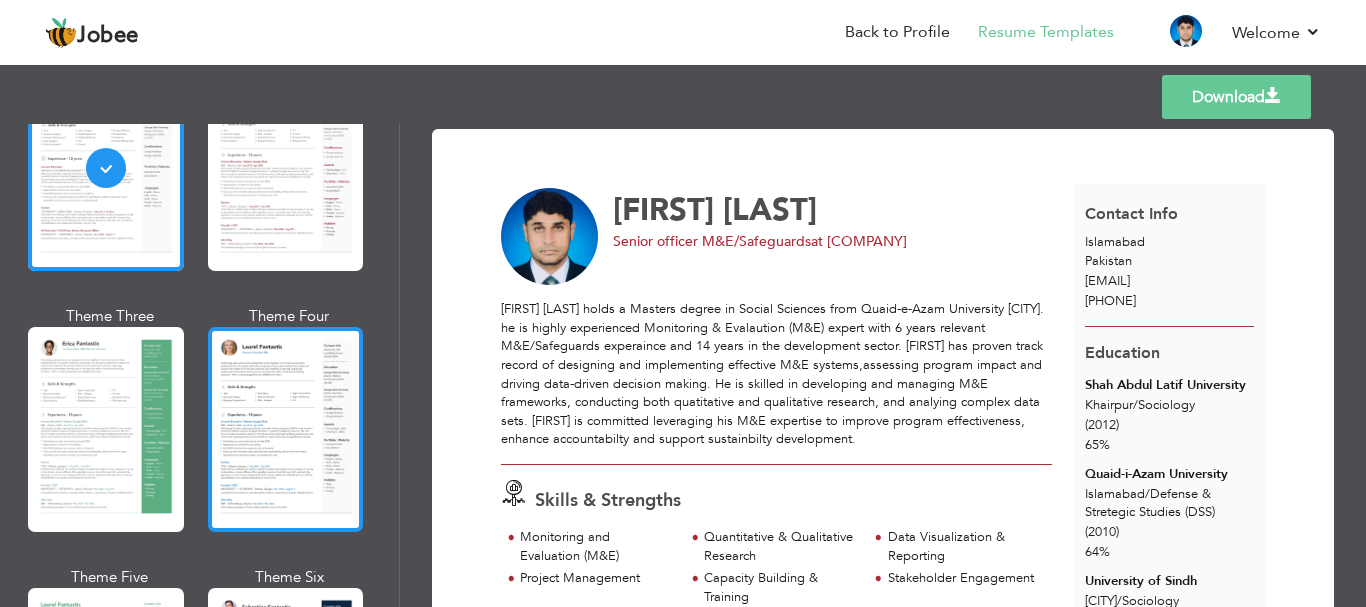 click at bounding box center (286, 429) 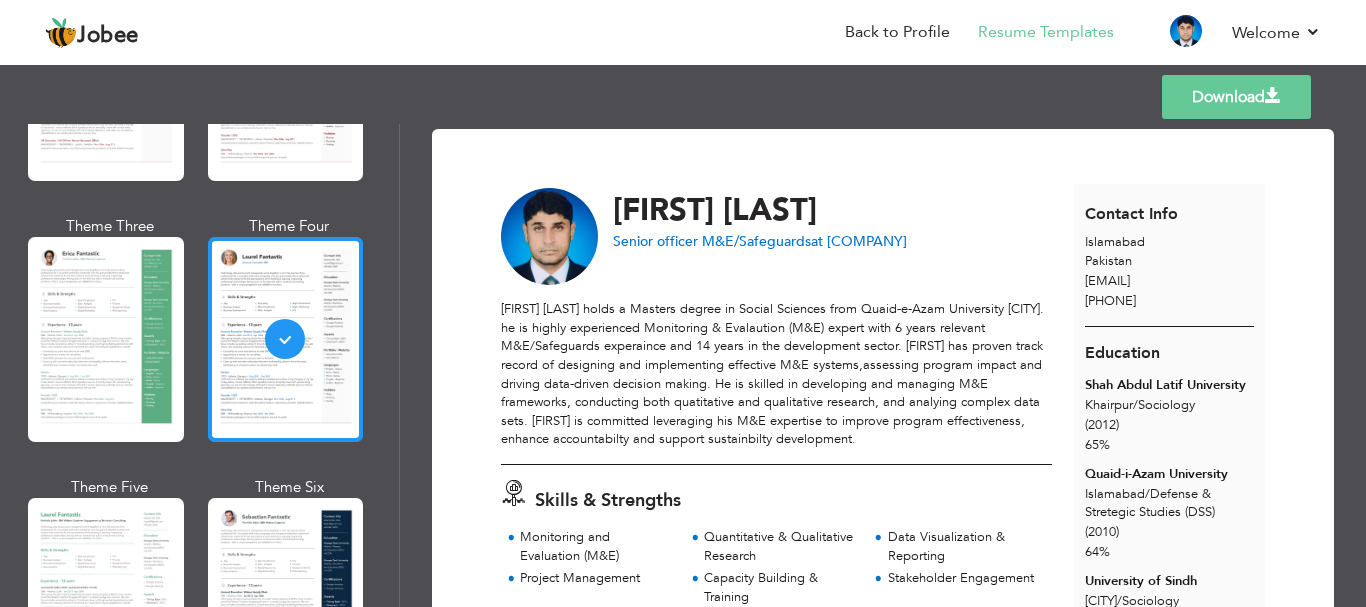 scroll, scrollTop: 400, scrollLeft: 0, axis: vertical 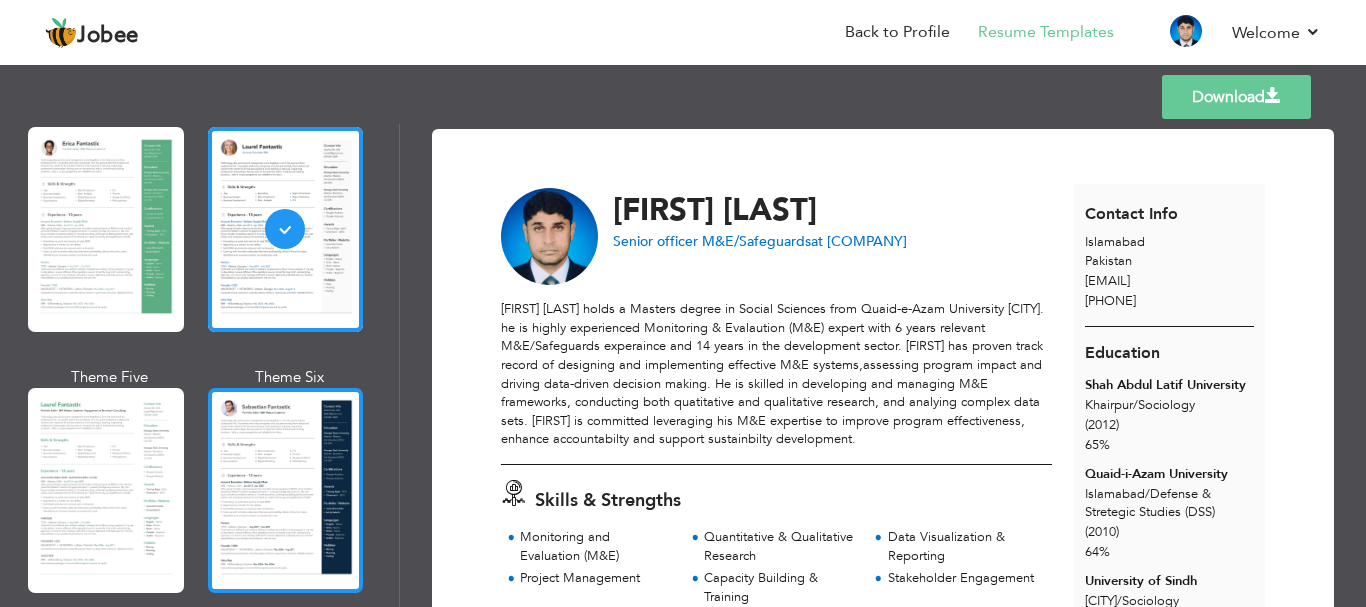 click at bounding box center [286, 490] 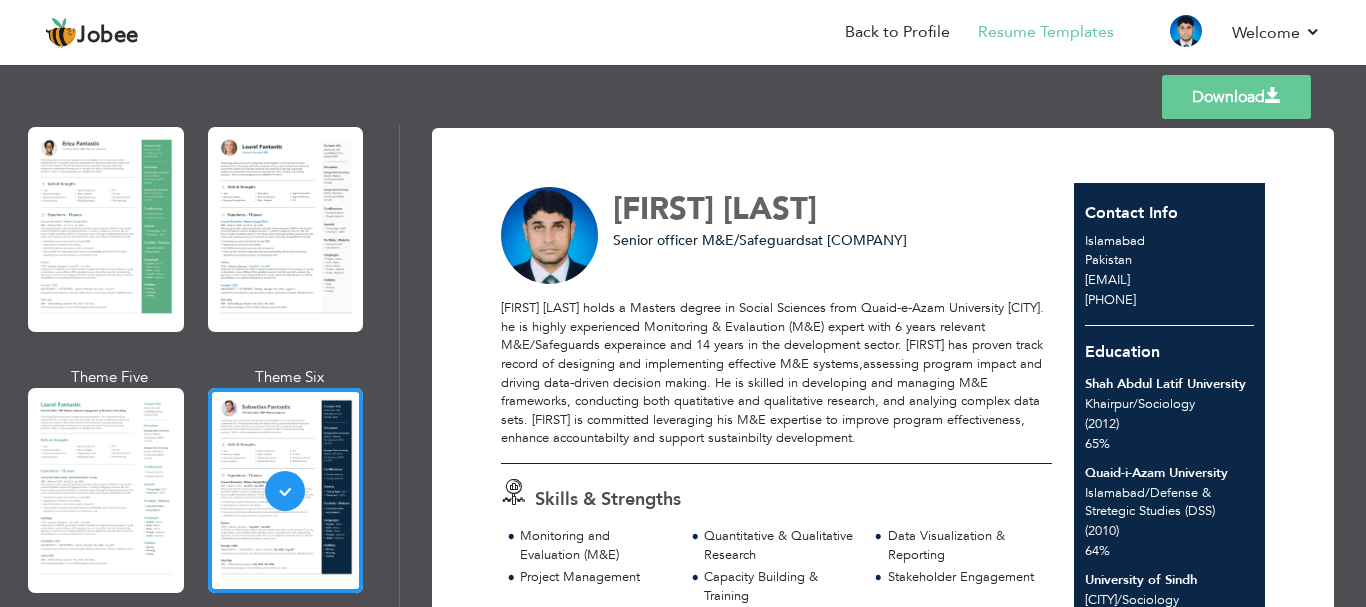scroll, scrollTop: 0, scrollLeft: 0, axis: both 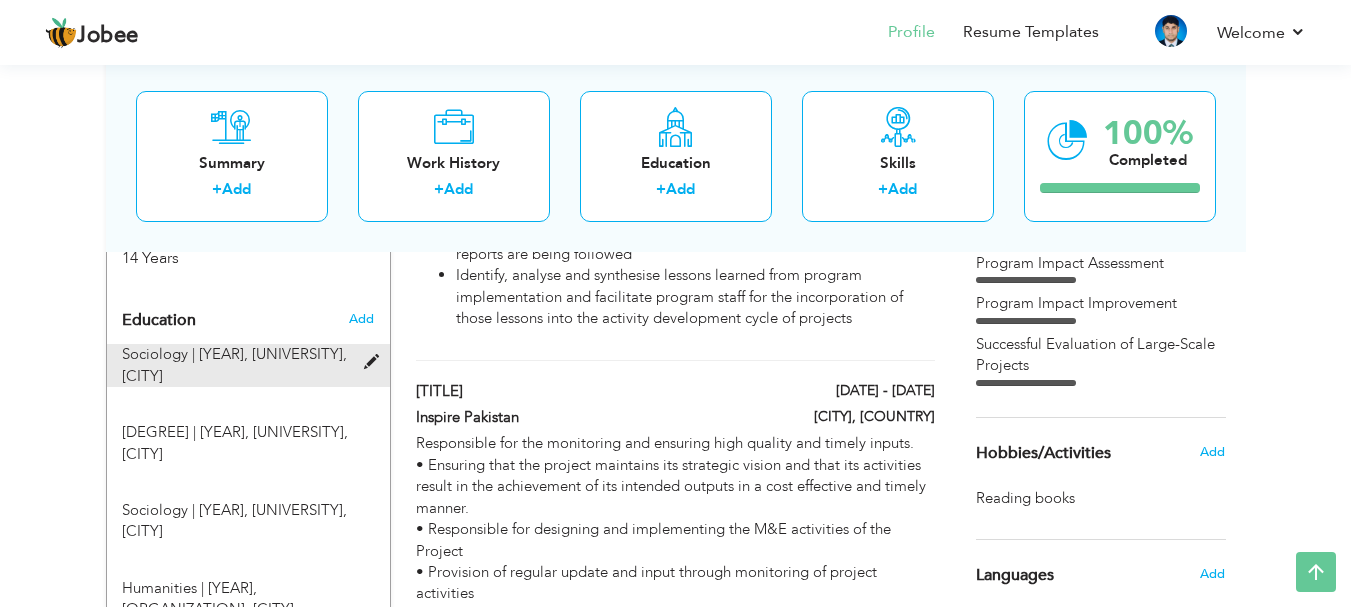 click on "Sociology   |  2012," at bounding box center (185, 354) 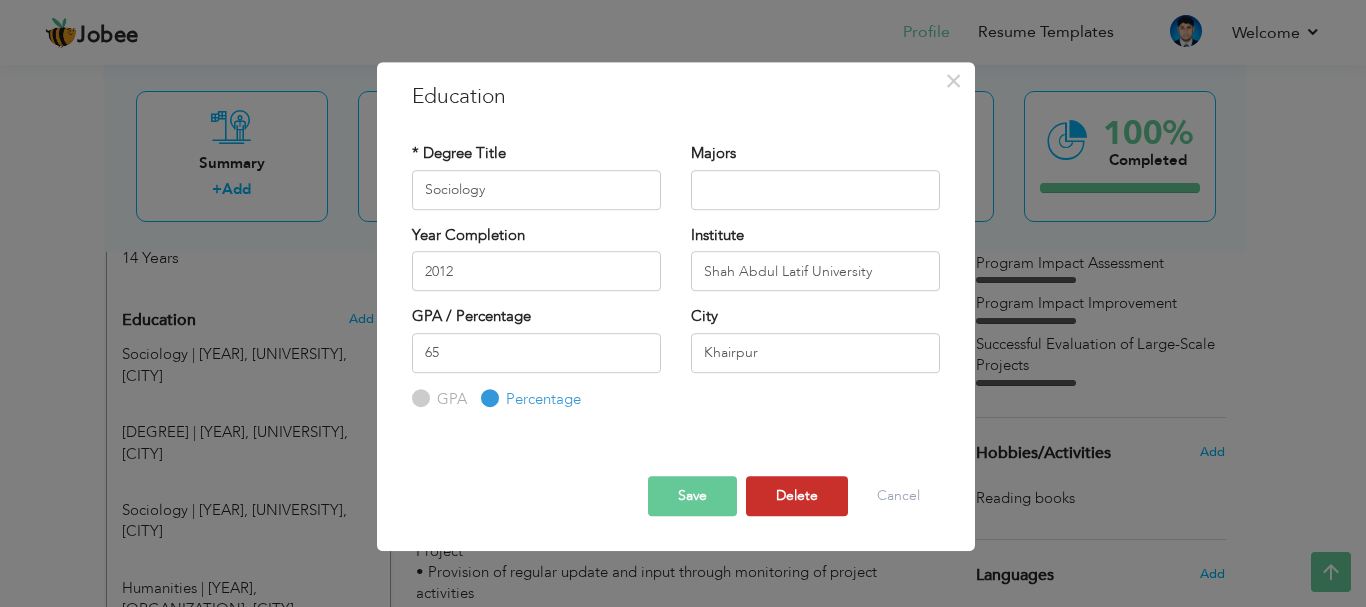 click on "Delete" at bounding box center (797, 496) 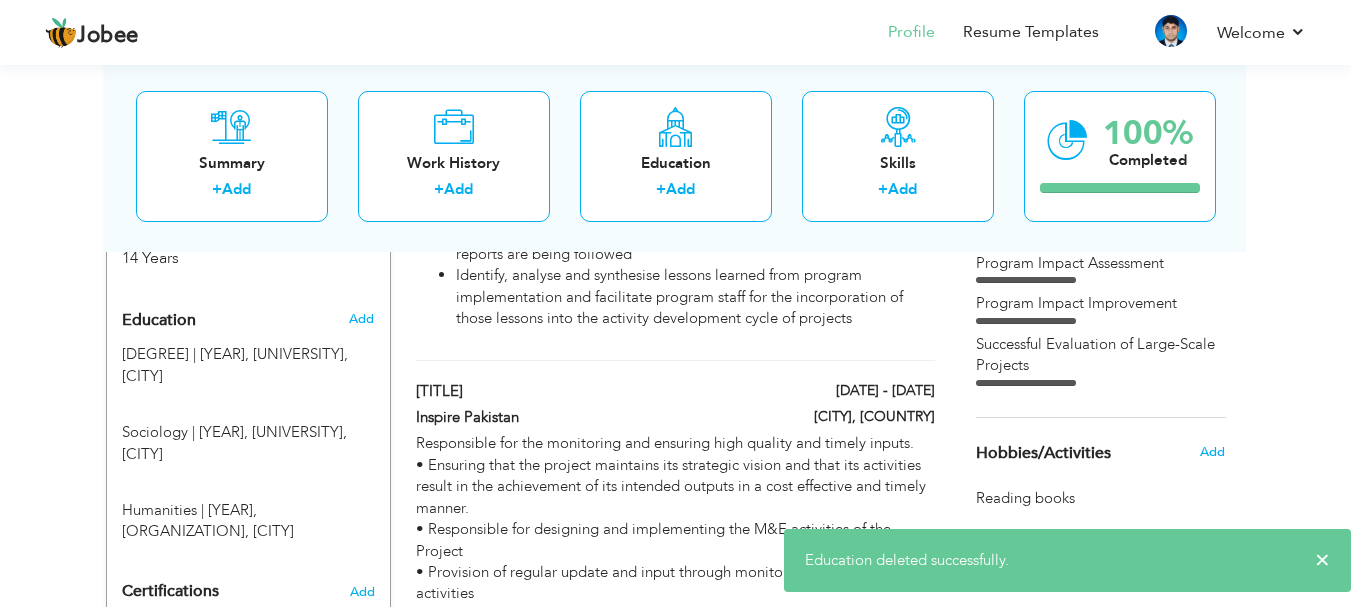 scroll, scrollTop: 903, scrollLeft: 0, axis: vertical 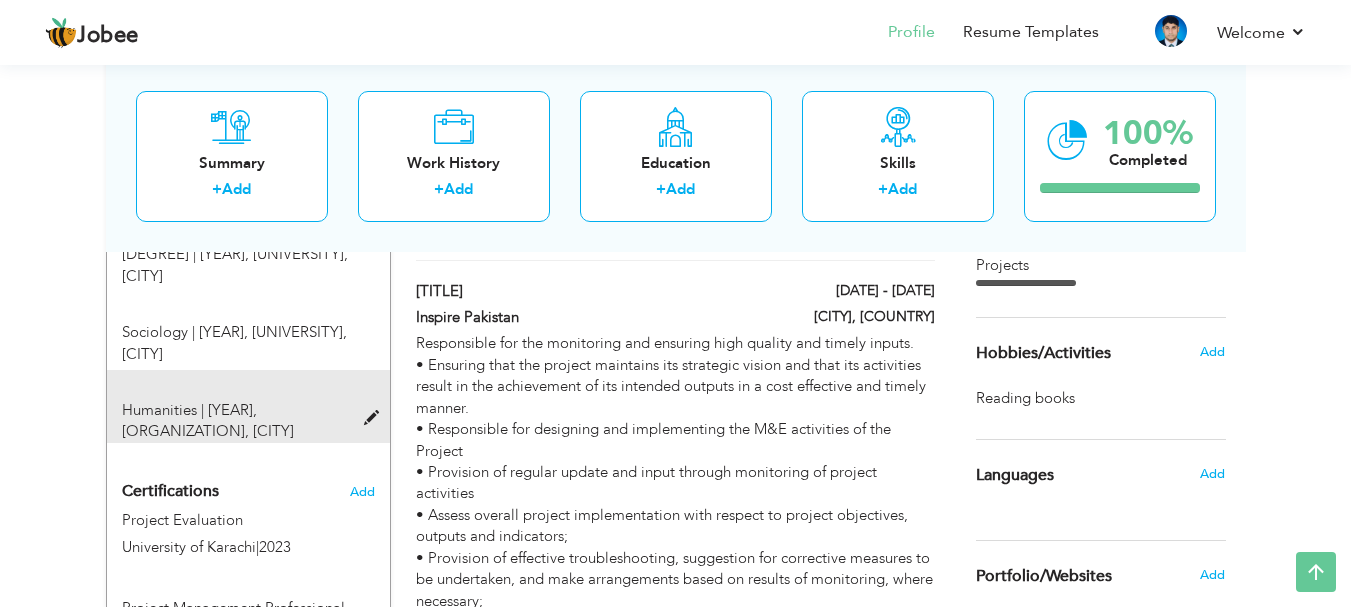 click on "Humanities   |  2004," at bounding box center (189, 410) 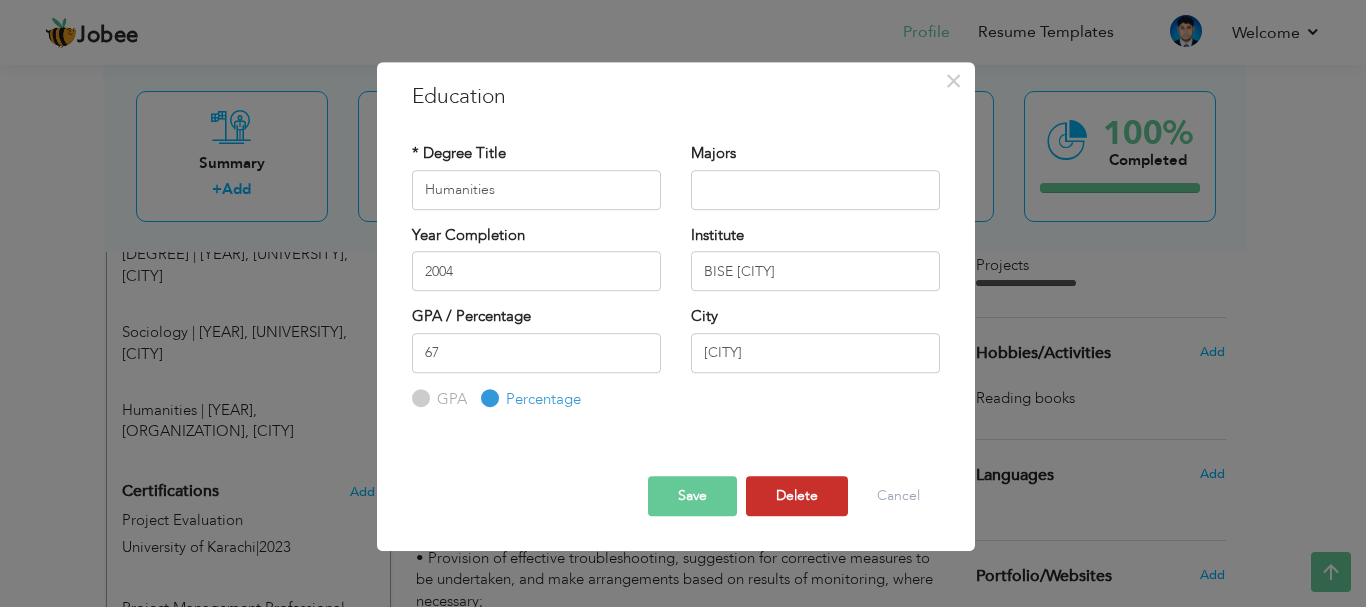 click on "Delete" at bounding box center (797, 496) 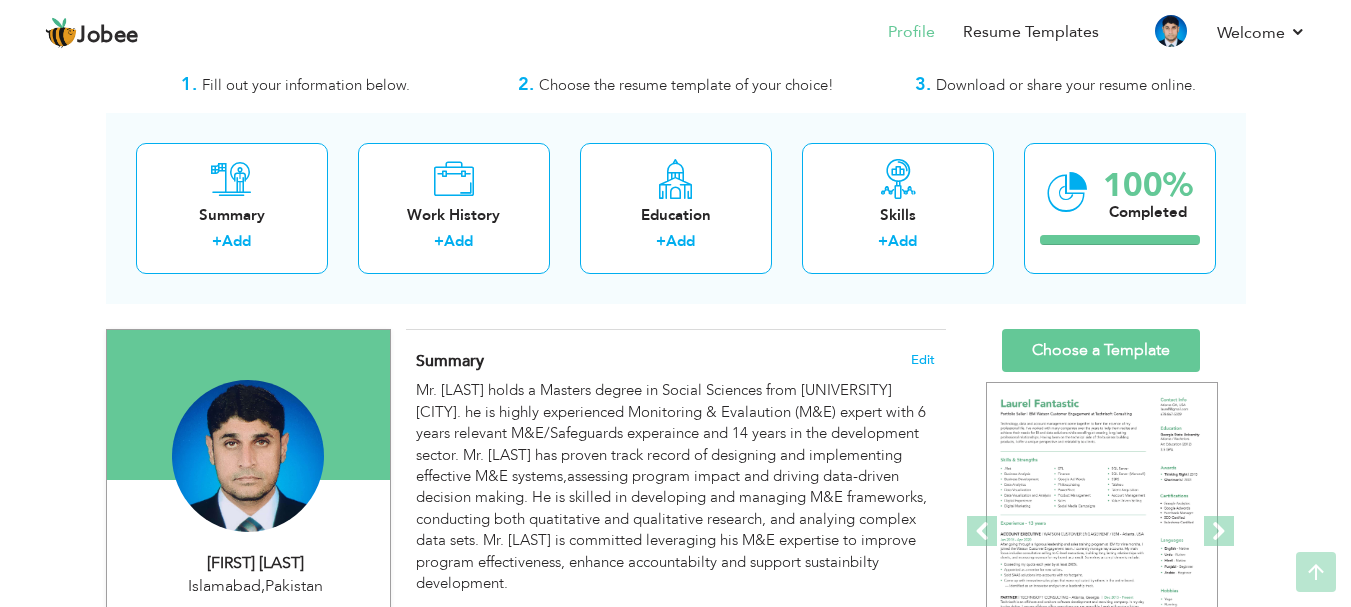 scroll, scrollTop: 0, scrollLeft: 0, axis: both 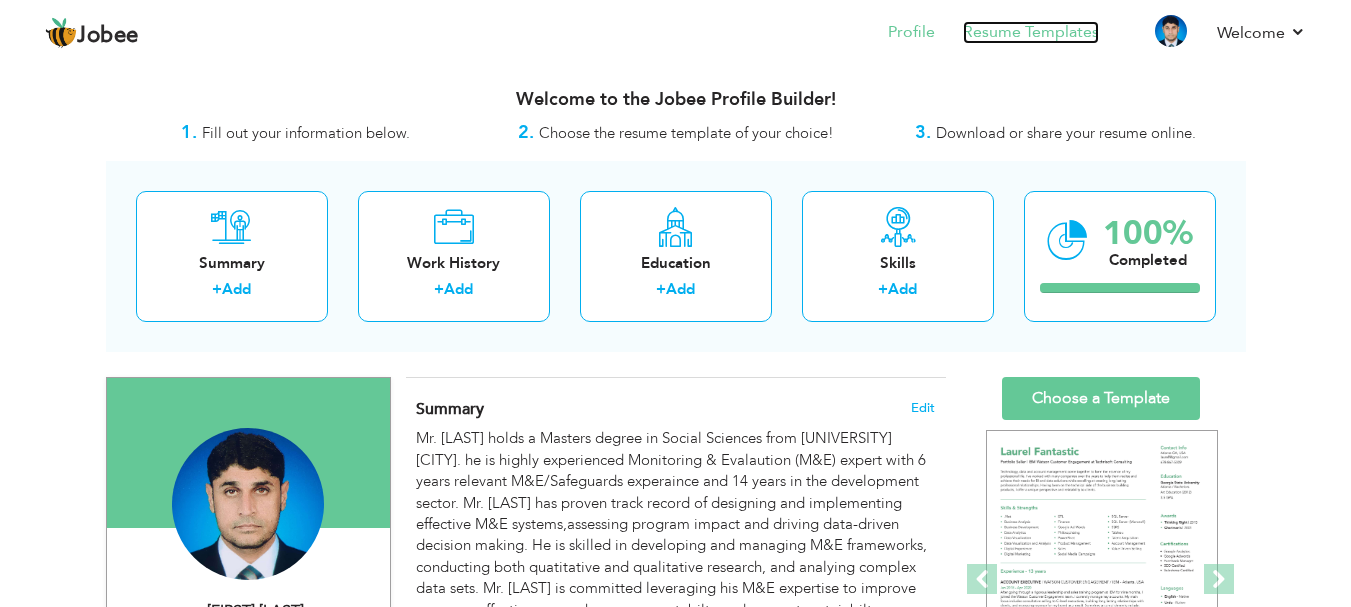 click on "Resume Templates" at bounding box center [1031, 32] 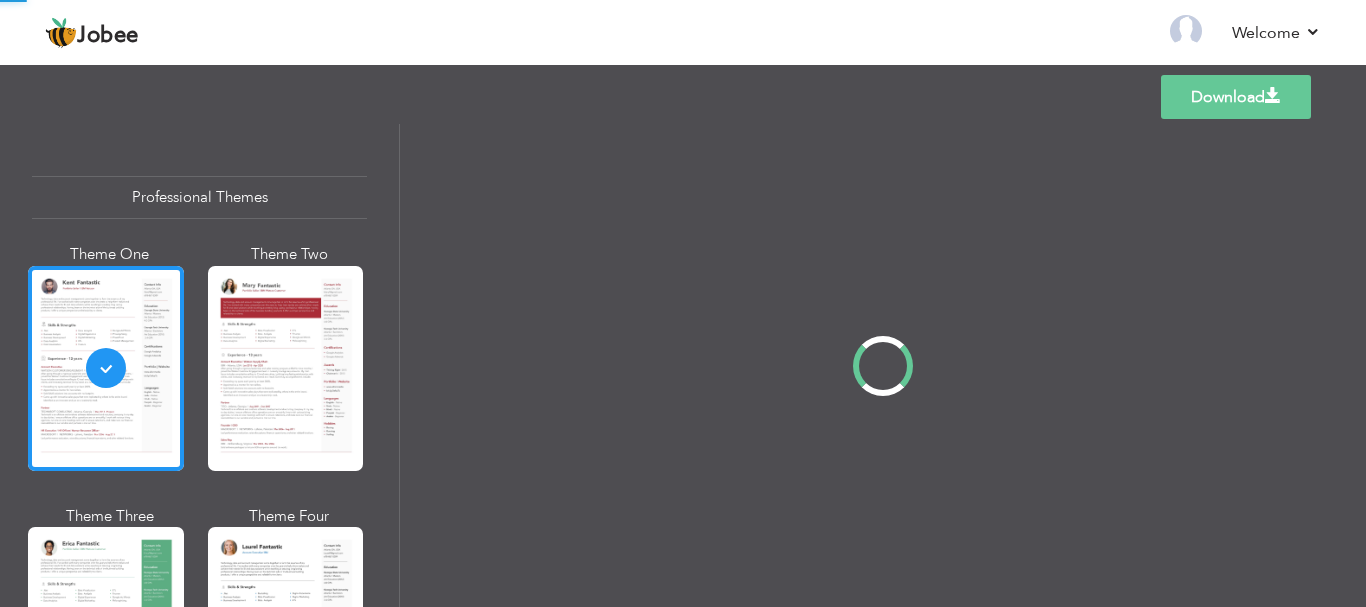 scroll, scrollTop: 0, scrollLeft: 0, axis: both 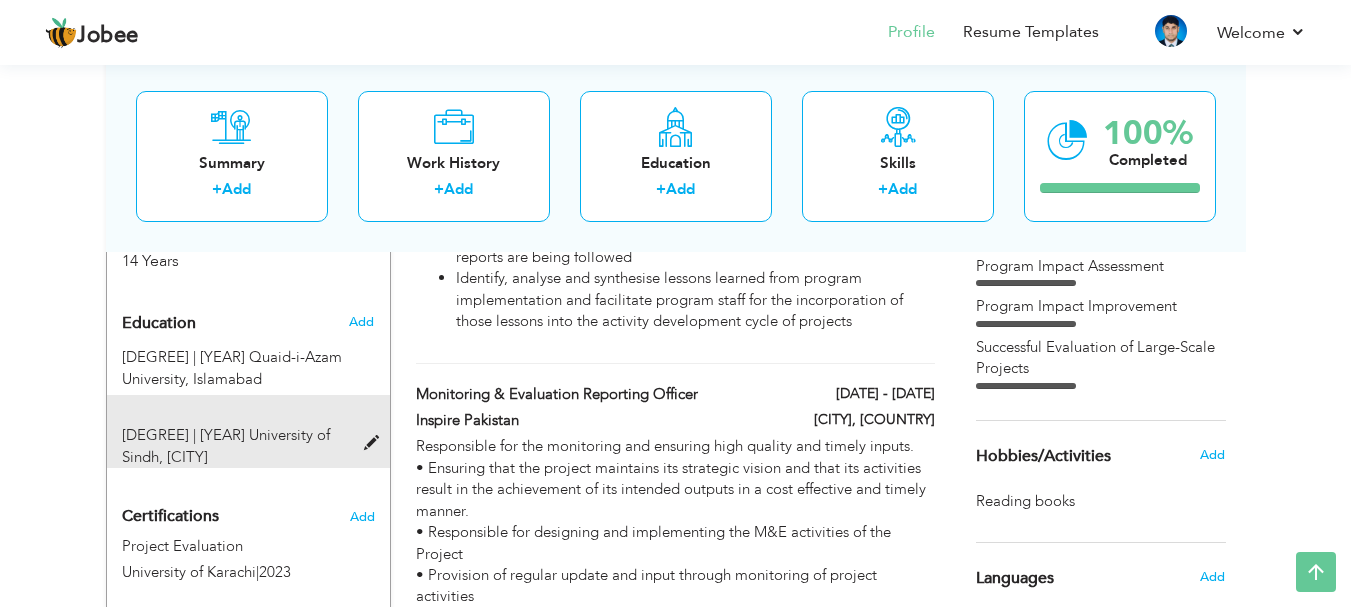 click on "[DEGREE] | [YEAR]" at bounding box center [183, 435] 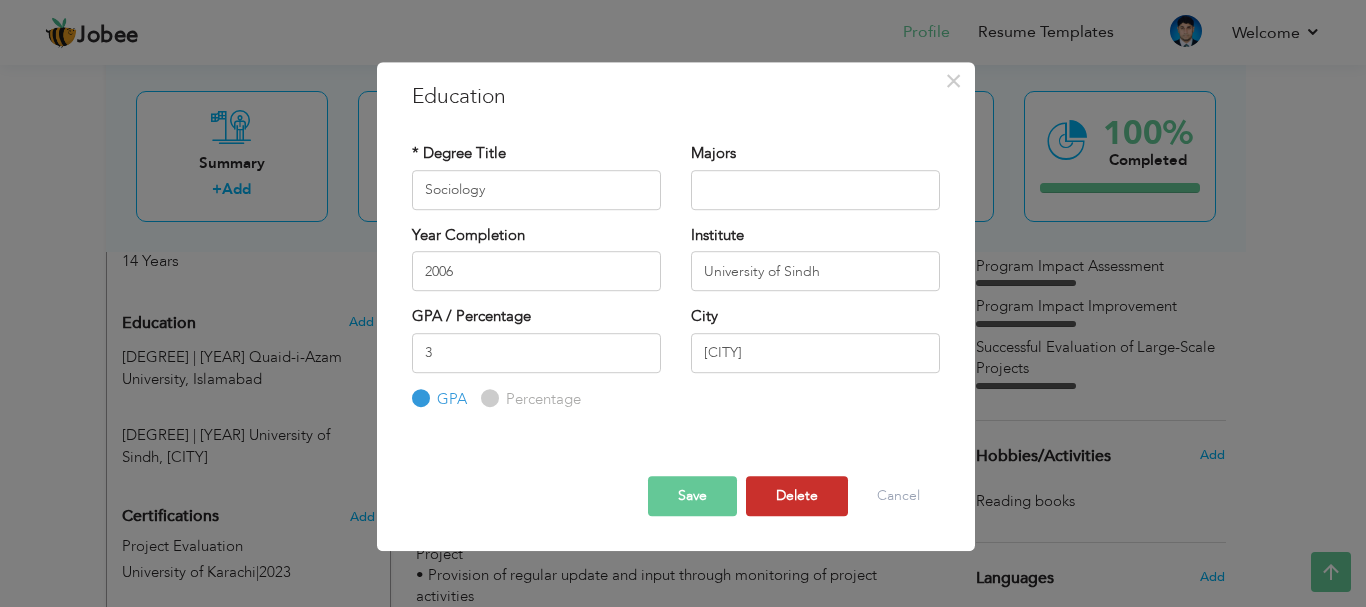 click on "Delete" at bounding box center (797, 496) 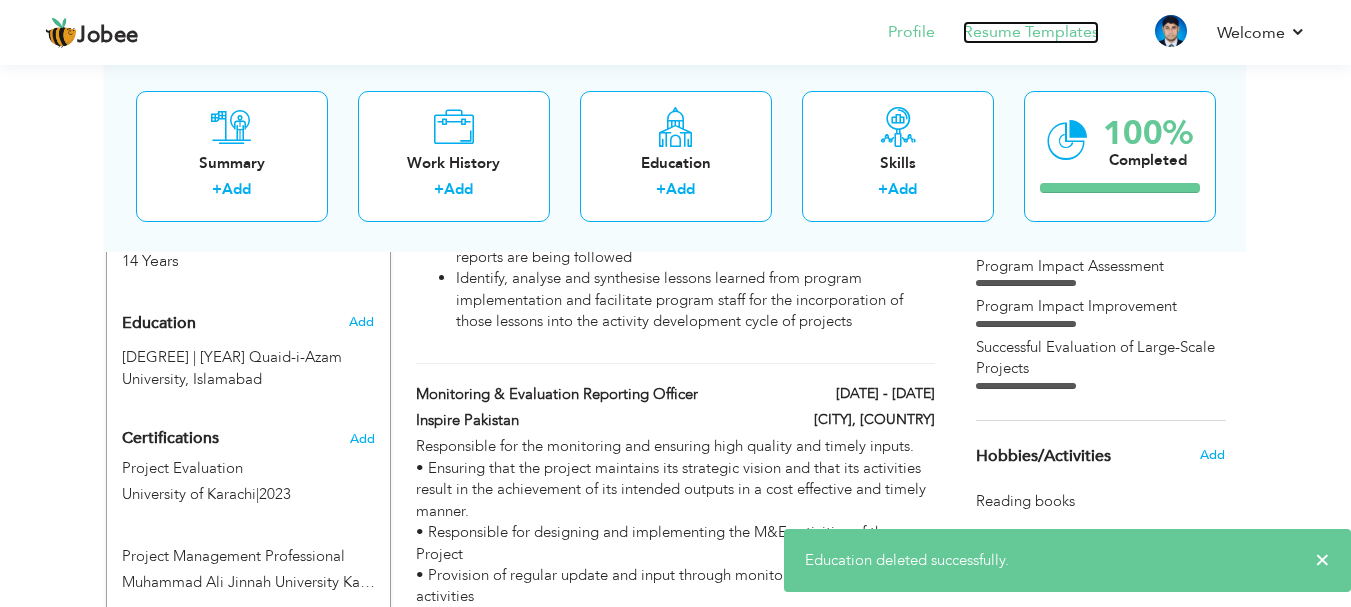 click on "Resume Templates" at bounding box center (1031, 32) 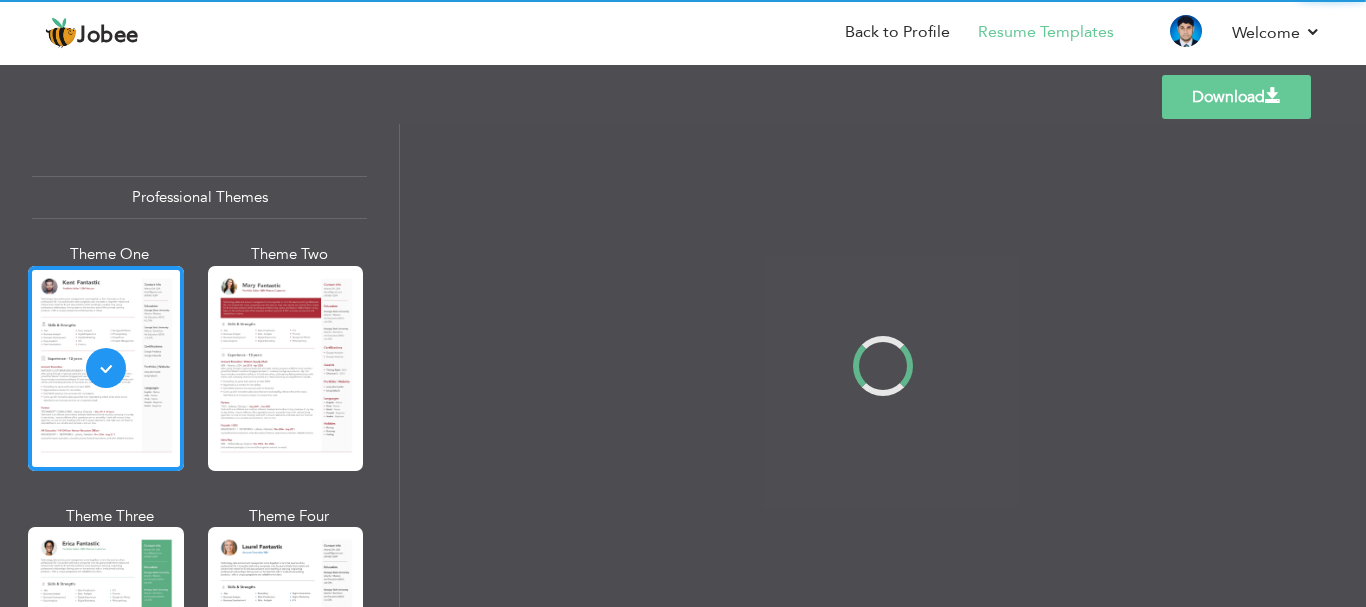 scroll, scrollTop: 0, scrollLeft: 0, axis: both 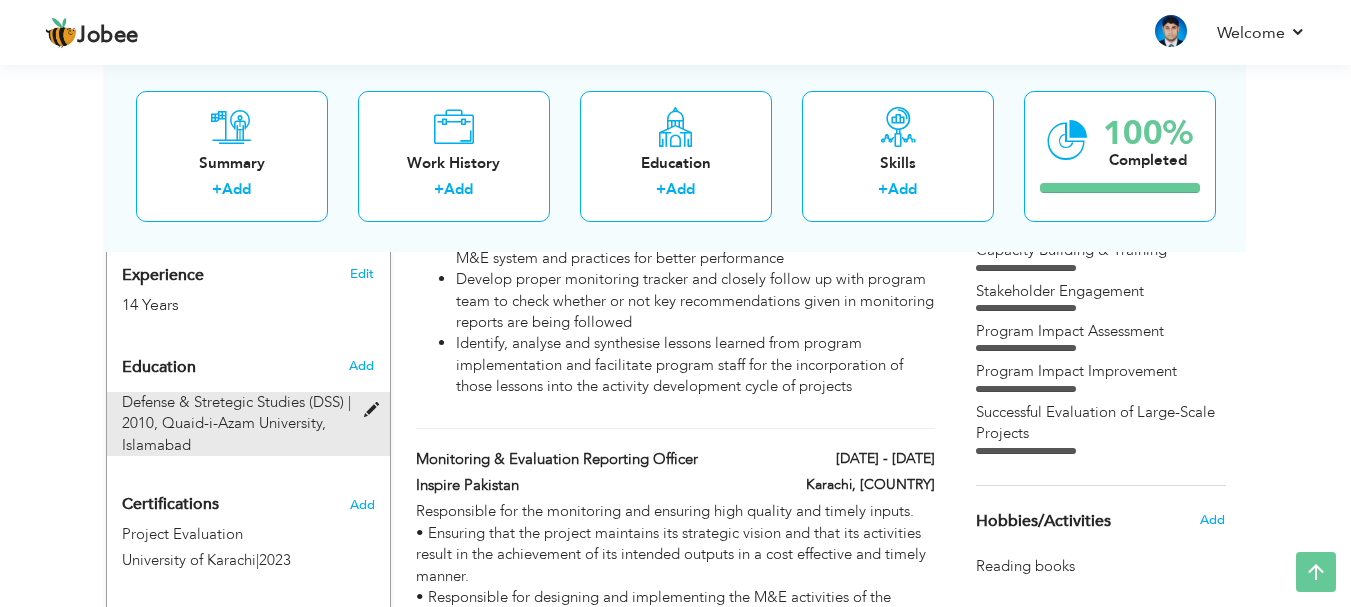 click on "Defense & Stretegic Studies (DSS) | [YEAR],
Quaid-i-Azam University, [CITY]" at bounding box center (236, 424) 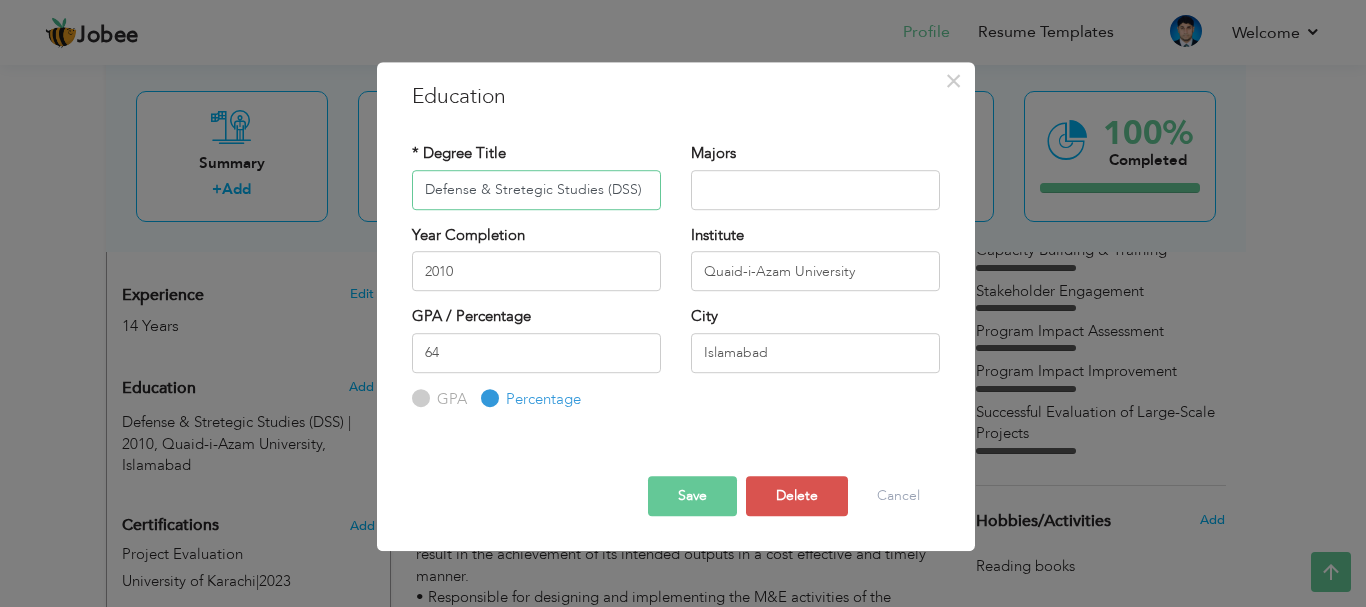 click on "Defense & Stretegic Studies (DSS)" at bounding box center [536, 190] 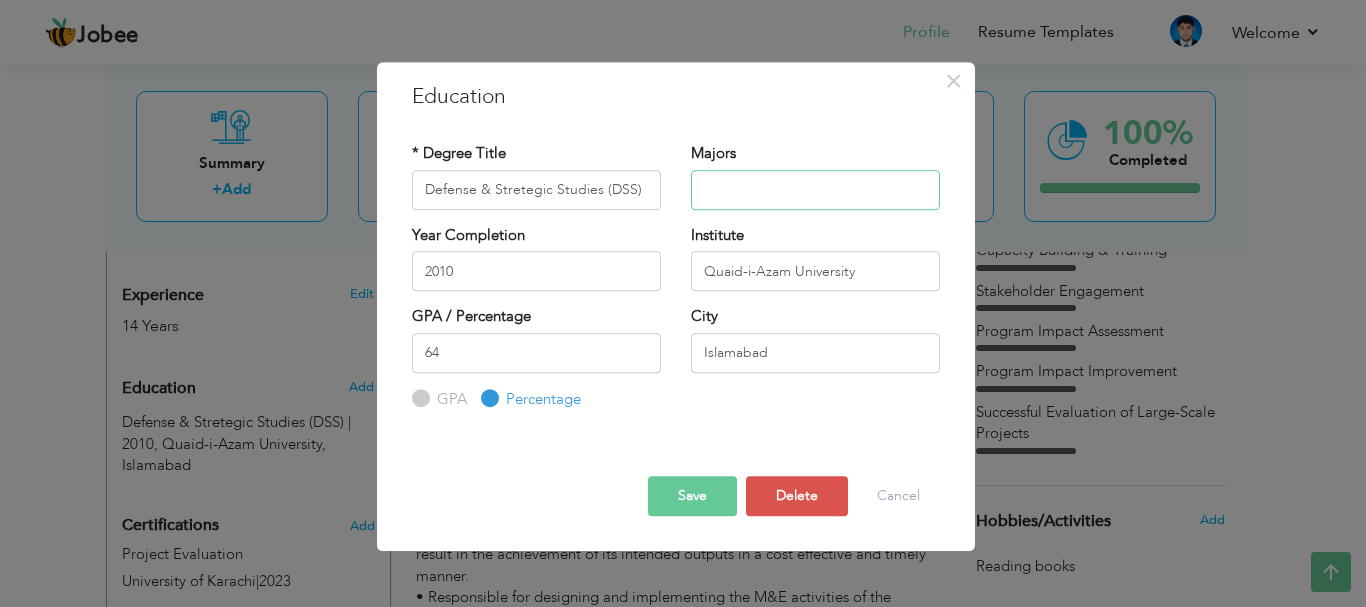 click at bounding box center [815, 190] 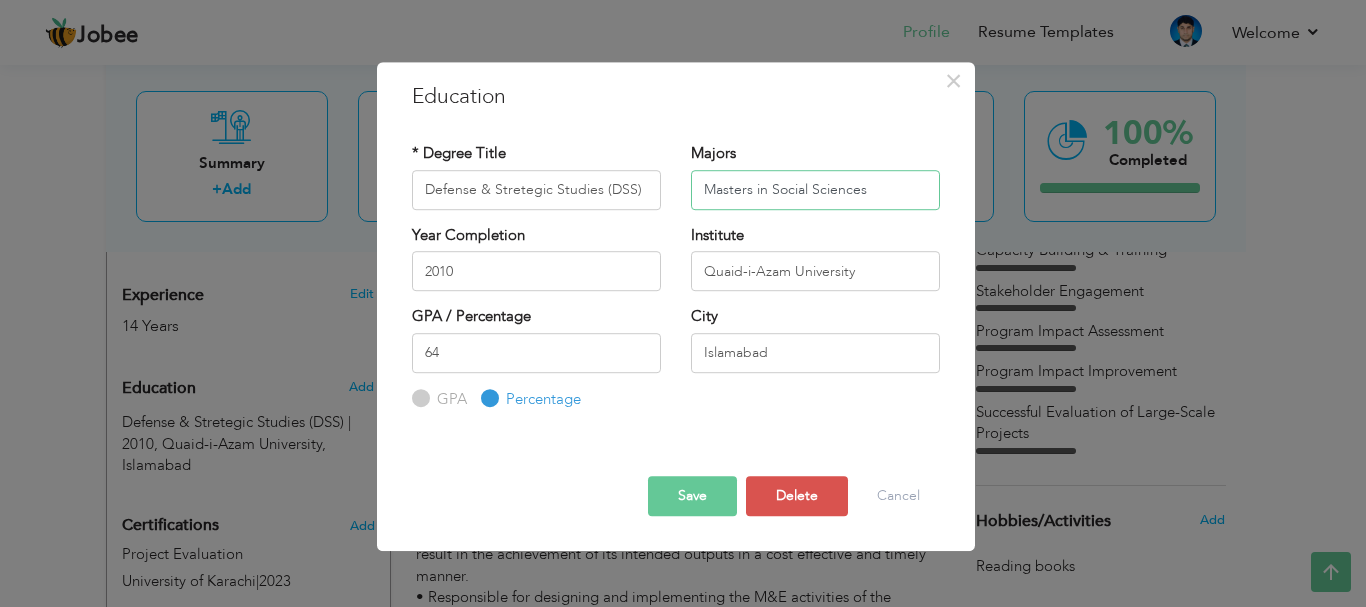 click on "Masters in Social Sciences" at bounding box center (815, 190) 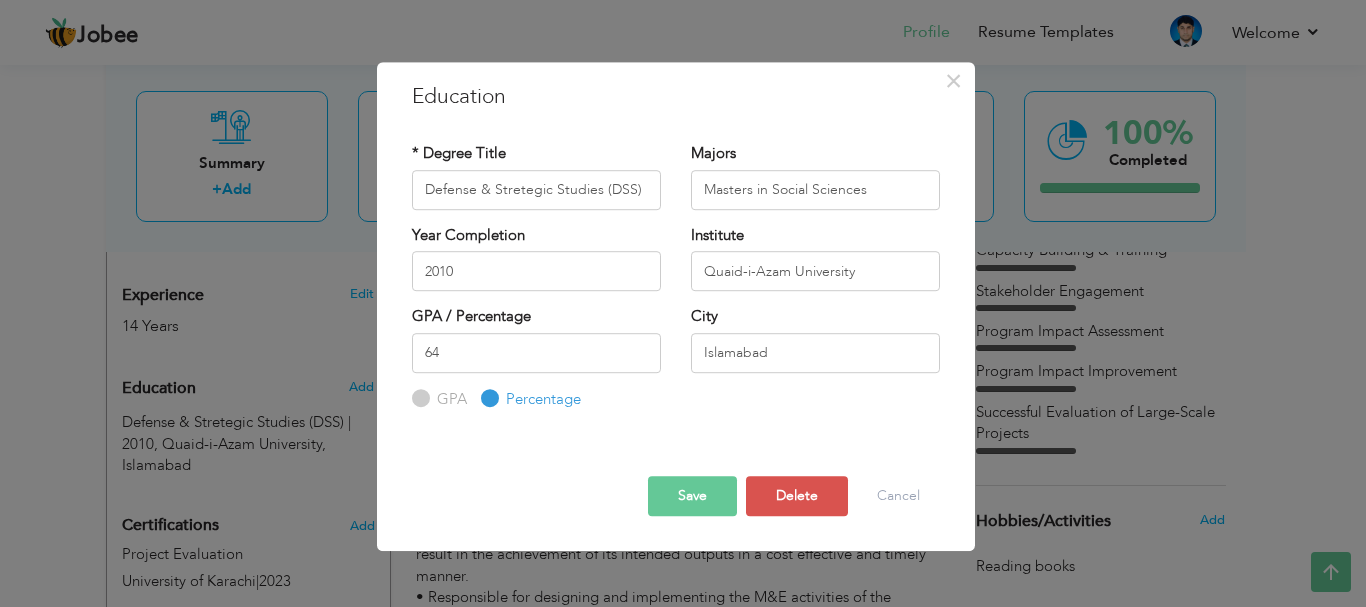 click on "Save" at bounding box center (692, 496) 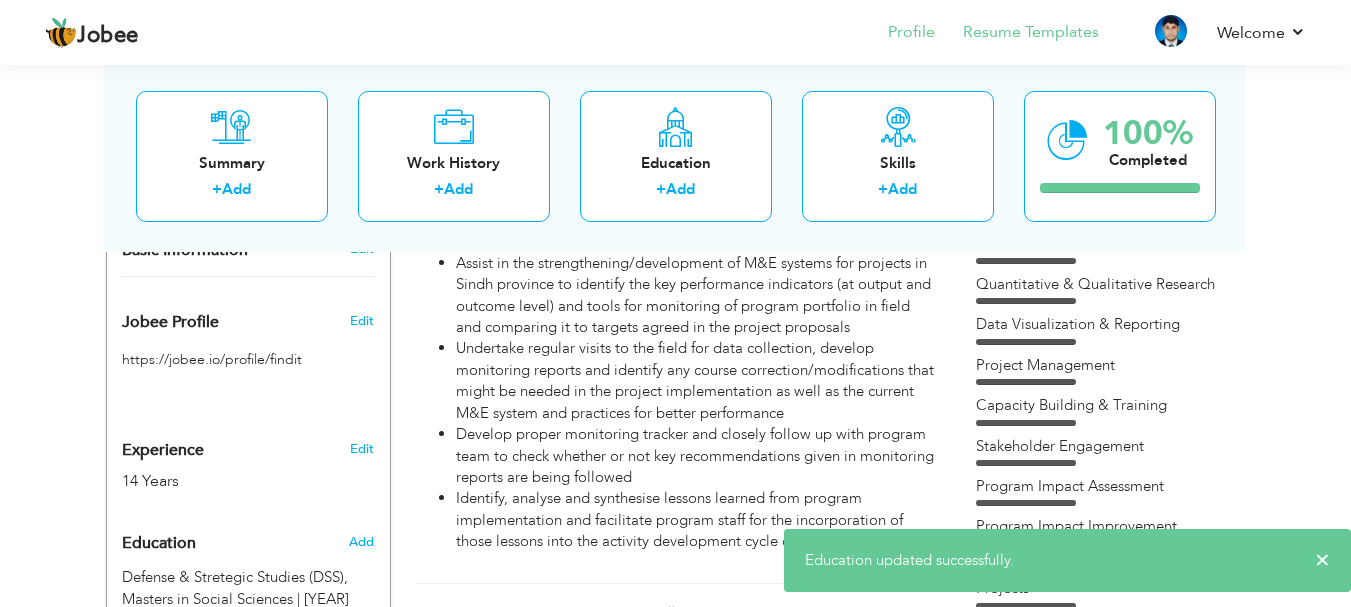 scroll, scrollTop: 435, scrollLeft: 0, axis: vertical 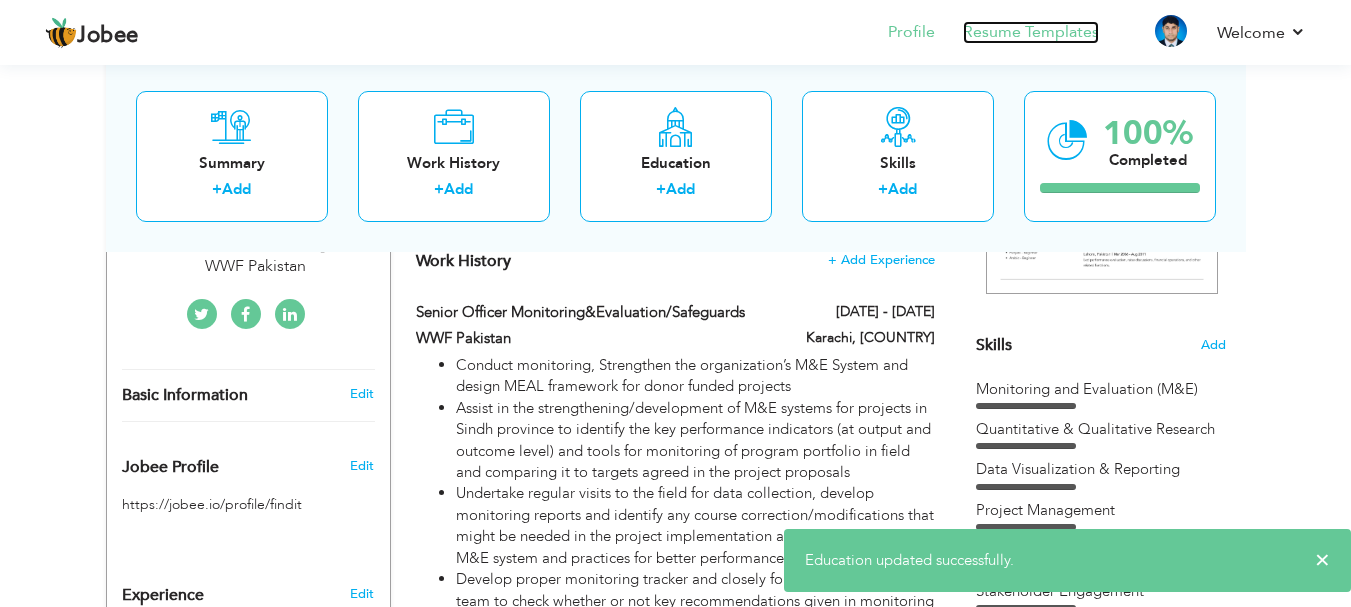 click on "Resume Templates" at bounding box center (1031, 32) 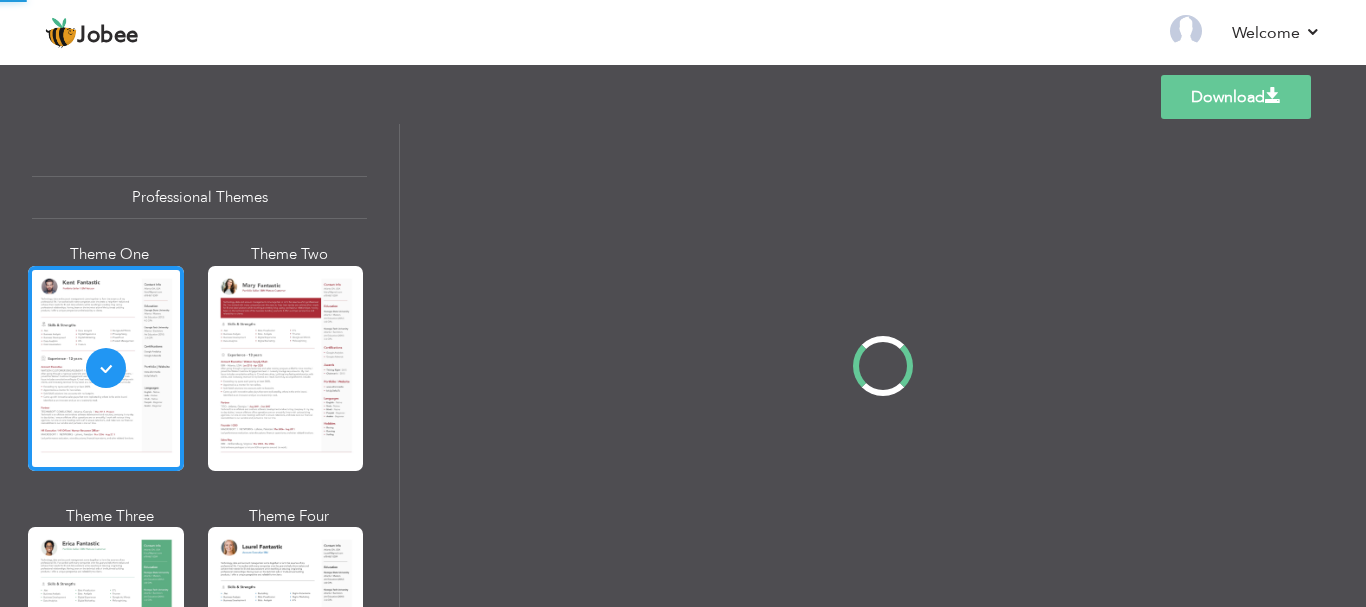 scroll, scrollTop: 0, scrollLeft: 0, axis: both 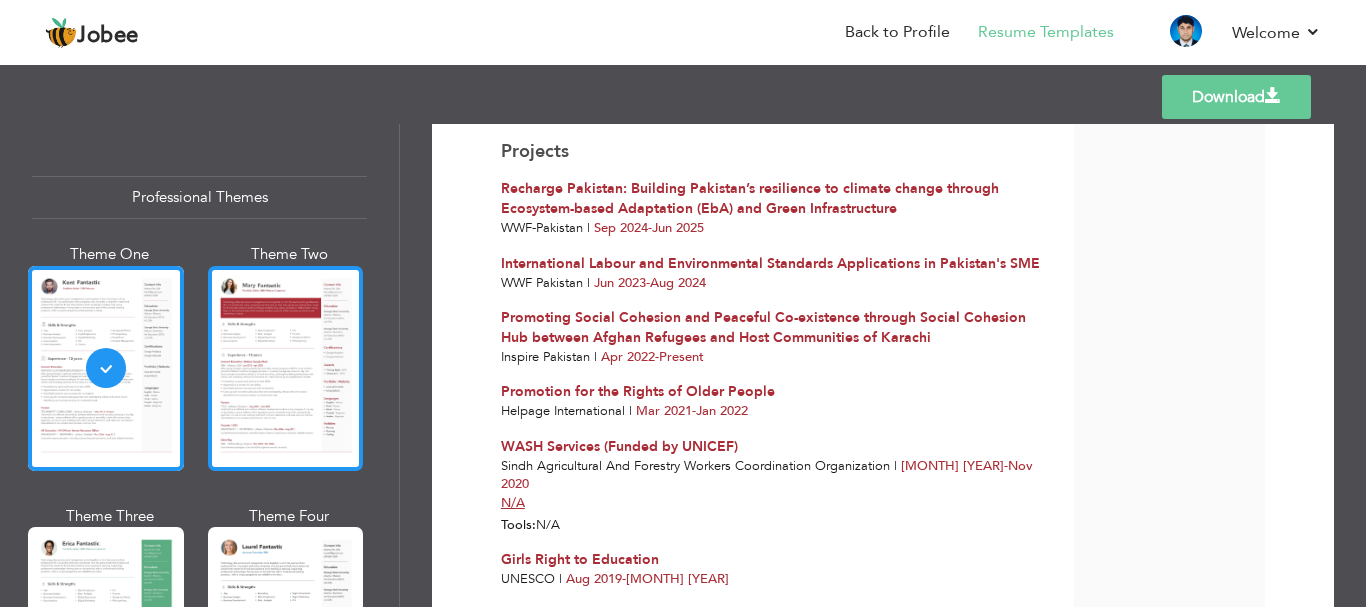 click at bounding box center (286, 368) 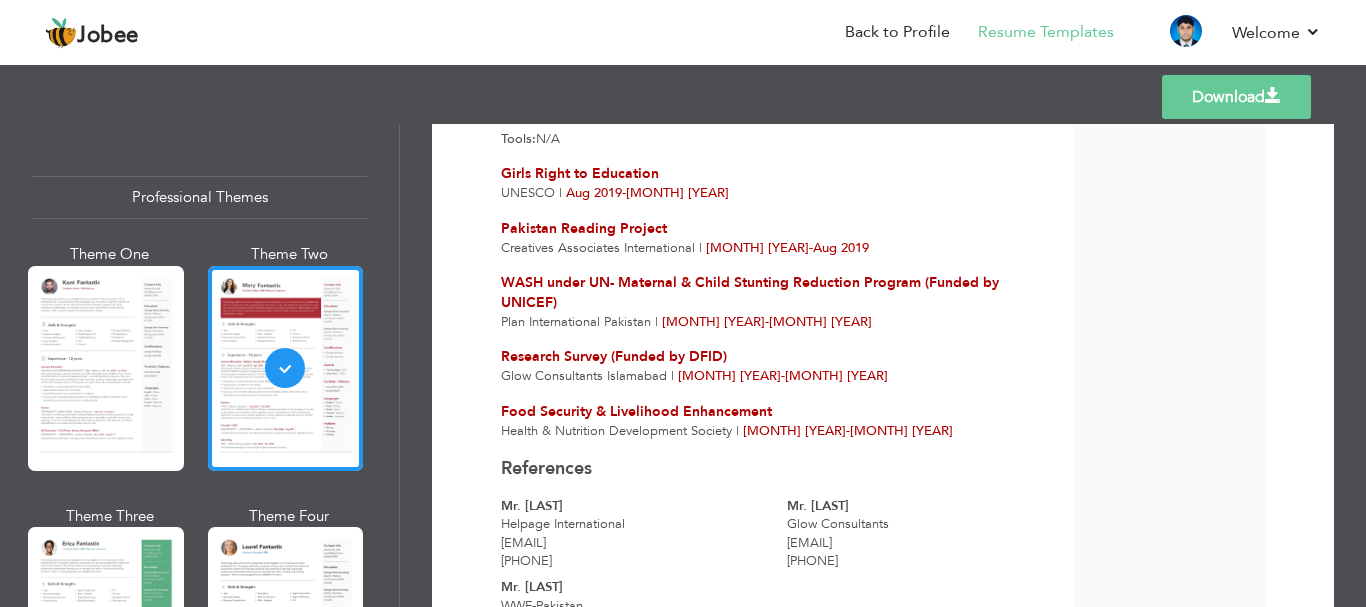 scroll, scrollTop: 3572, scrollLeft: 0, axis: vertical 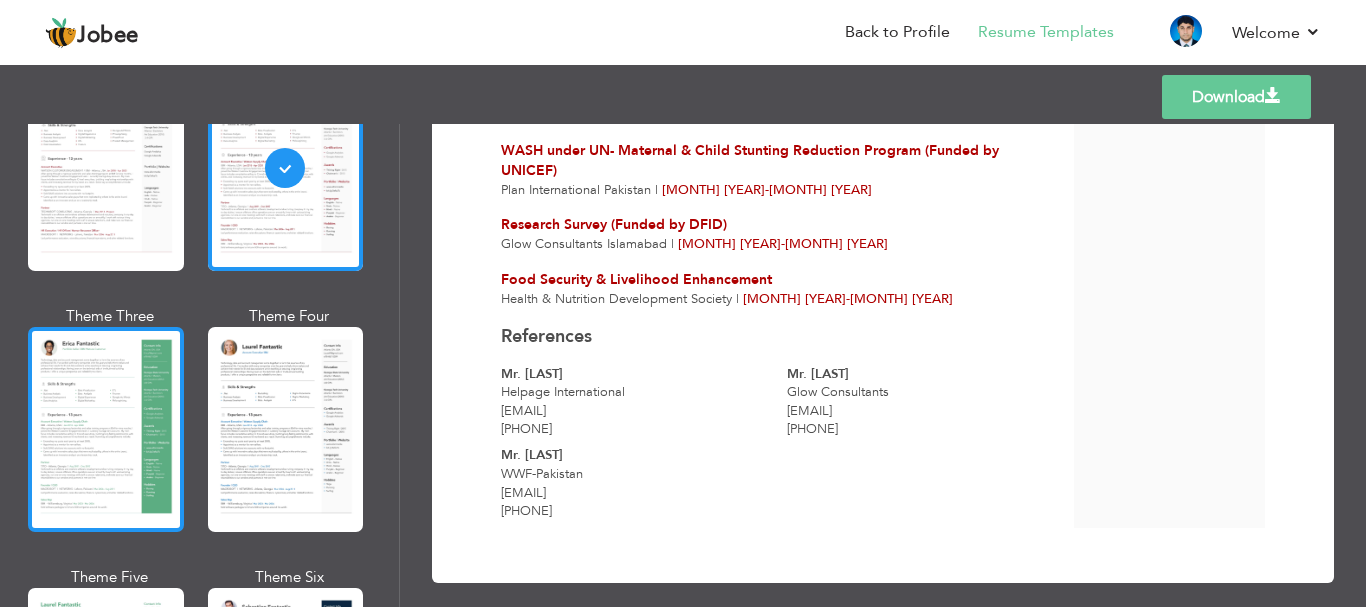 click at bounding box center [106, 429] 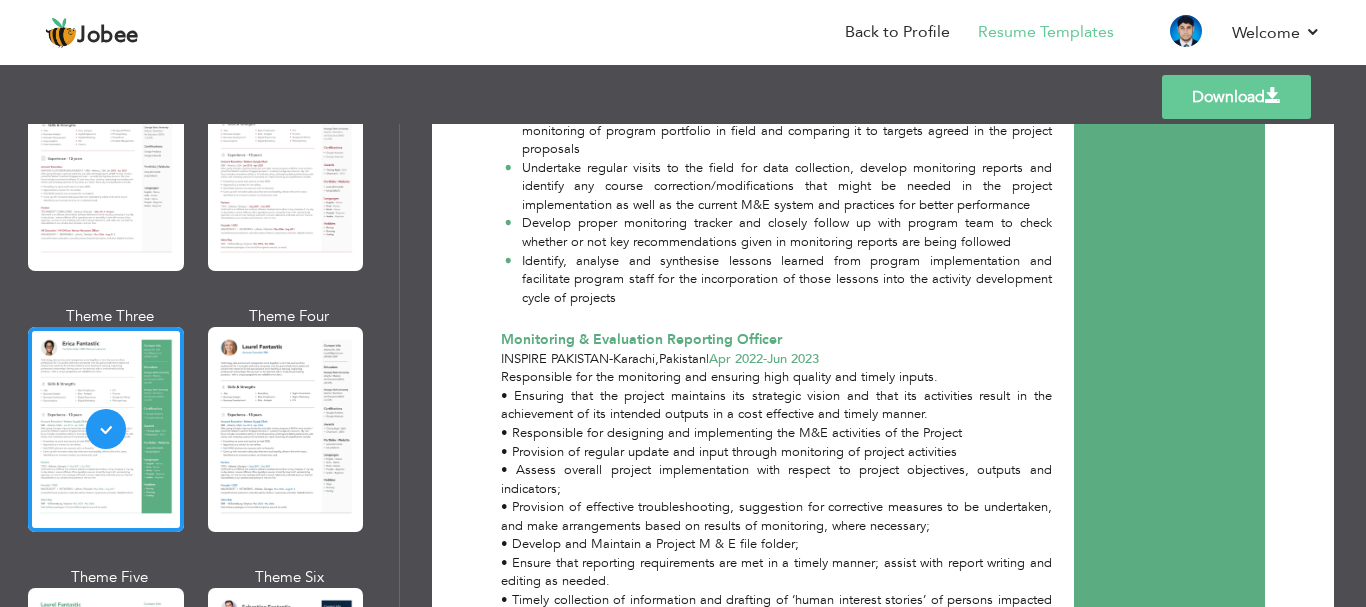 scroll, scrollTop: 118, scrollLeft: 0, axis: vertical 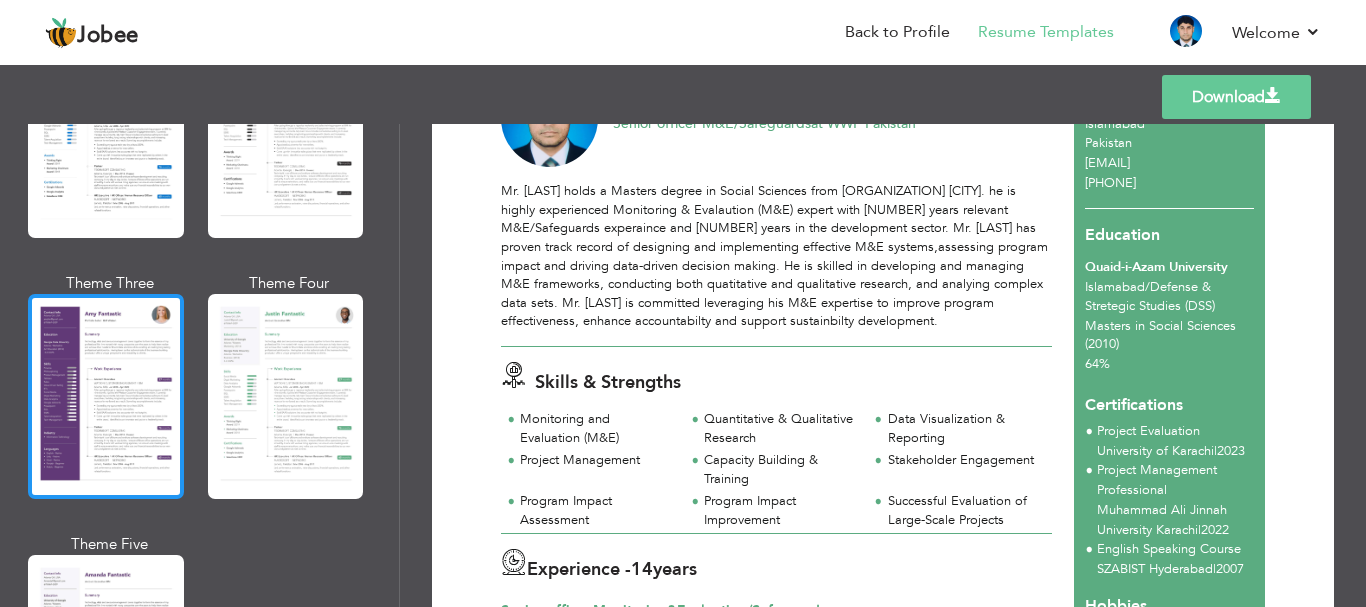click at bounding box center (106, 396) 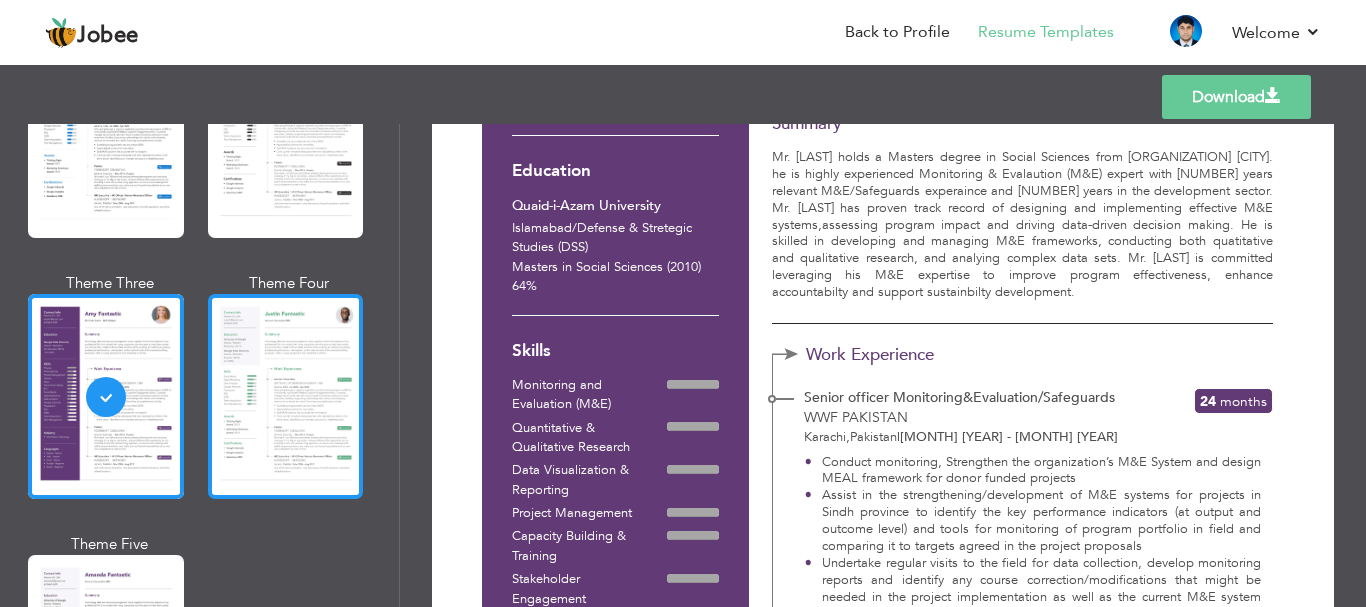 scroll, scrollTop: 200, scrollLeft: 0, axis: vertical 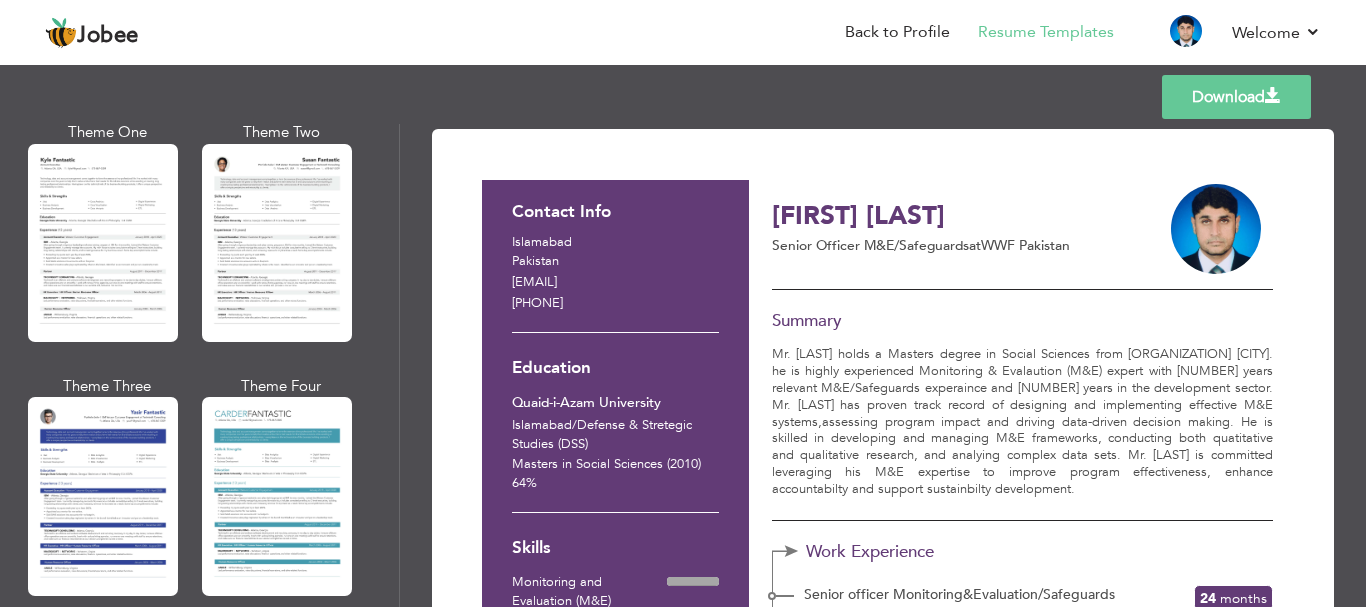 click at bounding box center (1273, 96) 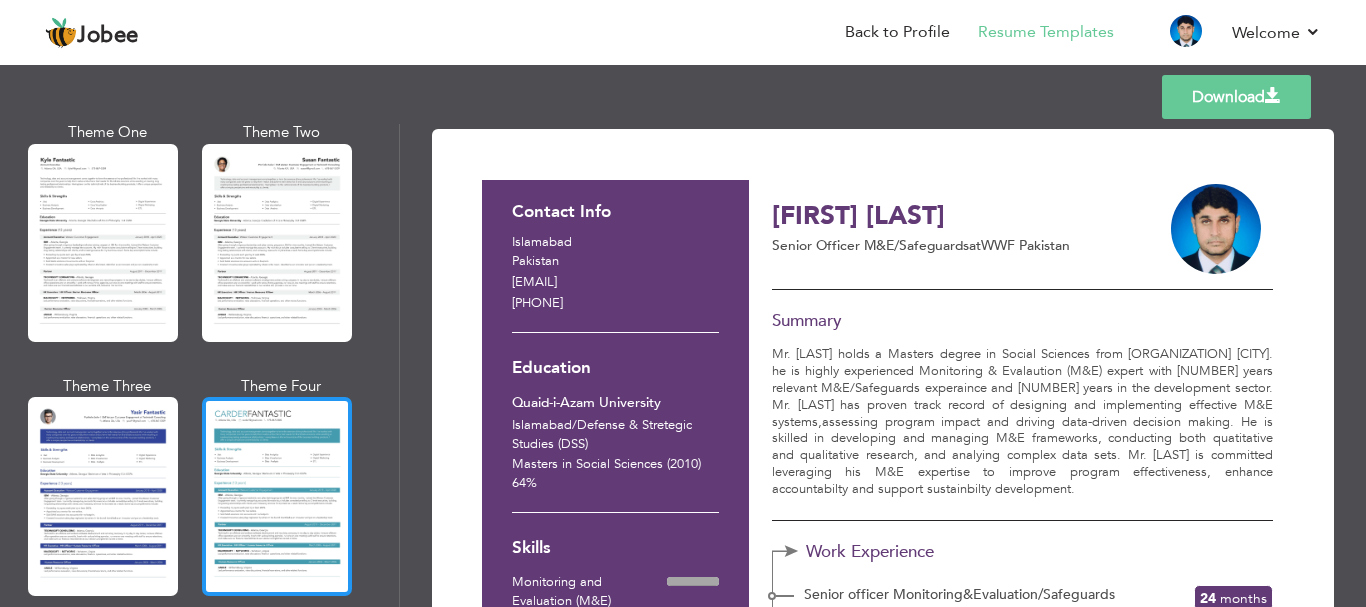 click at bounding box center [277, 496] 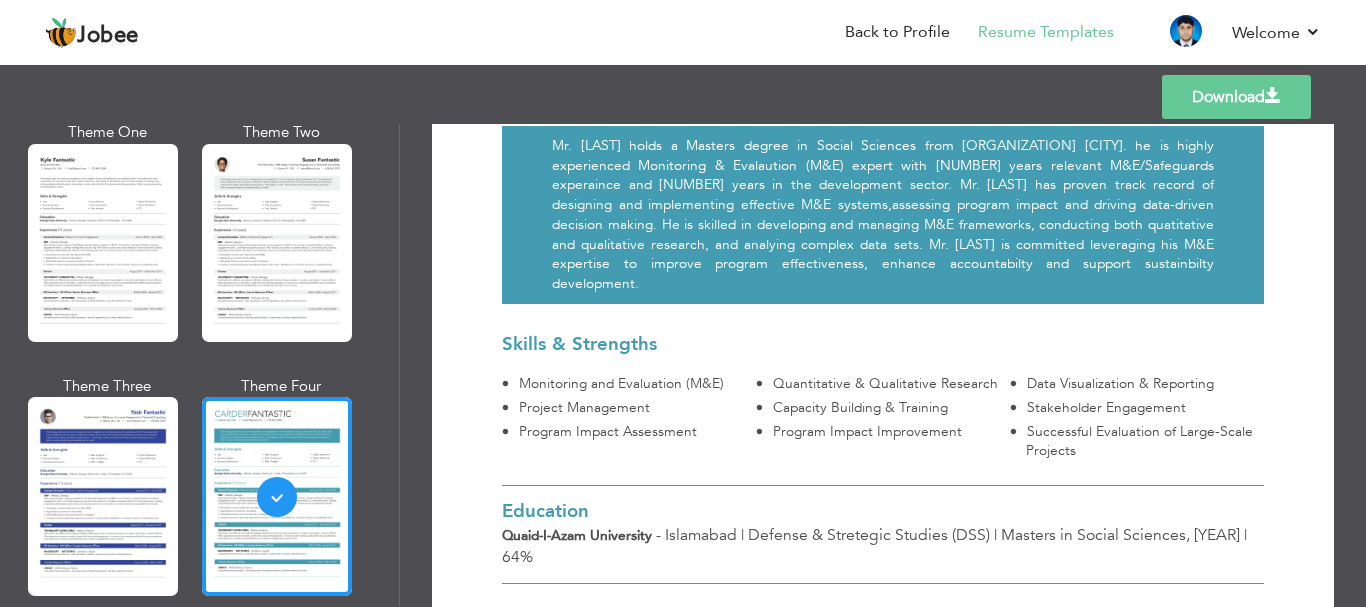 scroll, scrollTop: 0, scrollLeft: 0, axis: both 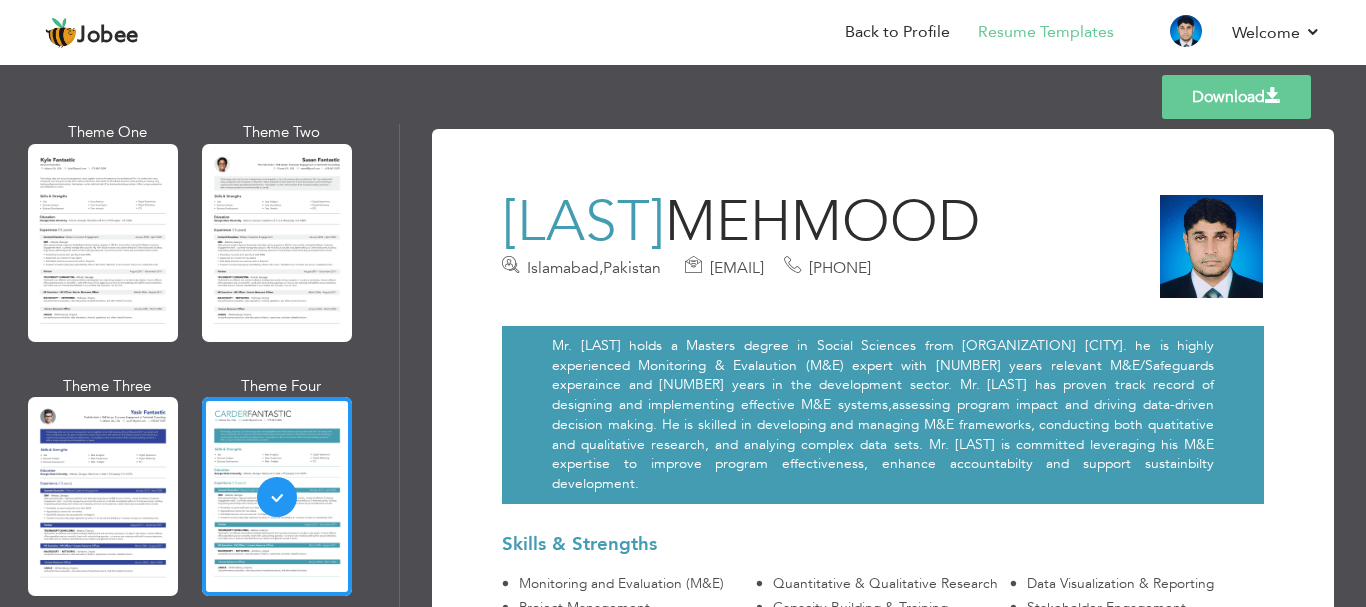click on "Download" at bounding box center (1236, 97) 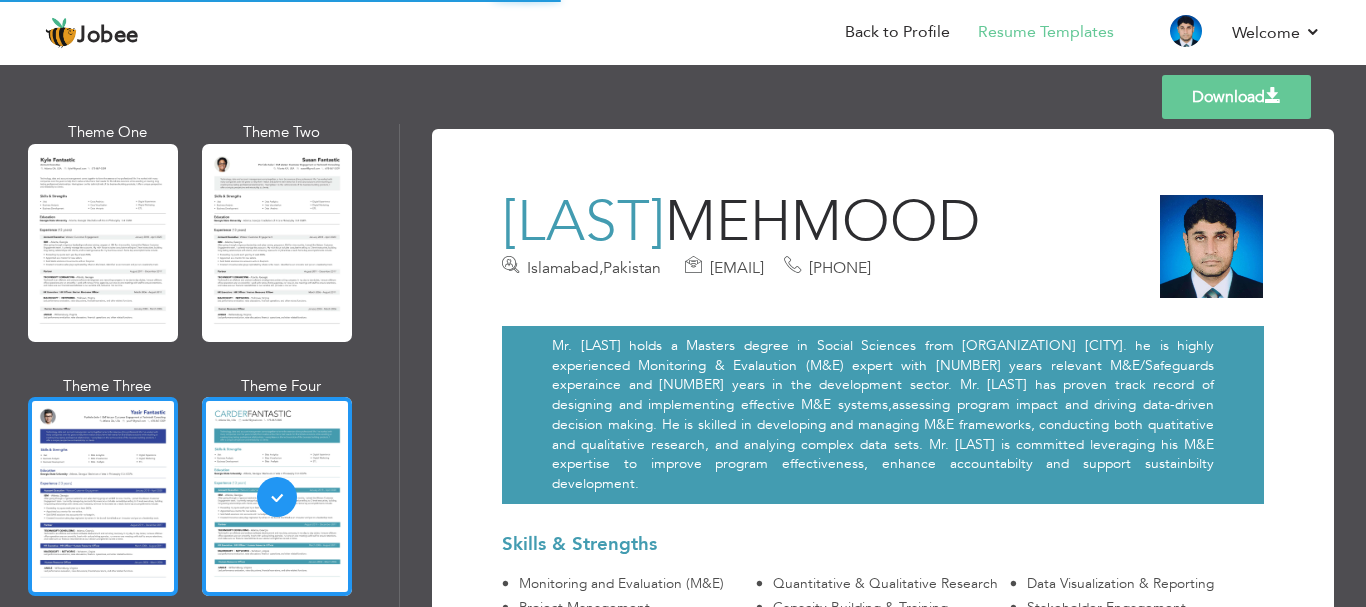 click at bounding box center [103, 496] 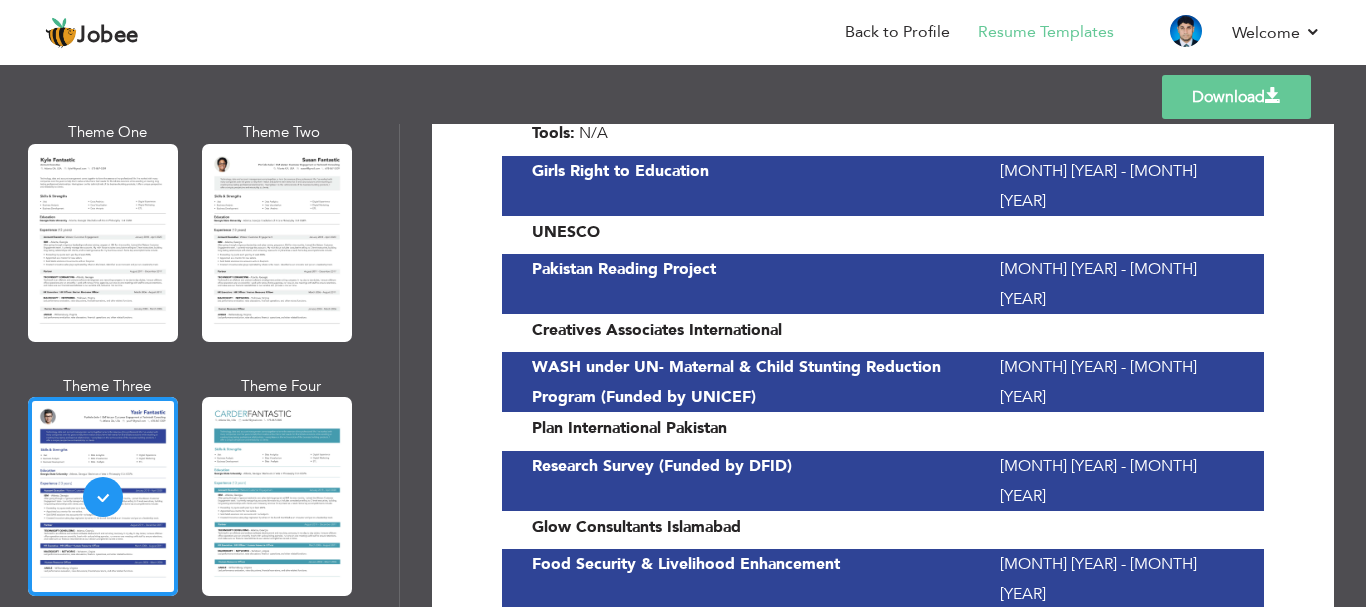scroll, scrollTop: 4733, scrollLeft: 0, axis: vertical 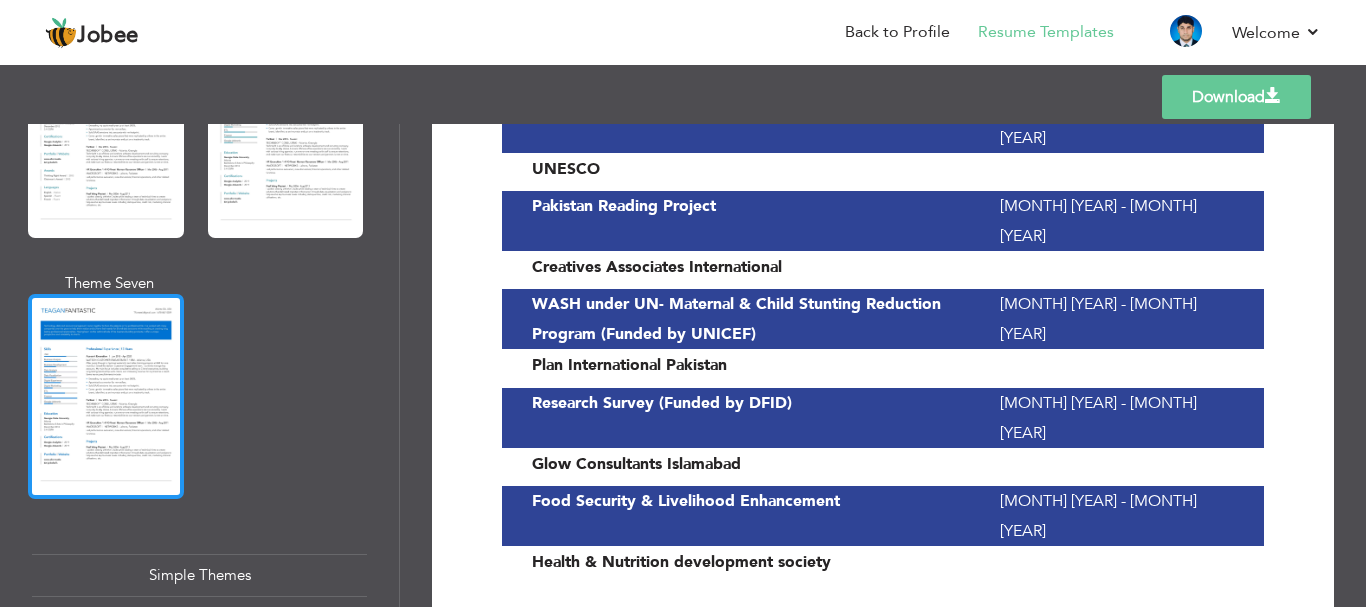 click at bounding box center (106, 396) 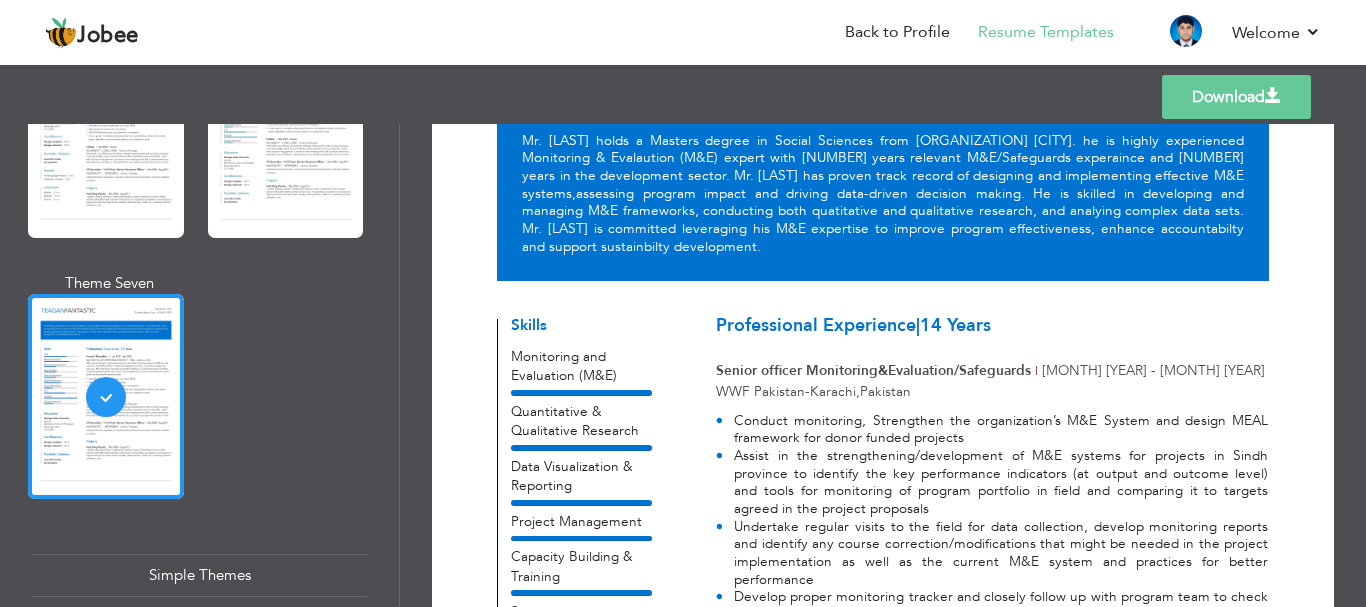 scroll, scrollTop: 0, scrollLeft: 0, axis: both 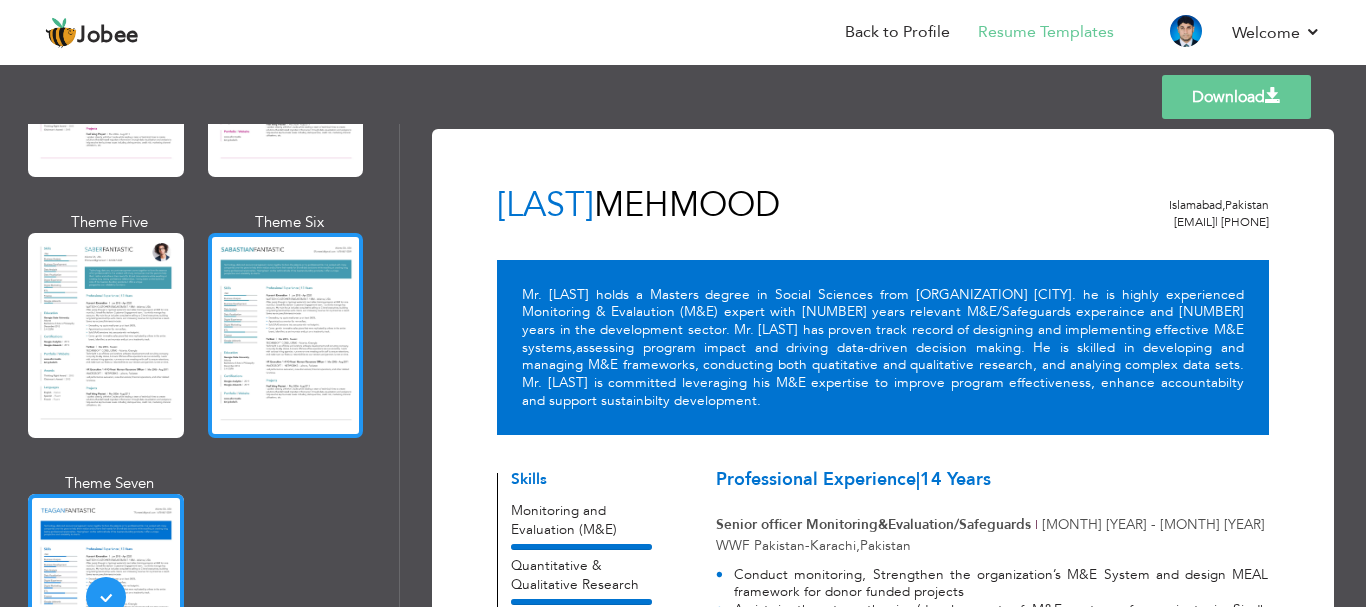 click at bounding box center [286, 335] 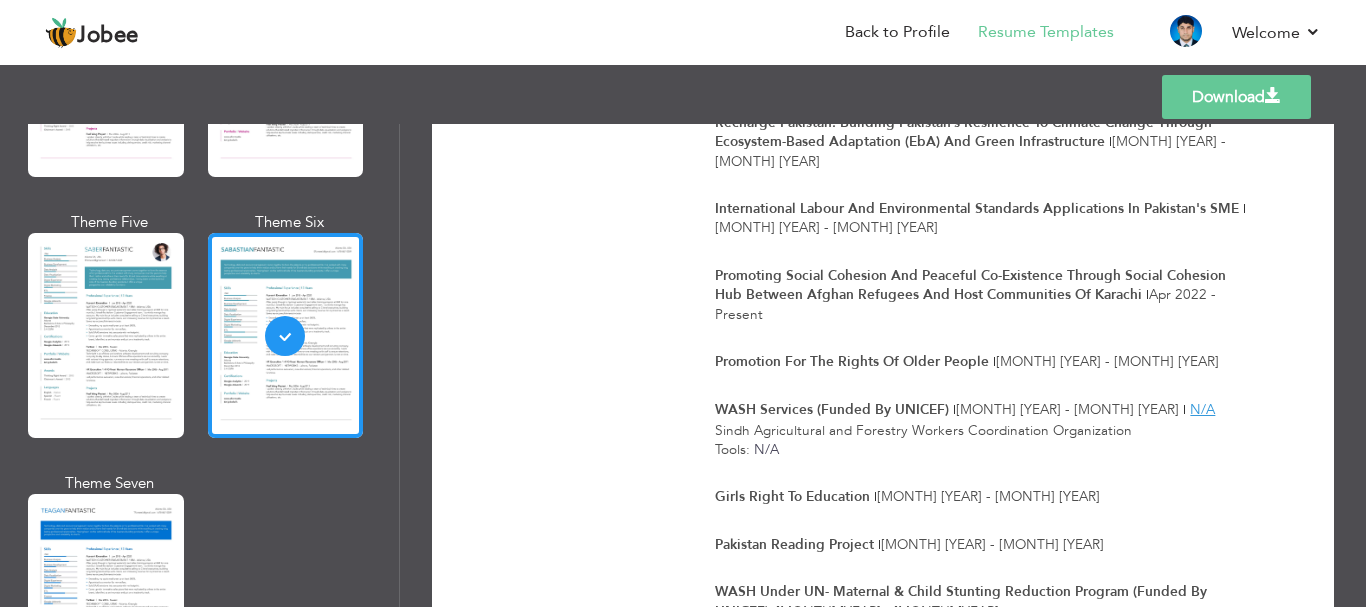 scroll, scrollTop: 2970, scrollLeft: 0, axis: vertical 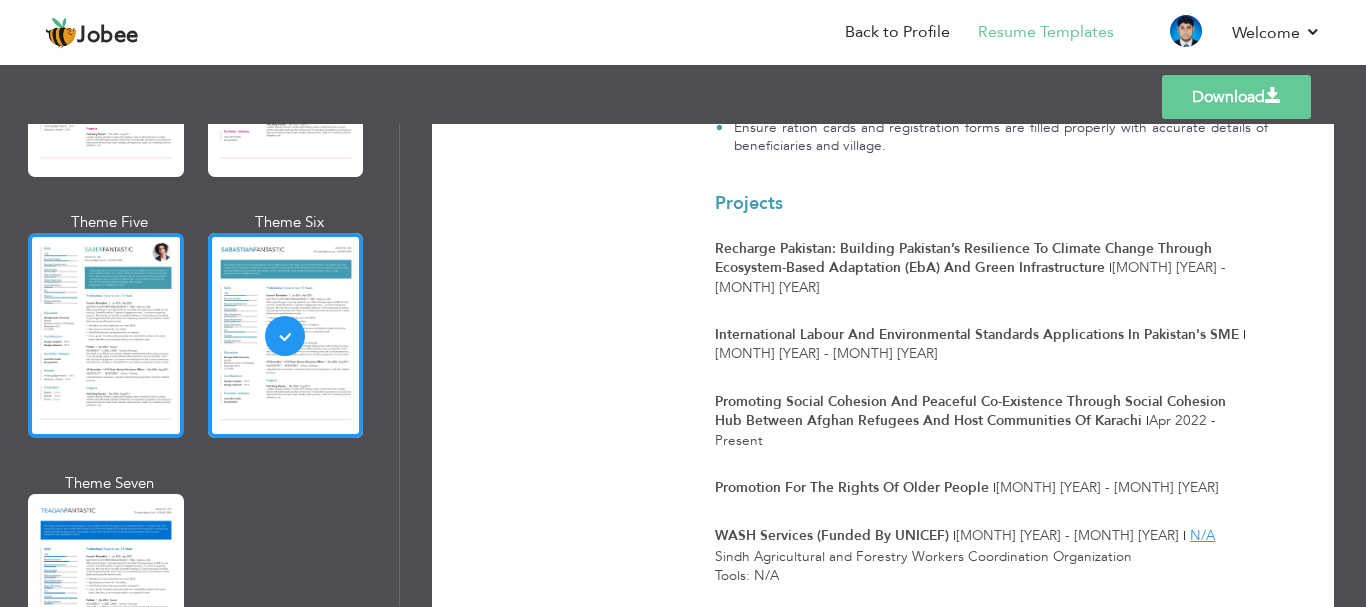 click at bounding box center (106, 335) 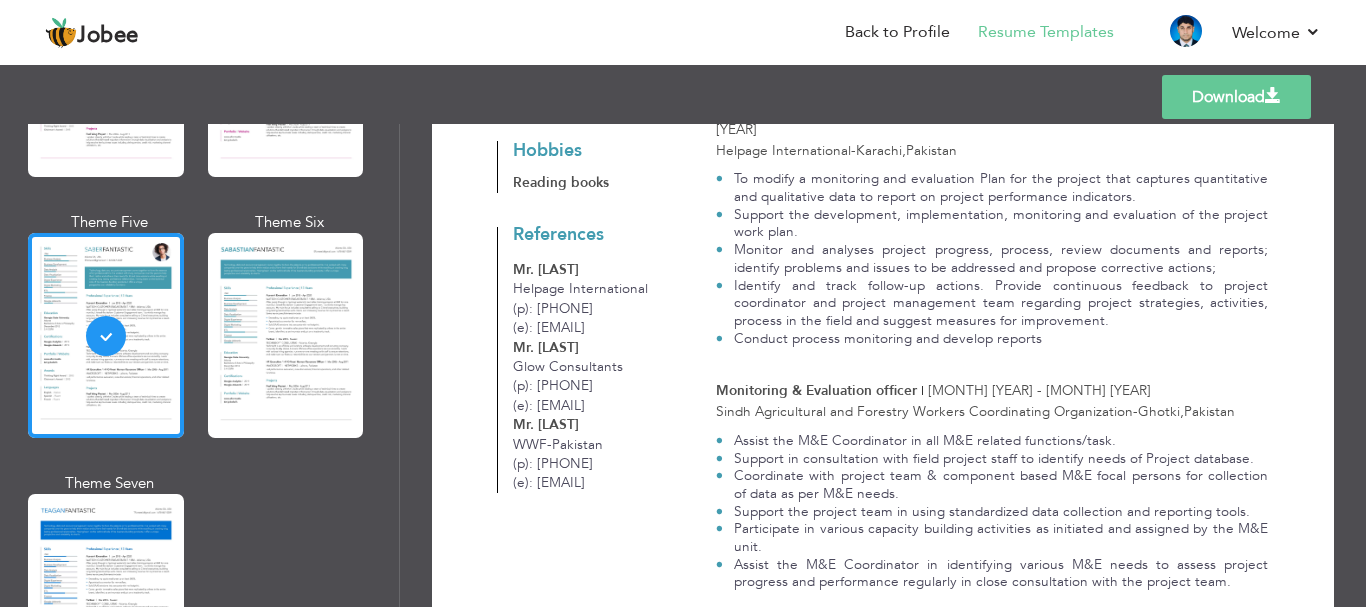 scroll, scrollTop: 1400, scrollLeft: 0, axis: vertical 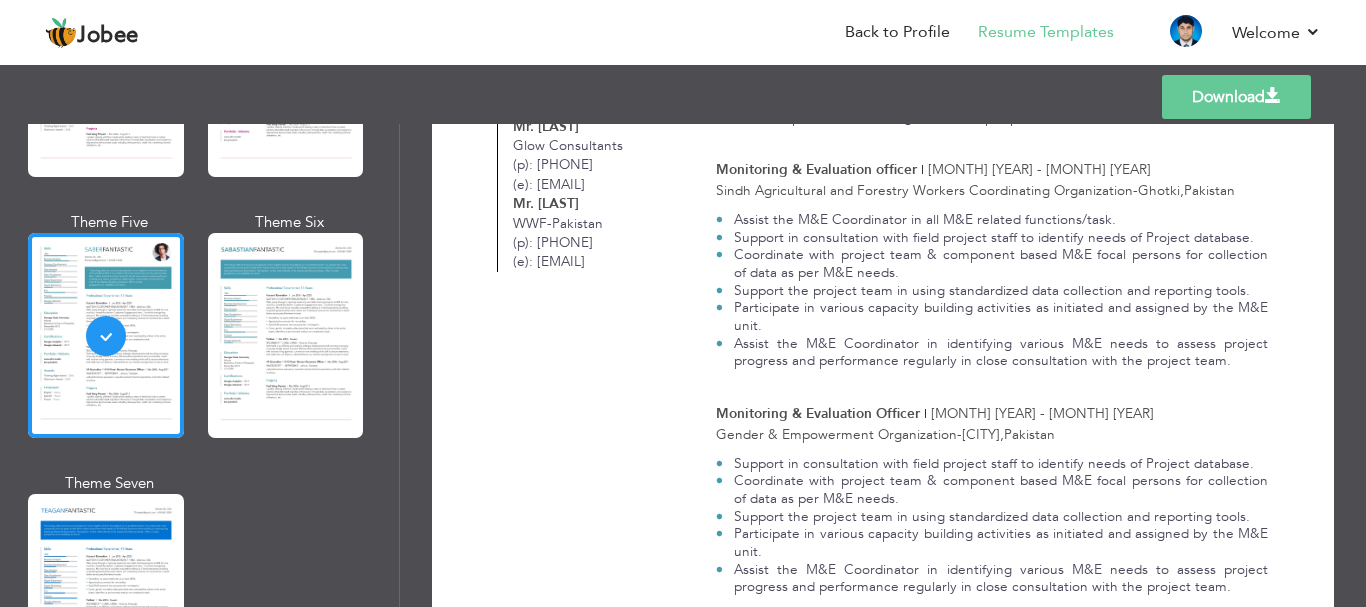 click on "Download" at bounding box center (1236, 97) 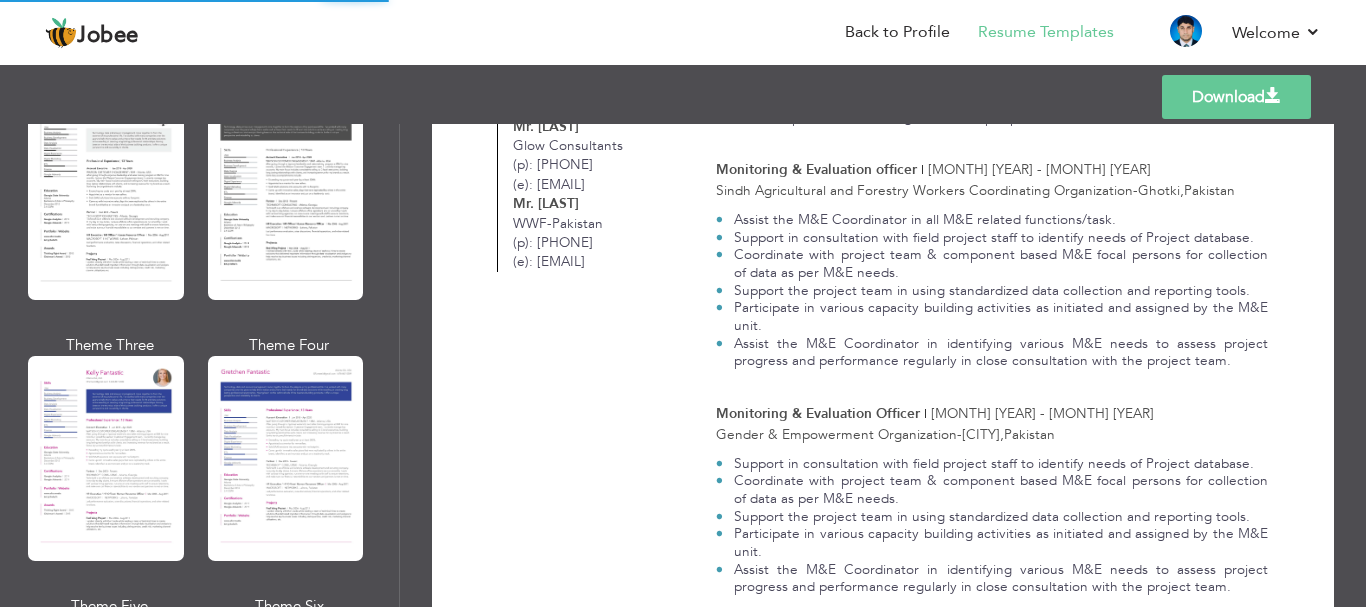 scroll, scrollTop: 2494, scrollLeft: 0, axis: vertical 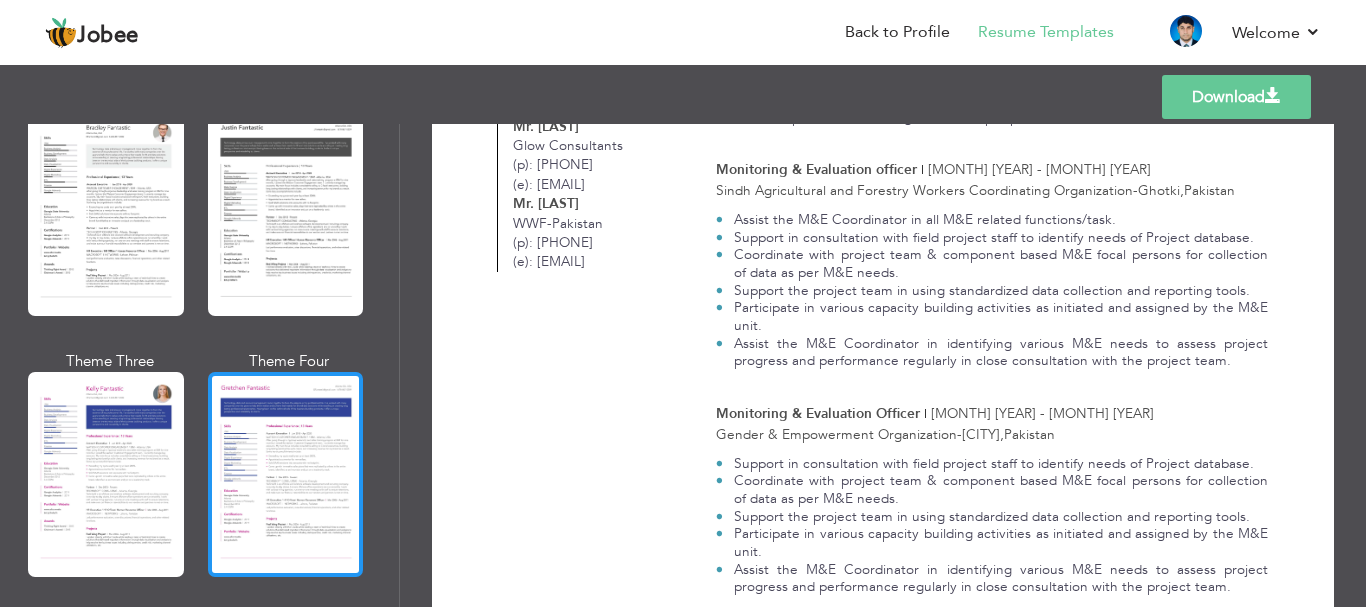 click at bounding box center (286, 474) 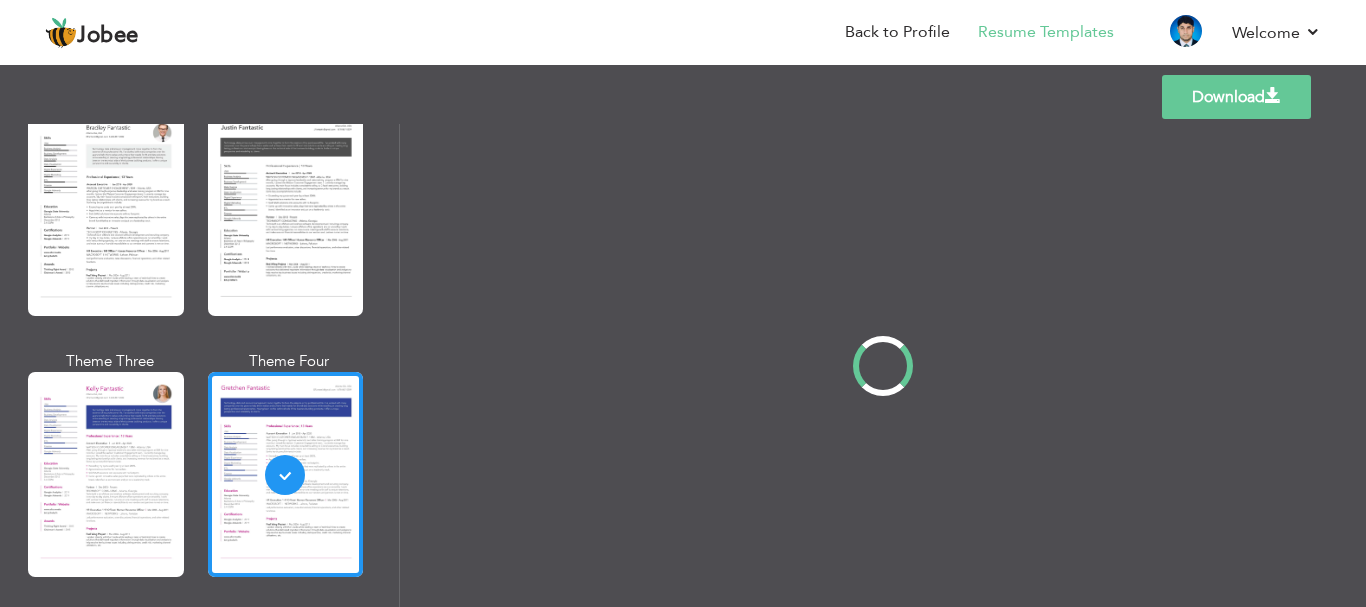 scroll, scrollTop: 0, scrollLeft: 0, axis: both 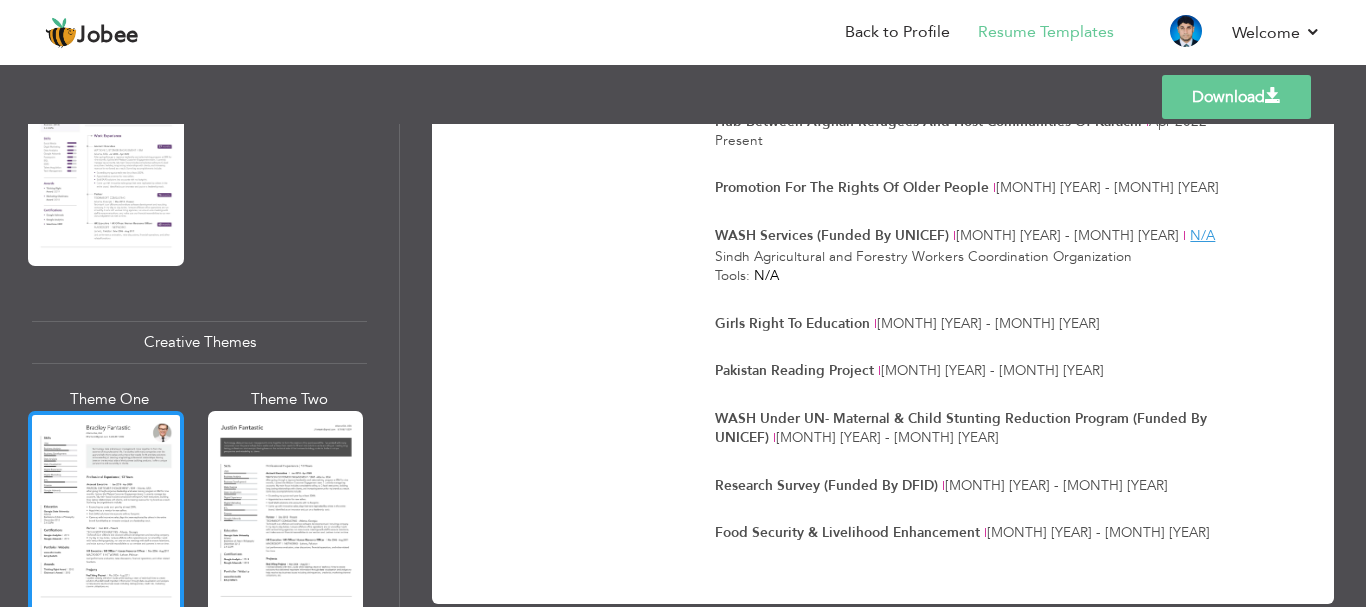 click at bounding box center (106, 513) 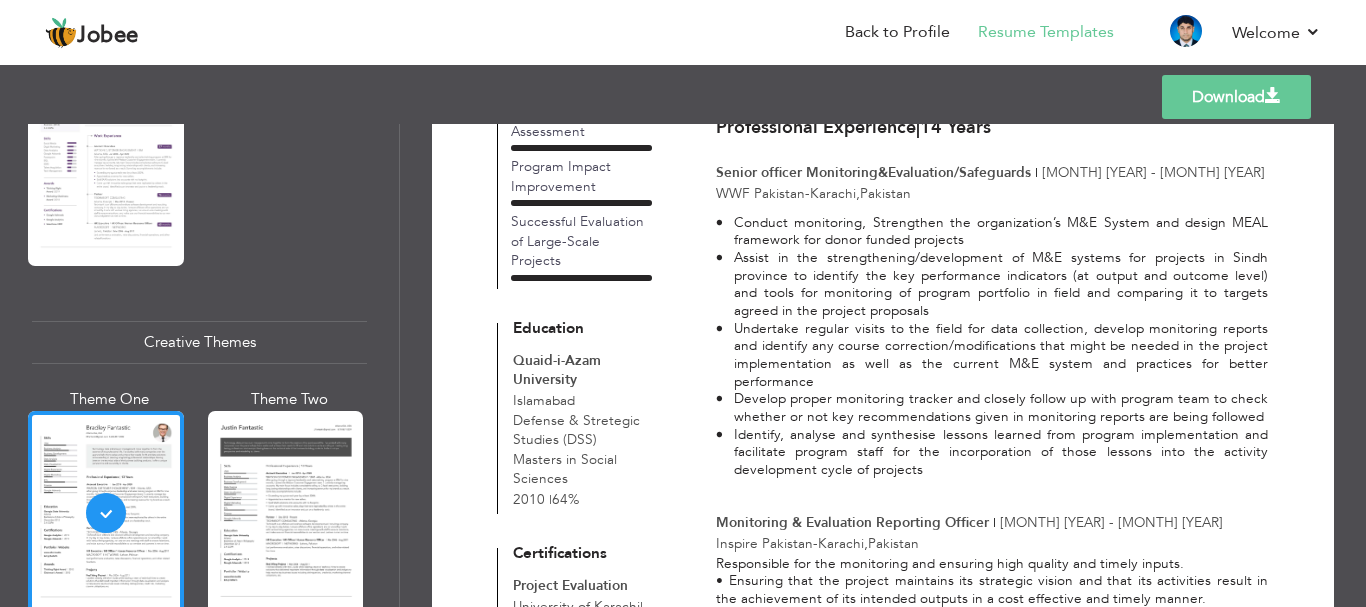scroll, scrollTop: 0, scrollLeft: 0, axis: both 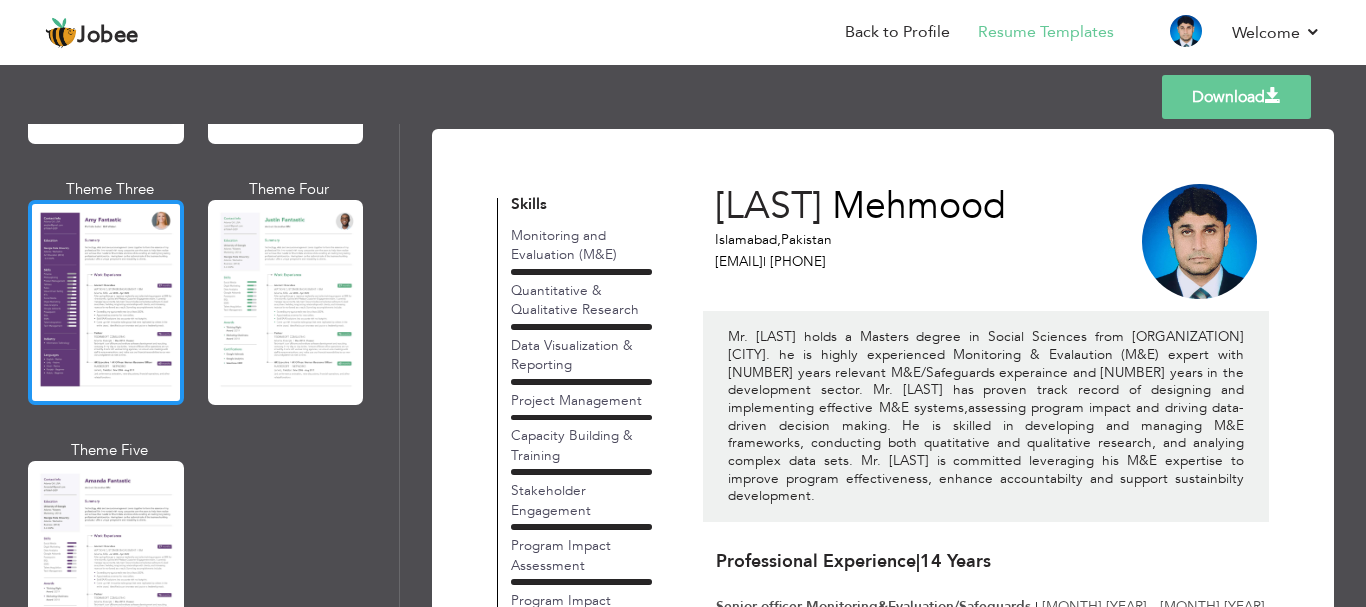 click at bounding box center [106, 302] 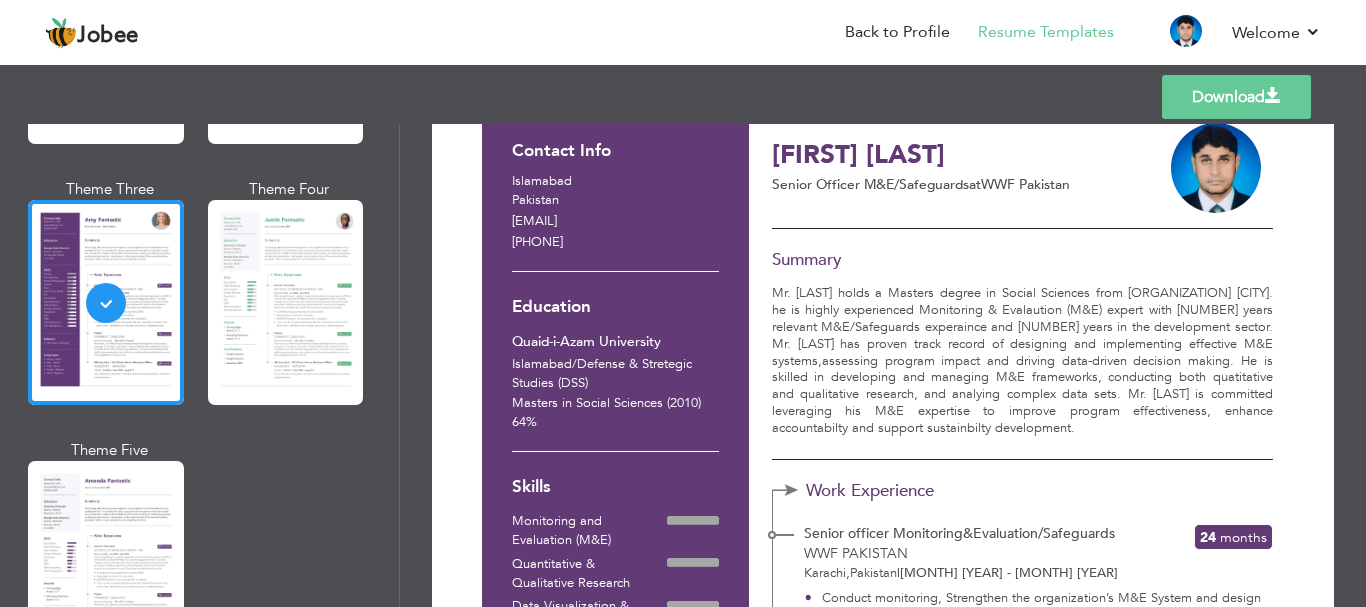 scroll, scrollTop: 0, scrollLeft: 0, axis: both 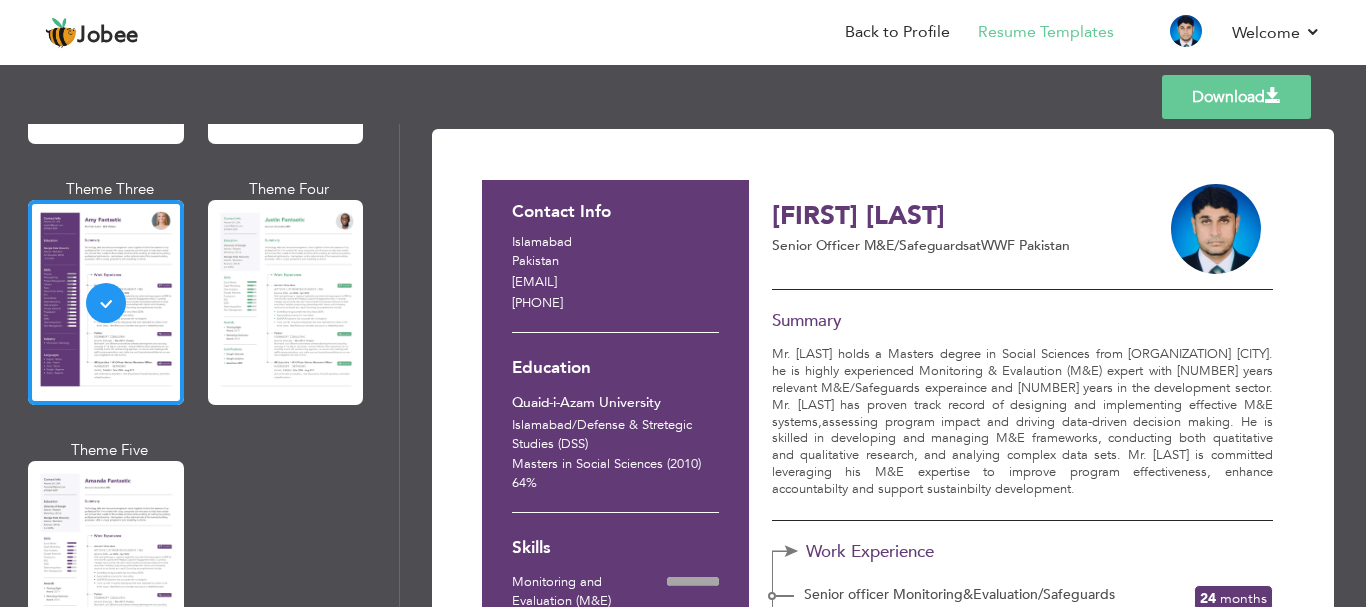 click on "Download" at bounding box center (1236, 97) 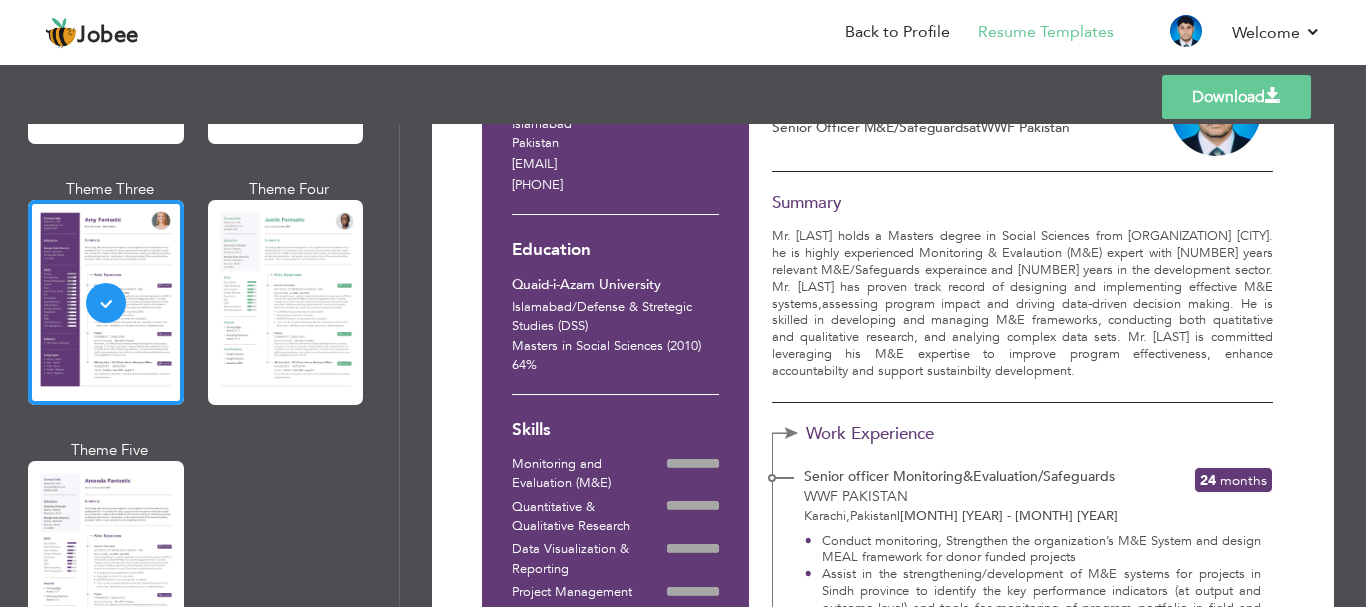 scroll, scrollTop: 0, scrollLeft: 0, axis: both 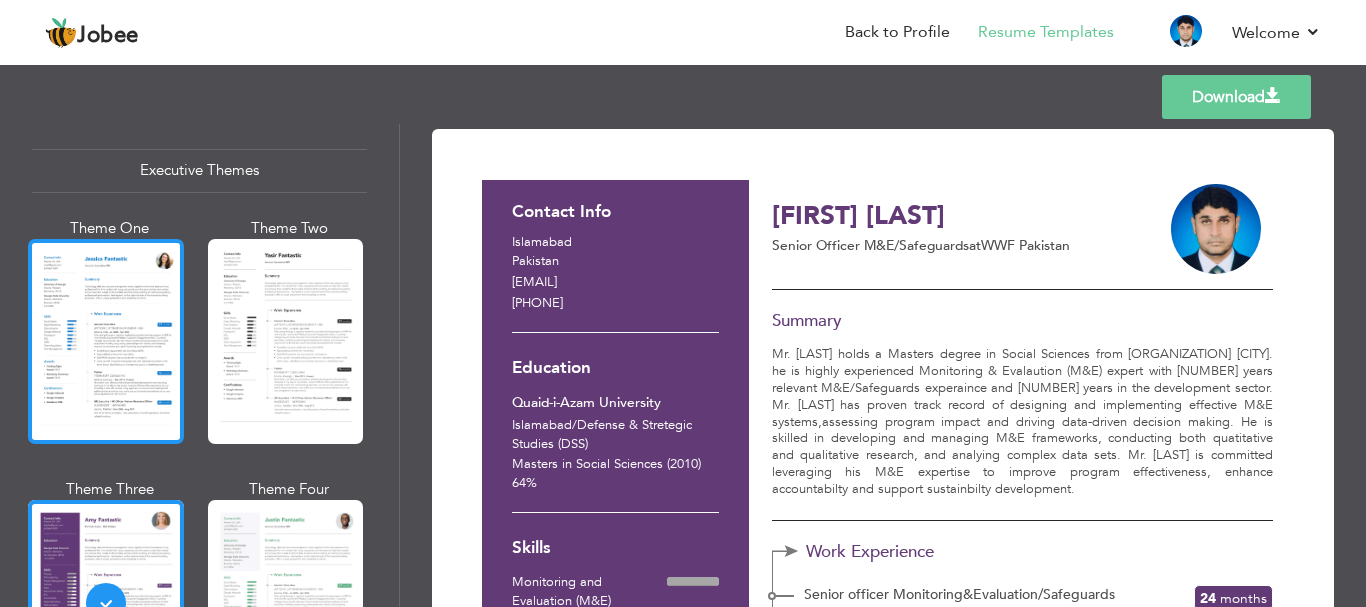 click at bounding box center [106, 341] 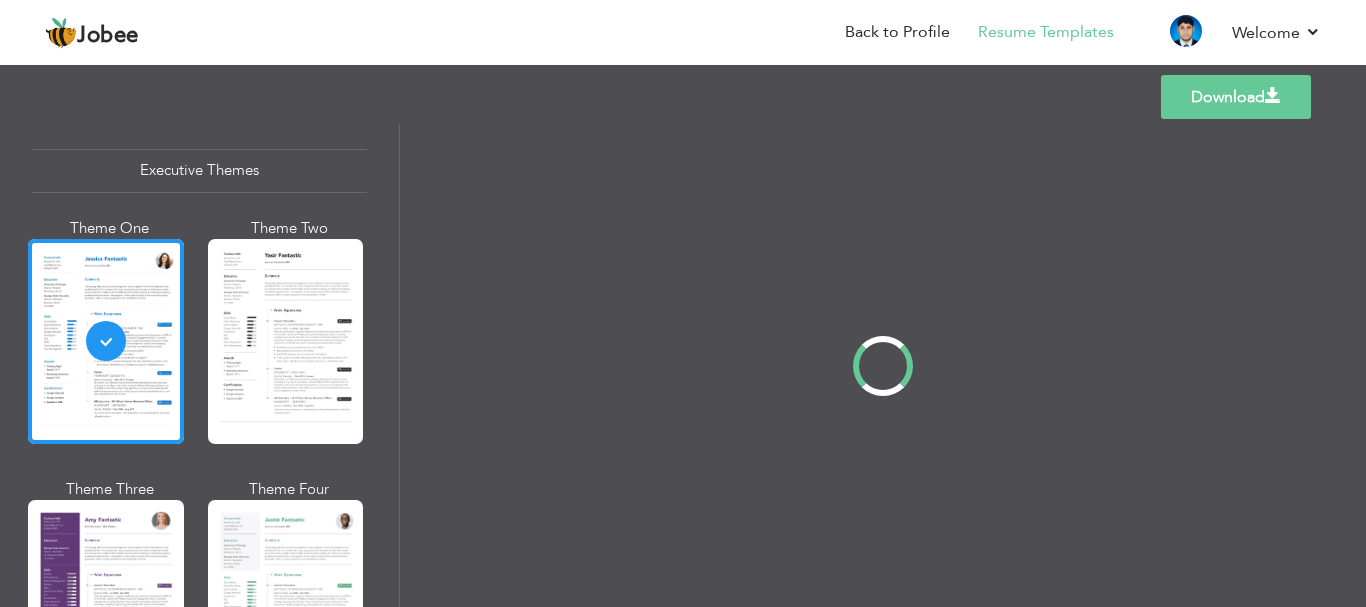 scroll, scrollTop: 1492, scrollLeft: 0, axis: vertical 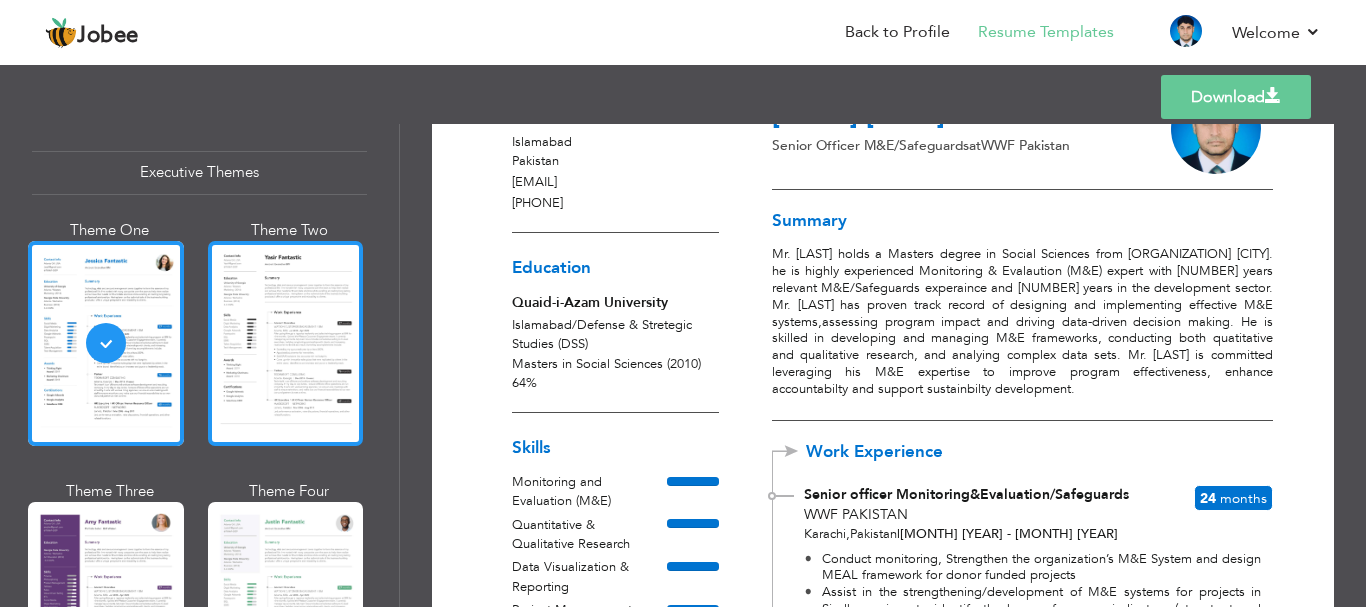 click at bounding box center (286, 343) 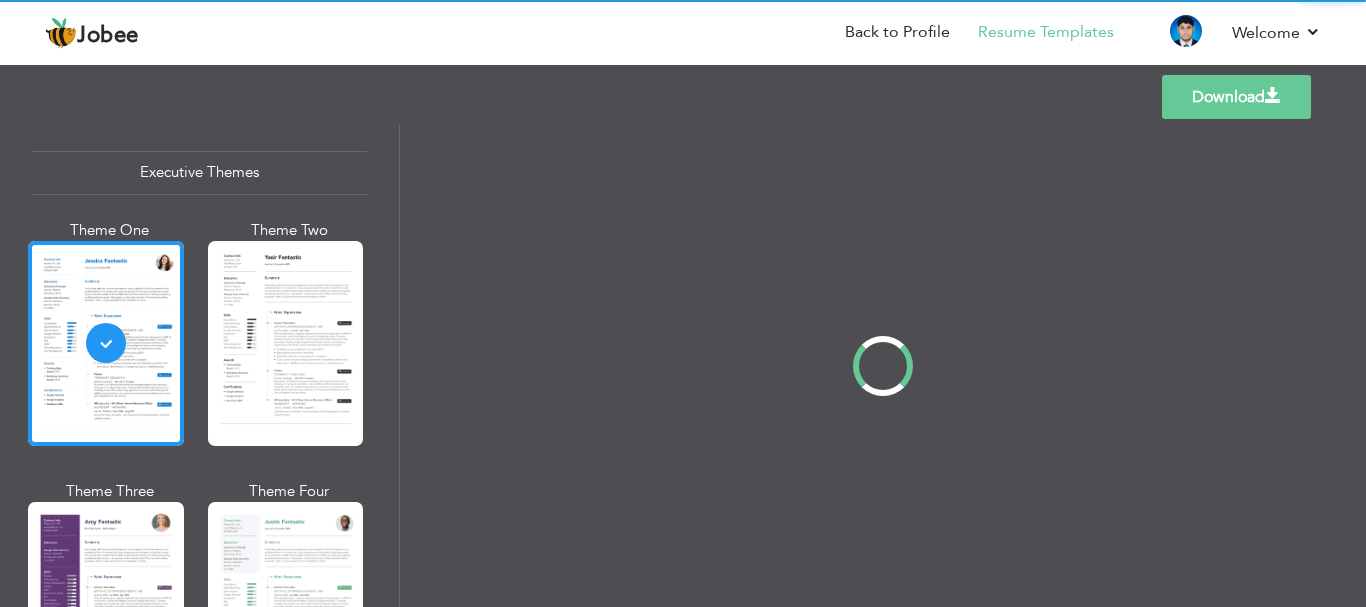 scroll, scrollTop: 1494, scrollLeft: 0, axis: vertical 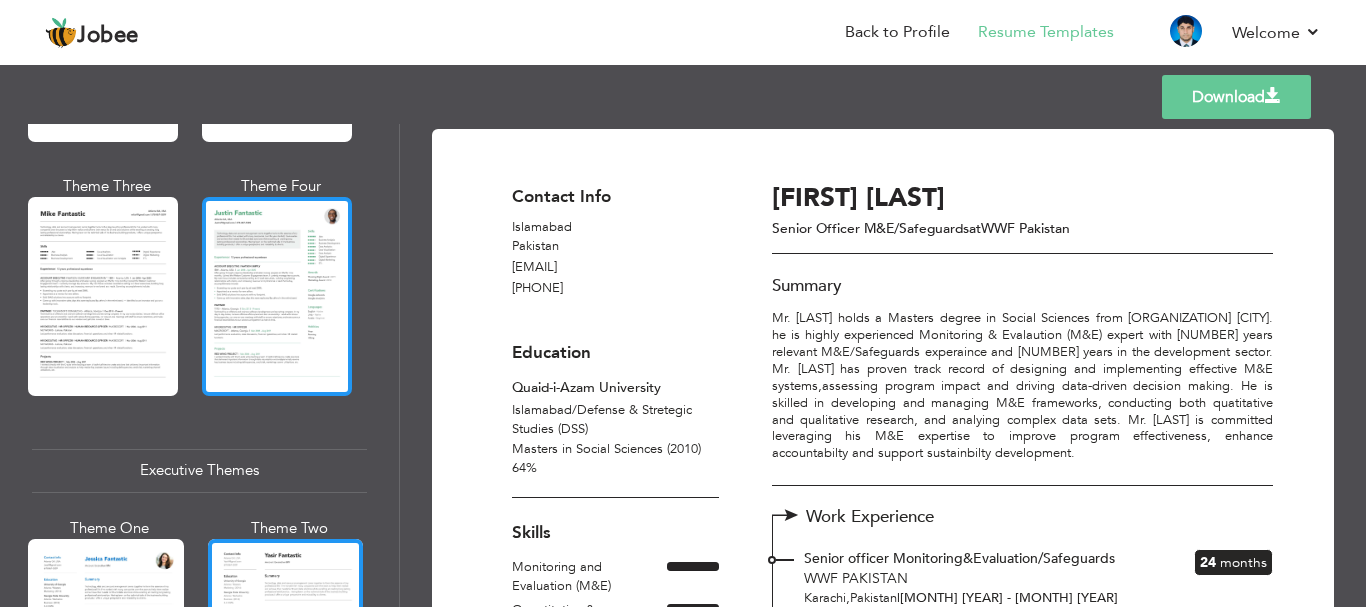 click at bounding box center (277, 296) 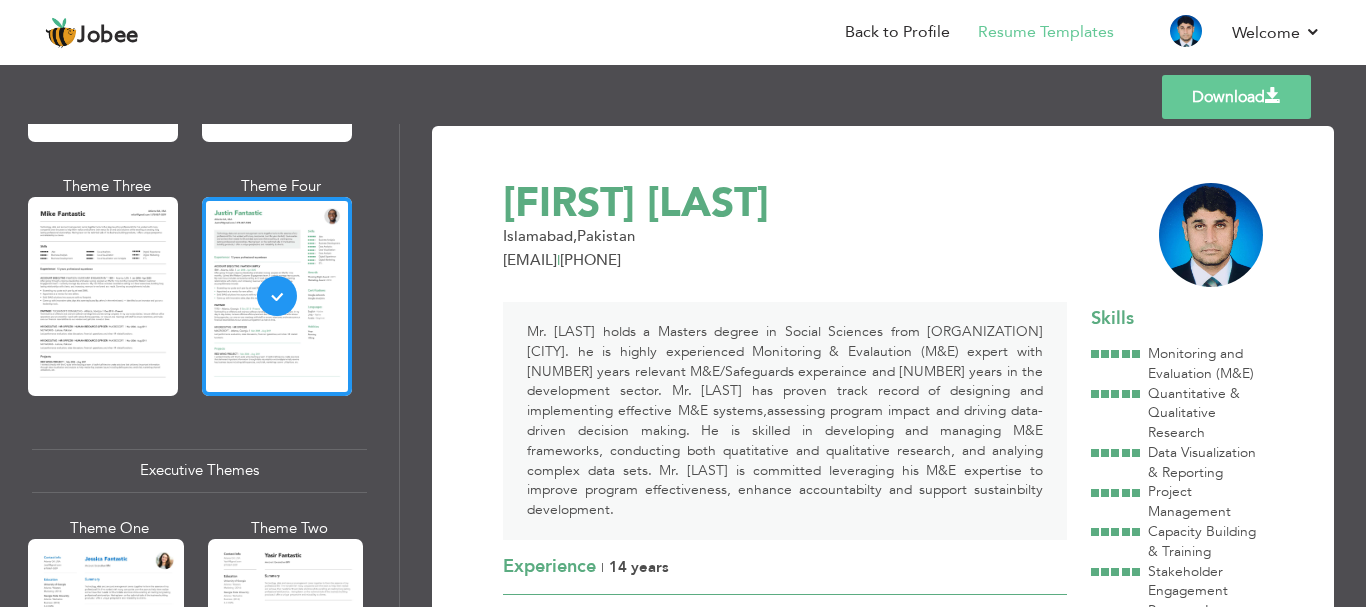 scroll, scrollTop: 0, scrollLeft: 0, axis: both 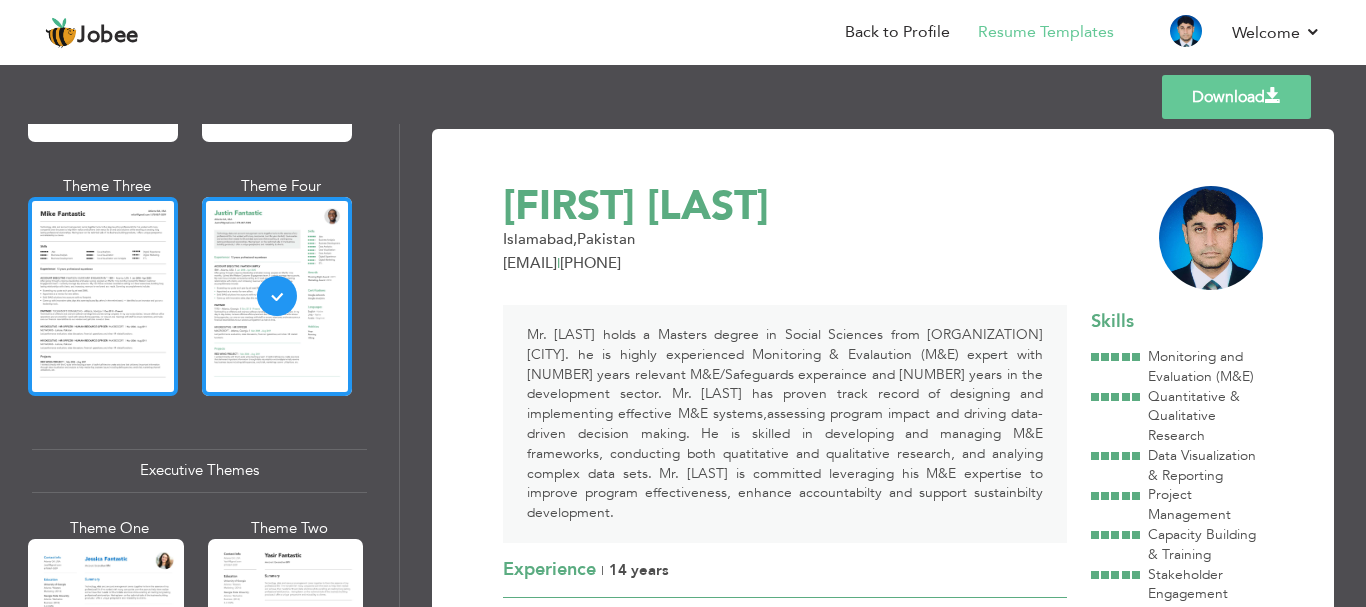 click at bounding box center (103, 296) 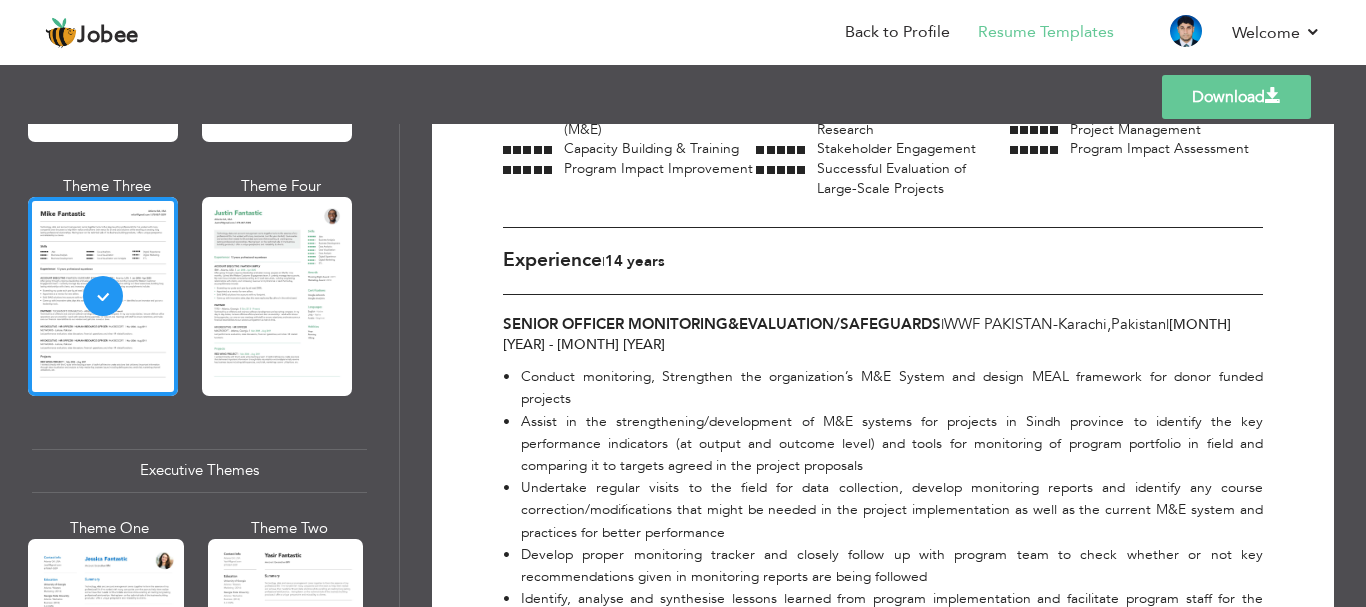 scroll, scrollTop: 600, scrollLeft: 0, axis: vertical 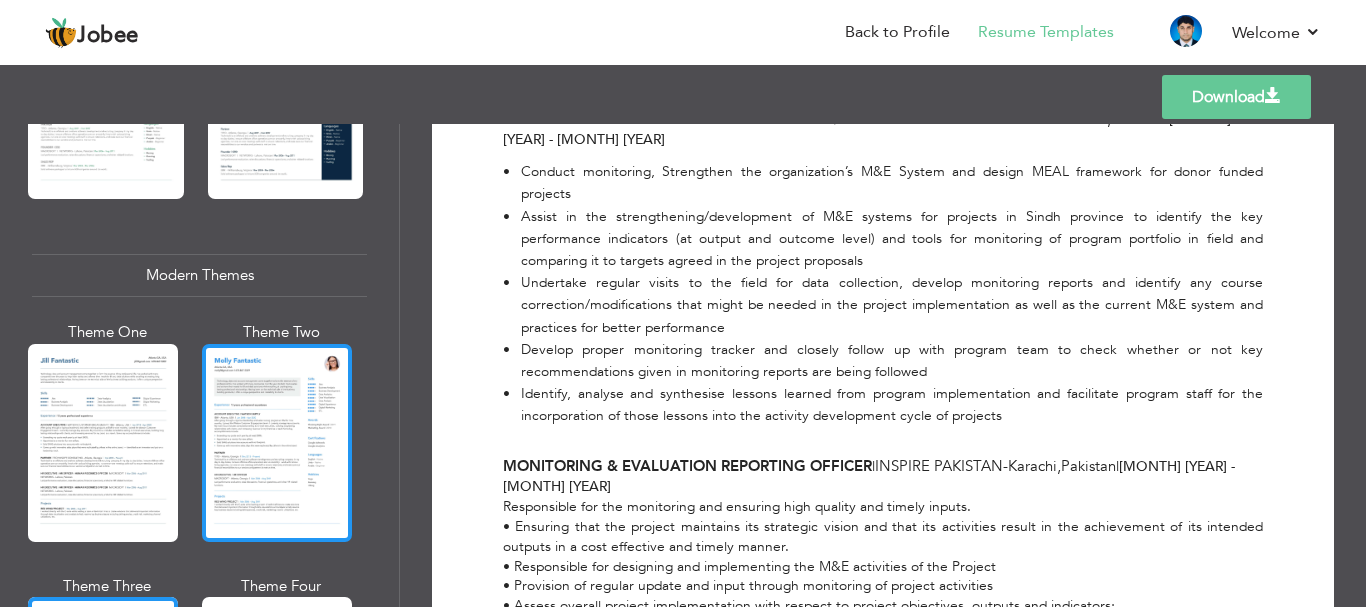 click at bounding box center [277, 443] 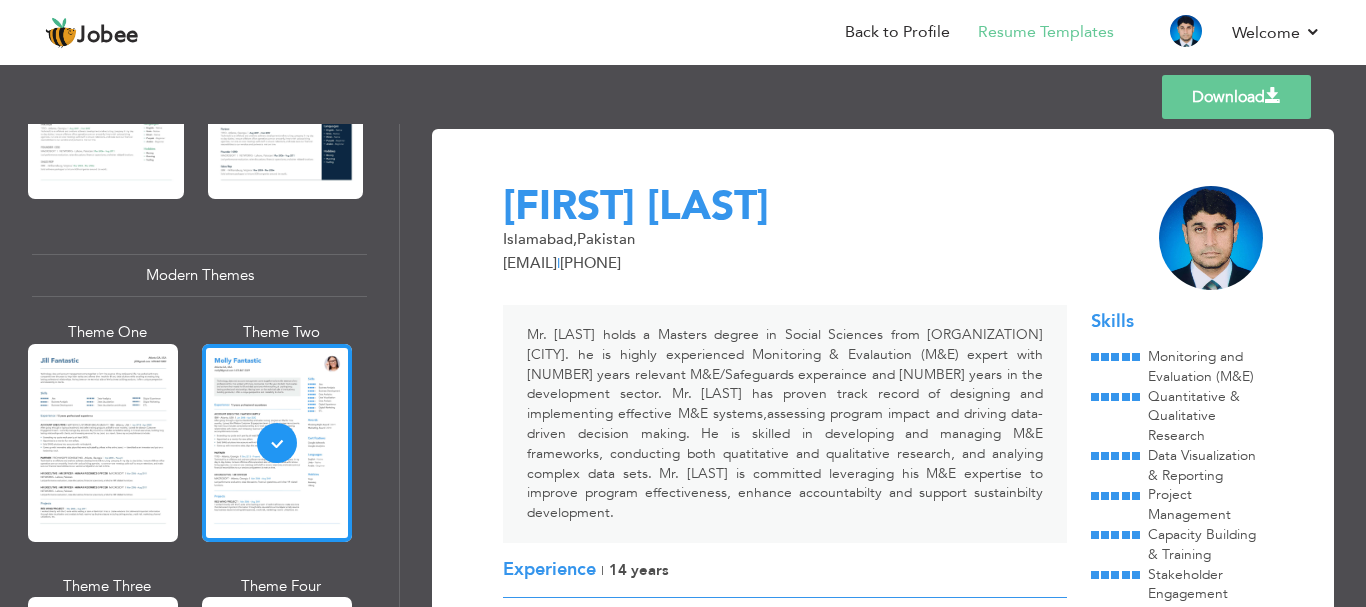 scroll, scrollTop: 400, scrollLeft: 0, axis: vertical 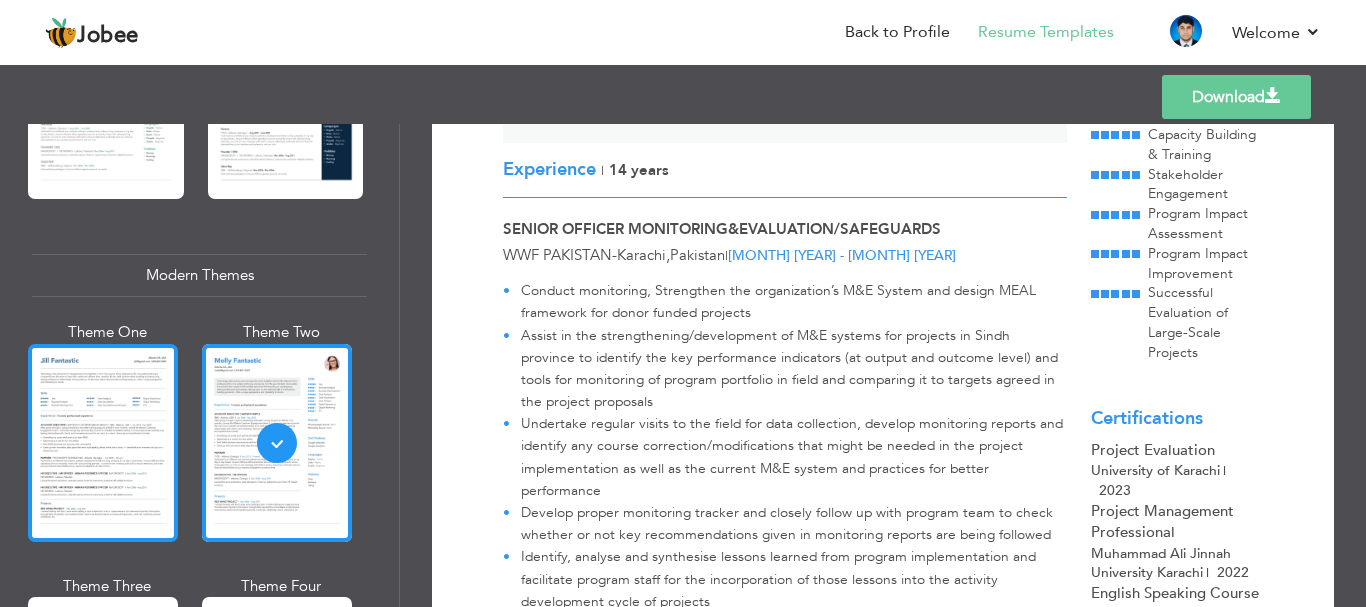 click at bounding box center (103, 443) 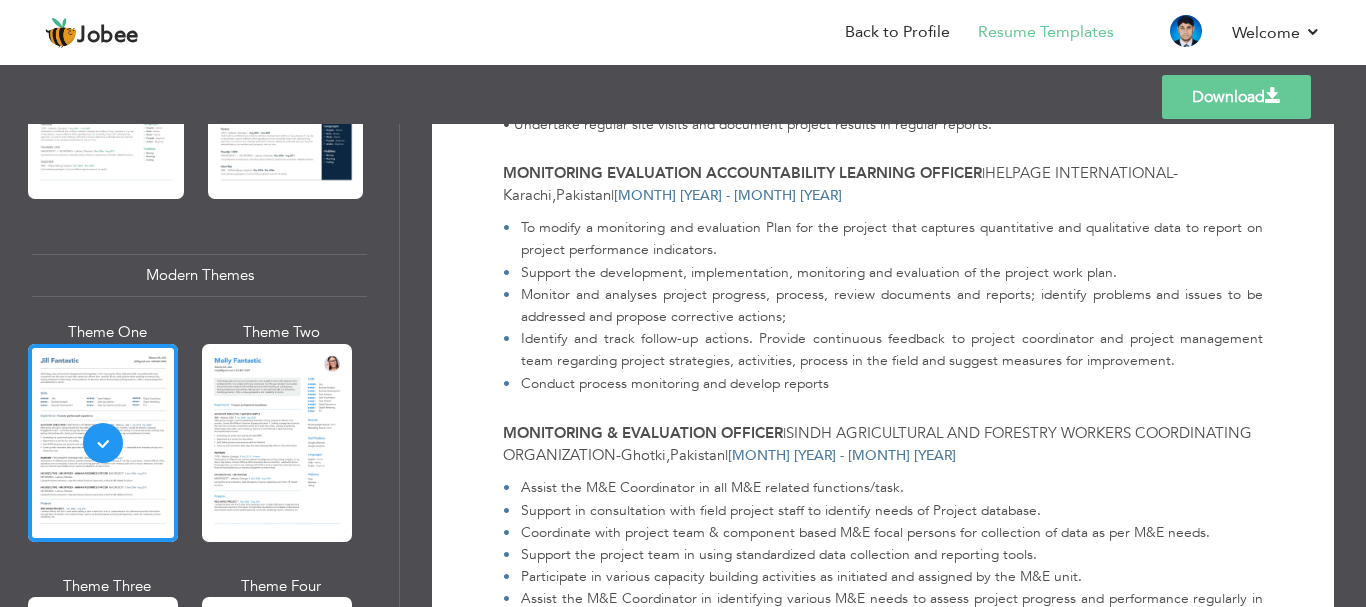 scroll, scrollTop: 1400, scrollLeft: 0, axis: vertical 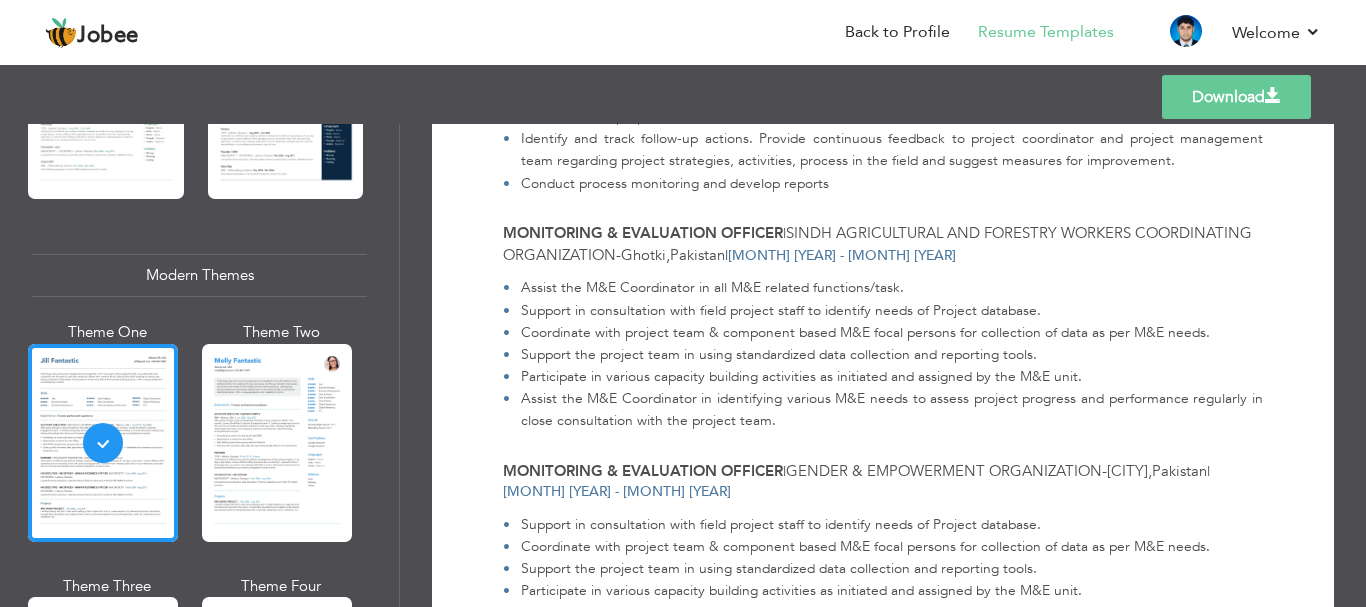 click on "Download" at bounding box center [1236, 97] 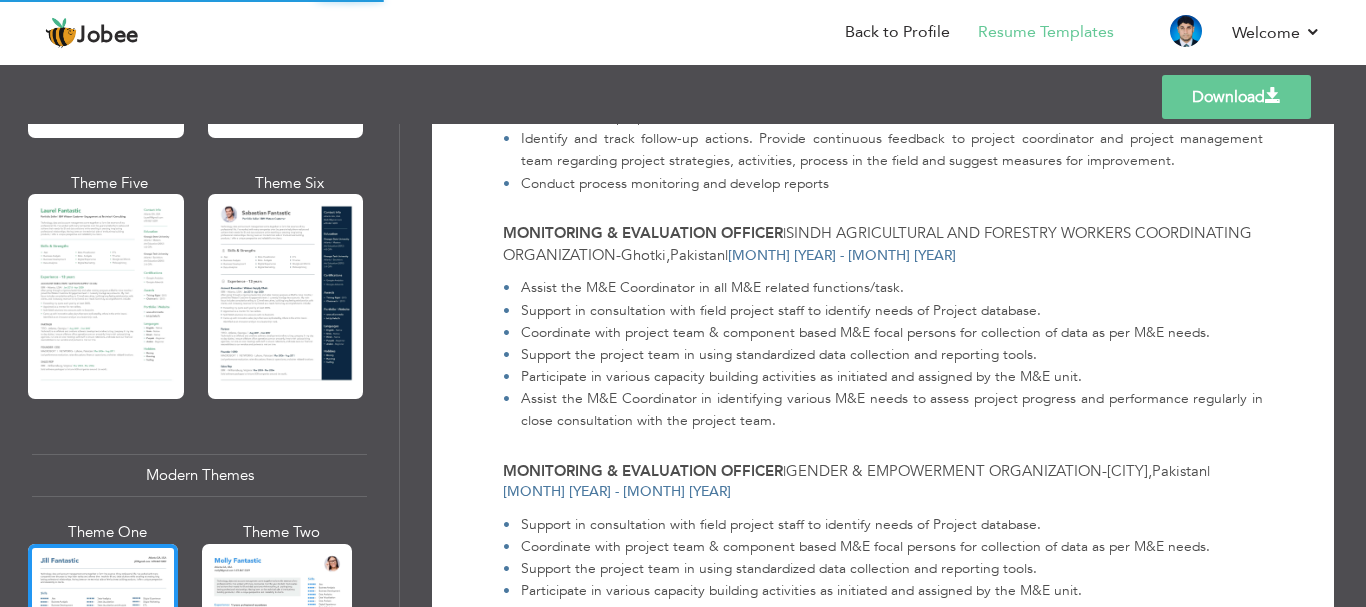 scroll, scrollTop: 494, scrollLeft: 0, axis: vertical 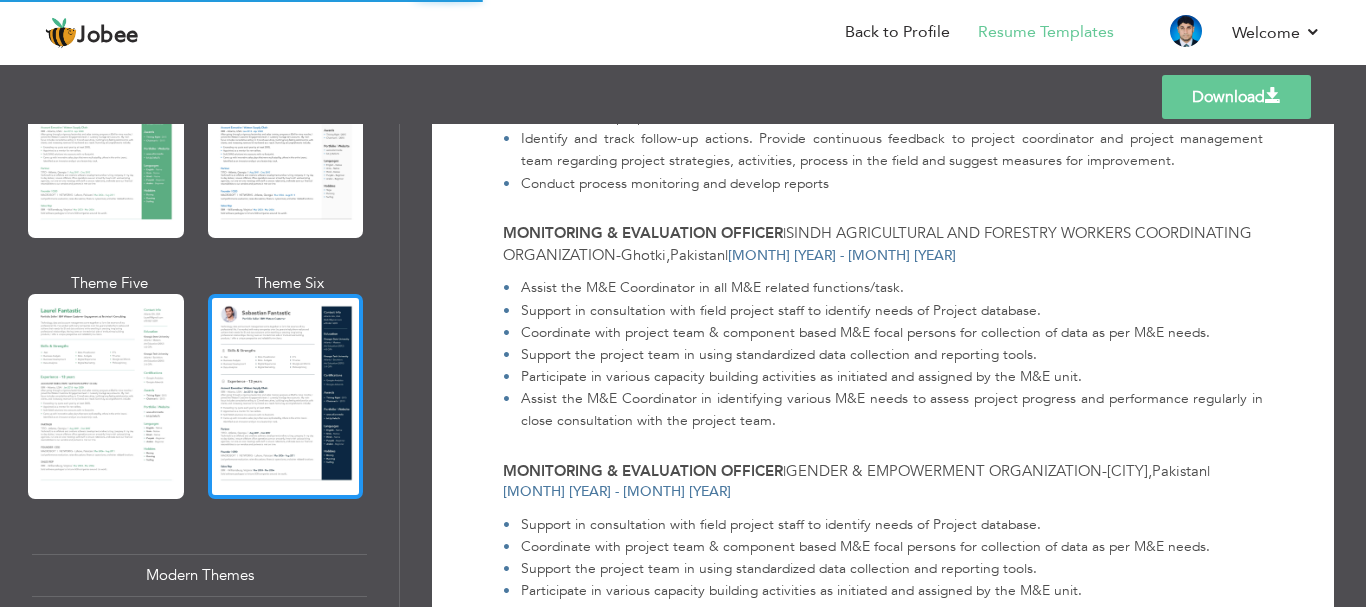 click at bounding box center [286, 396] 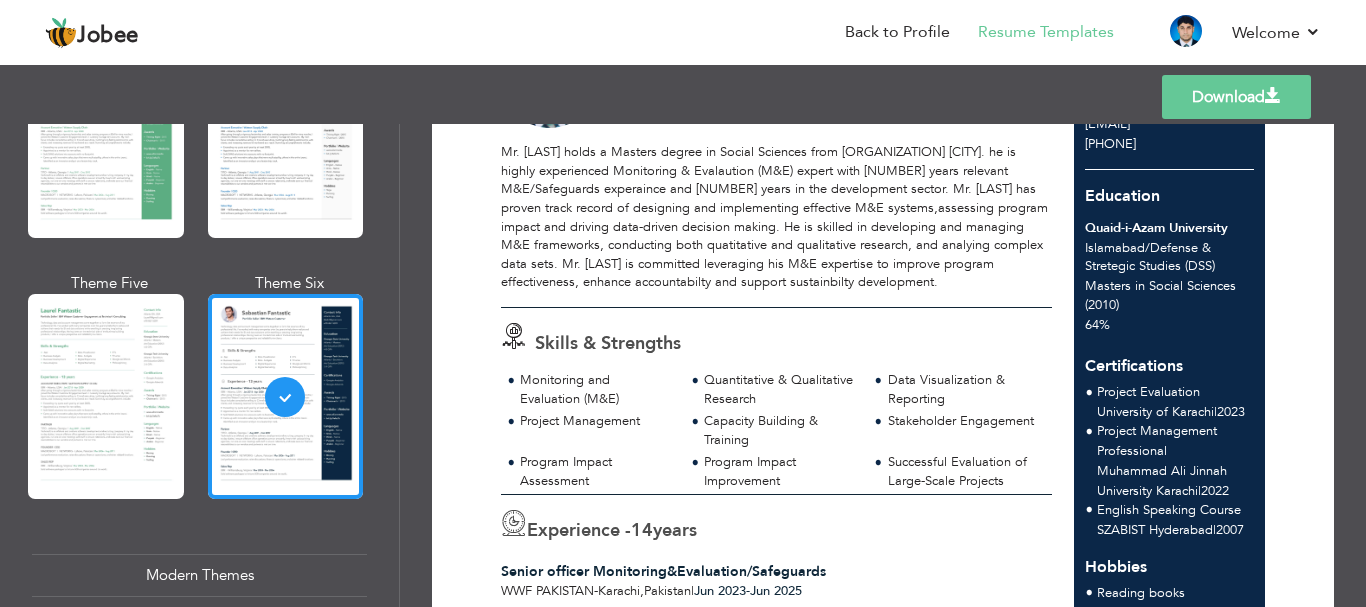 scroll, scrollTop: 0, scrollLeft: 0, axis: both 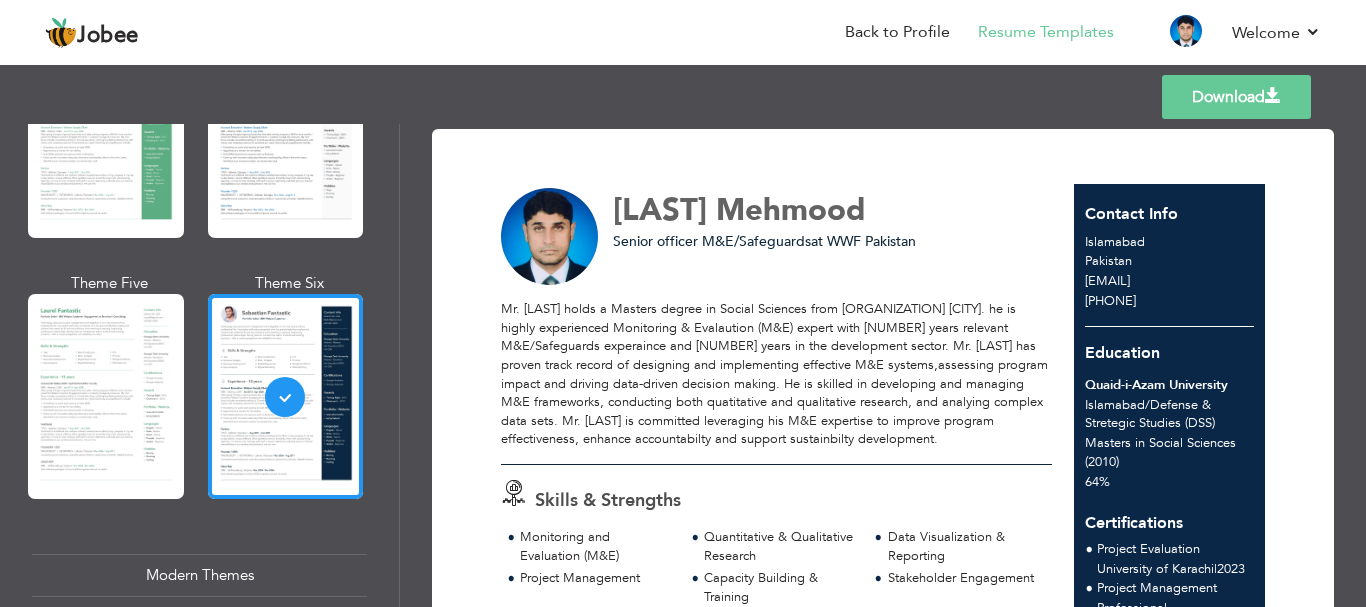 click on "Download" at bounding box center (1236, 97) 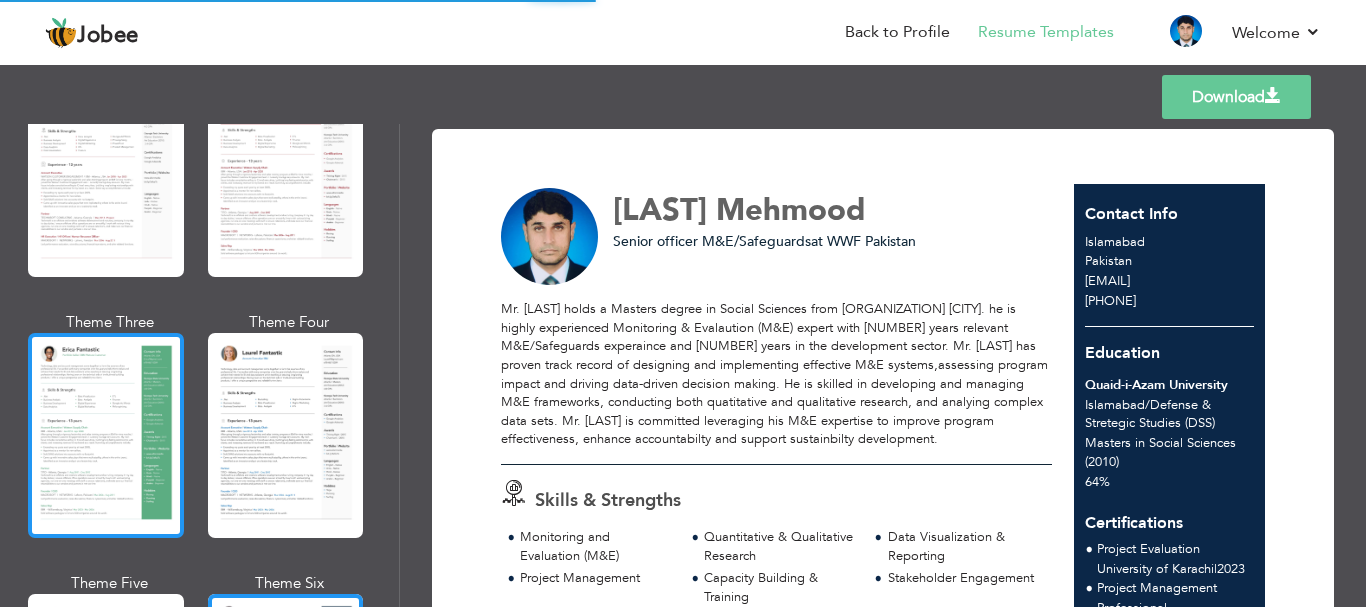 scroll, scrollTop: 0, scrollLeft: 0, axis: both 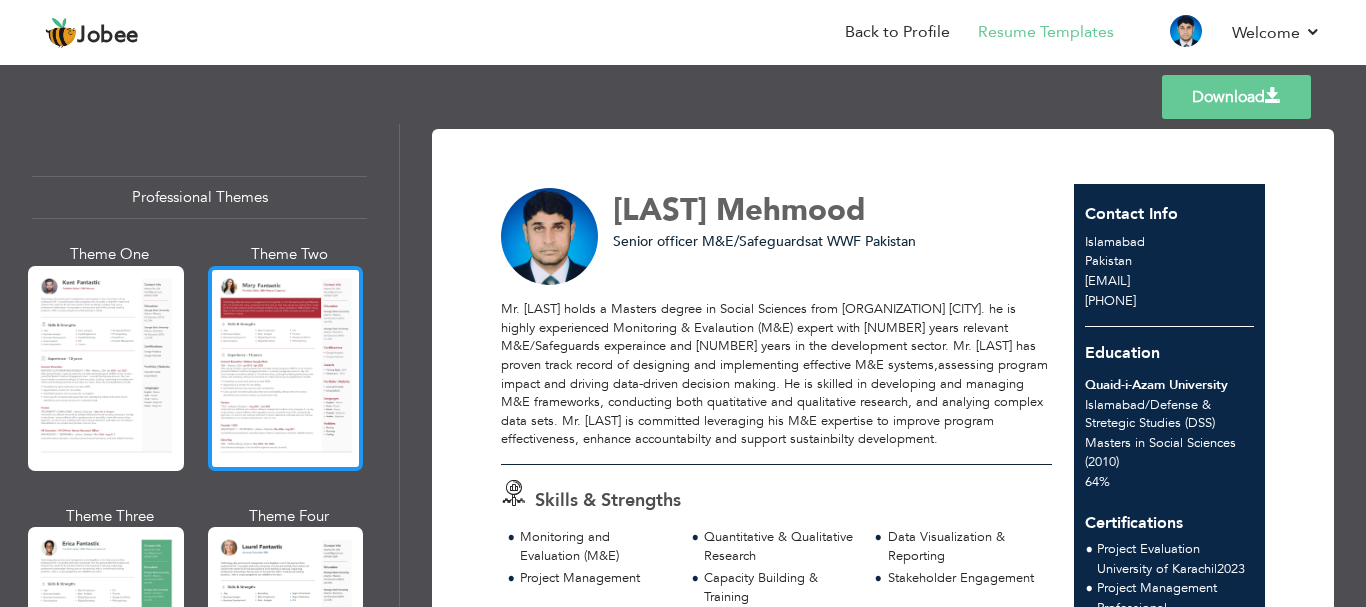 click at bounding box center [286, 368] 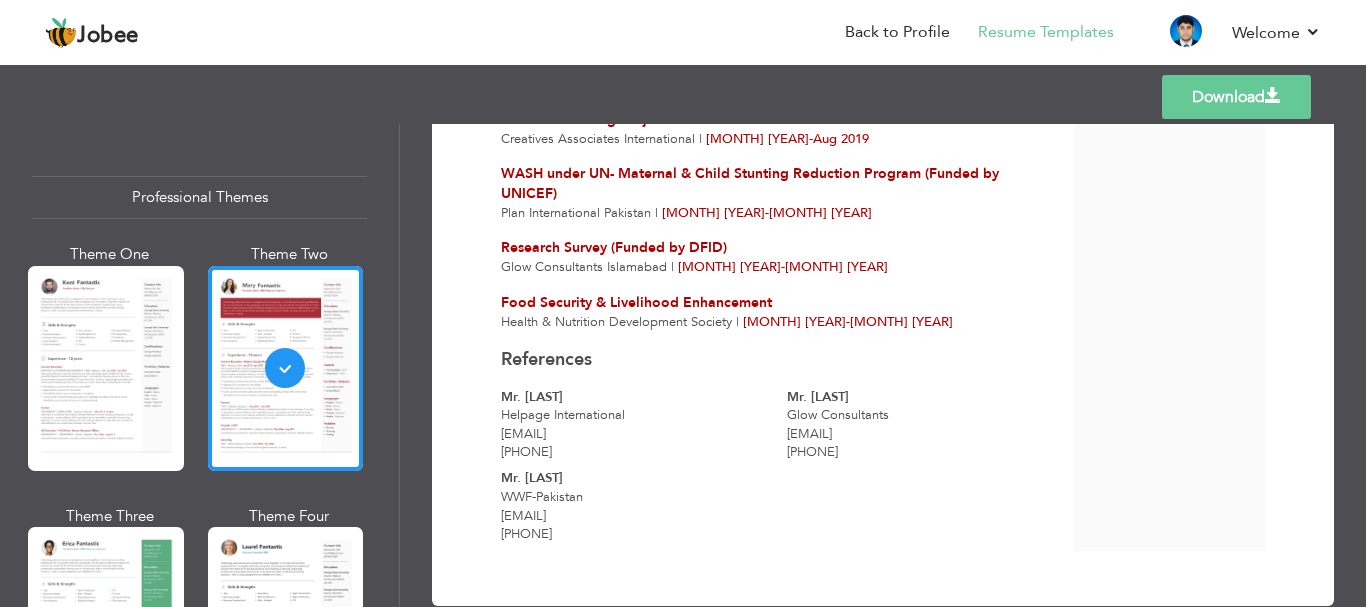 scroll, scrollTop: 3572, scrollLeft: 0, axis: vertical 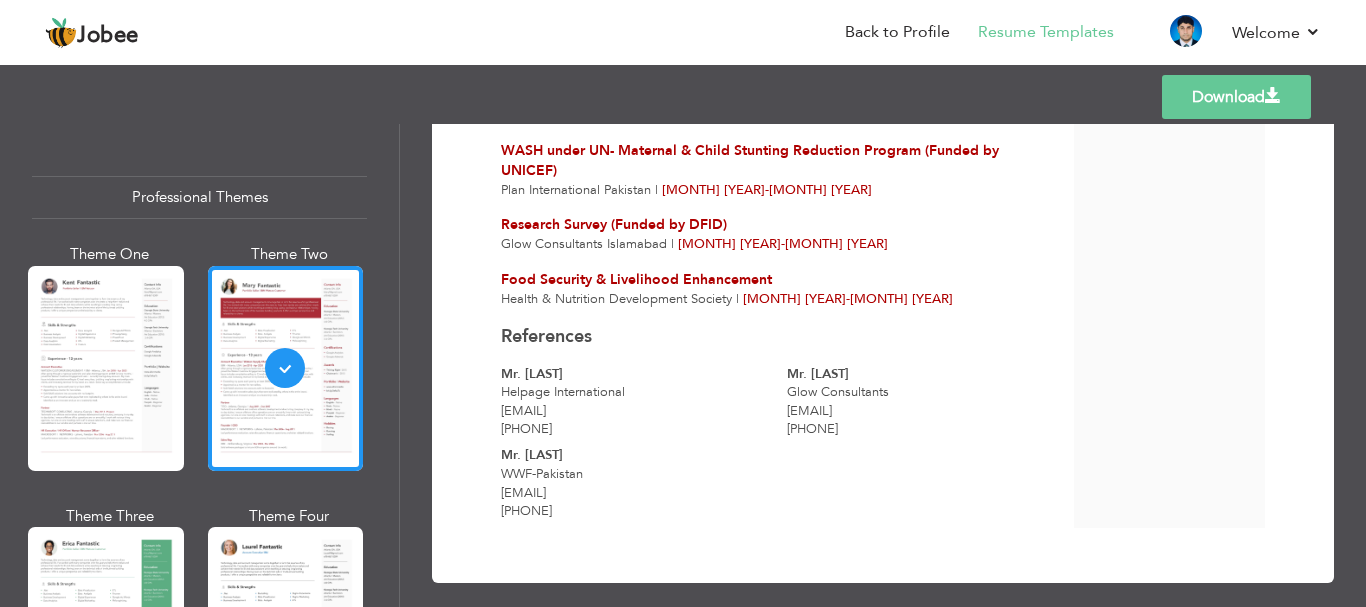 click on "Download" at bounding box center [1236, 97] 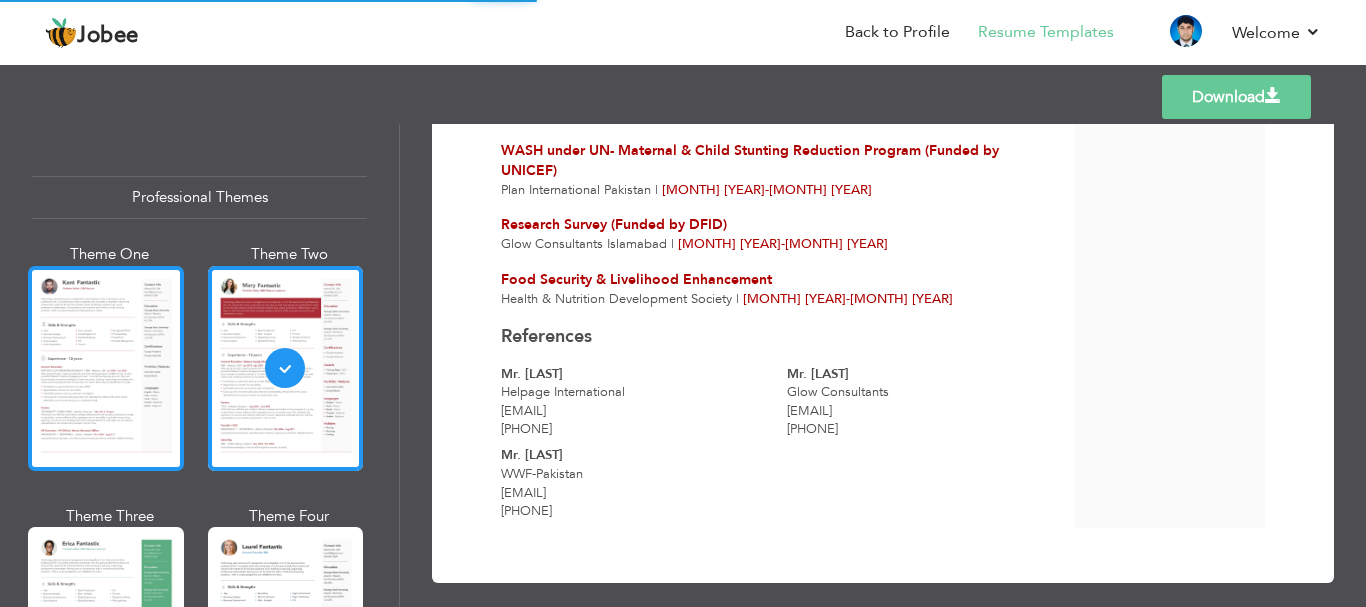 click at bounding box center [106, 368] 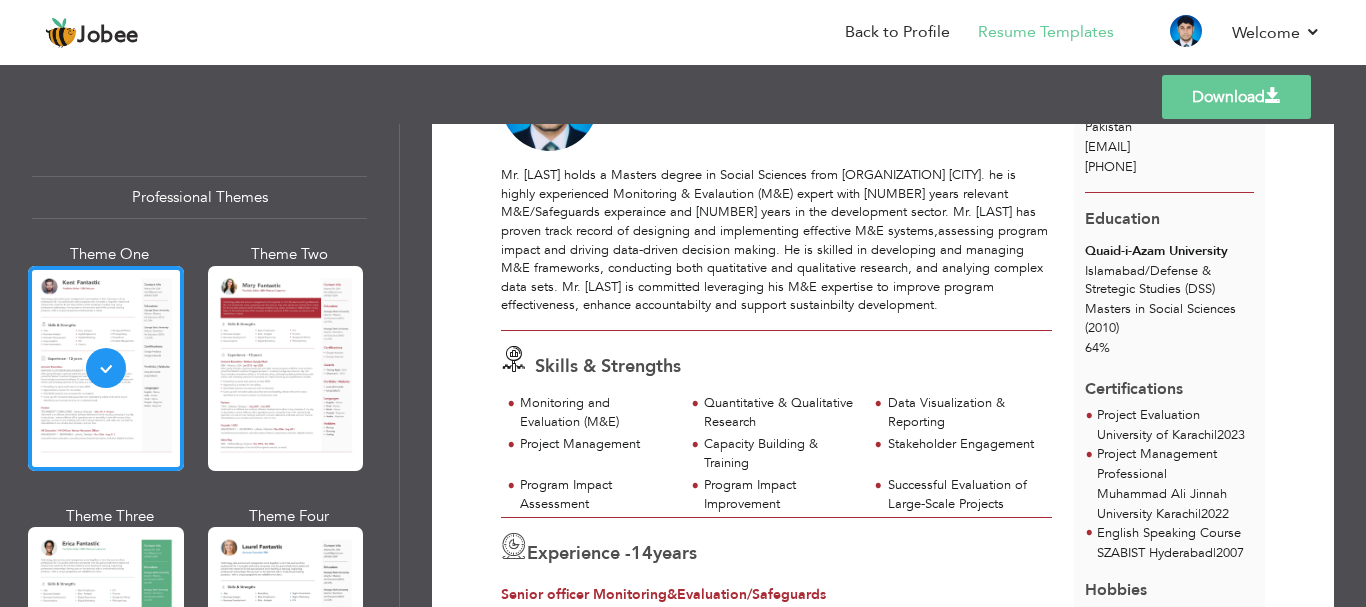 scroll, scrollTop: 0, scrollLeft: 0, axis: both 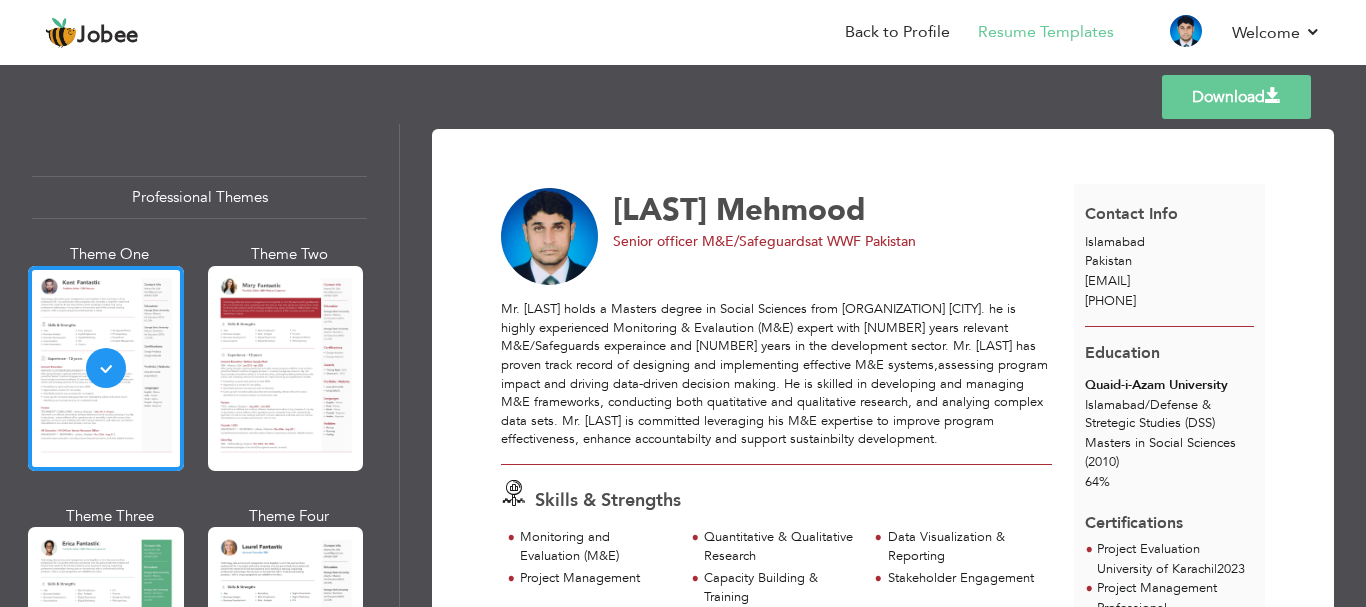 click on "Download" at bounding box center [1236, 97] 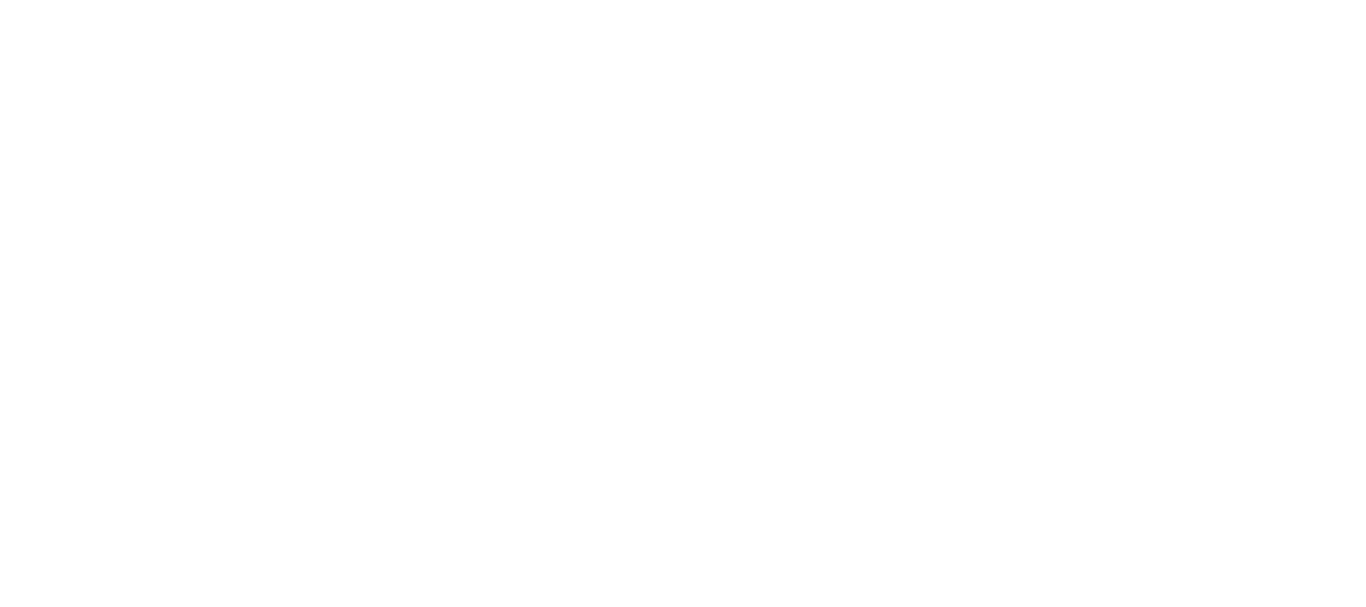scroll, scrollTop: 0, scrollLeft: 0, axis: both 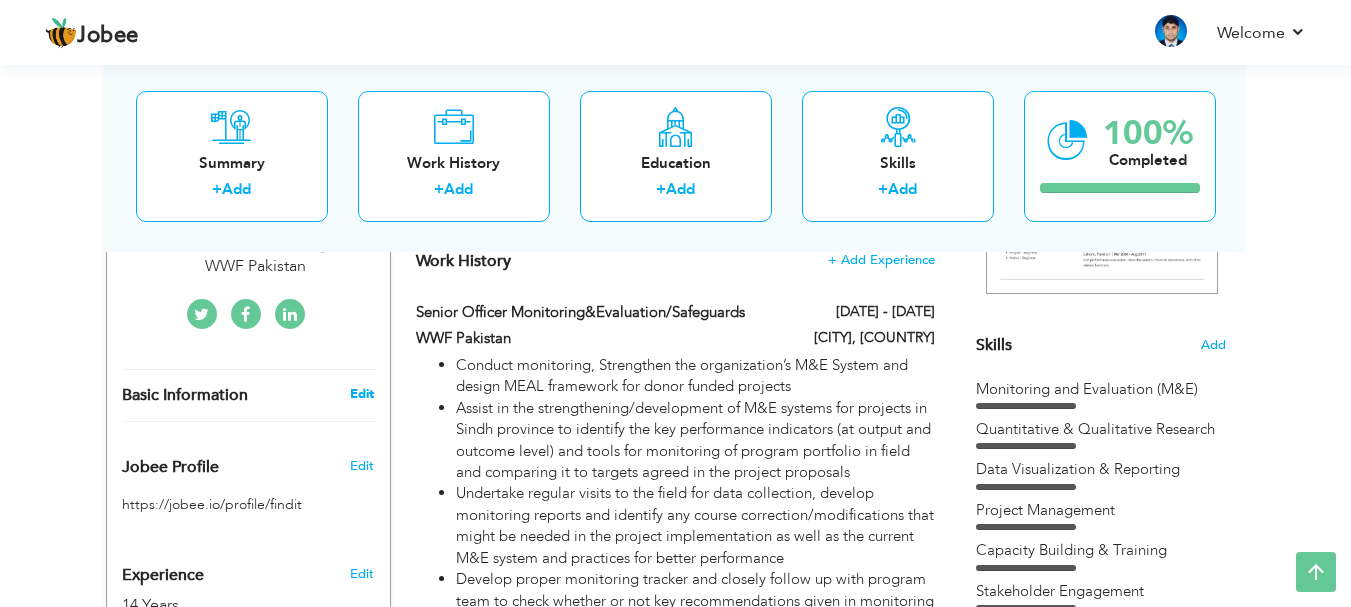 click on "Edit" at bounding box center [362, 394] 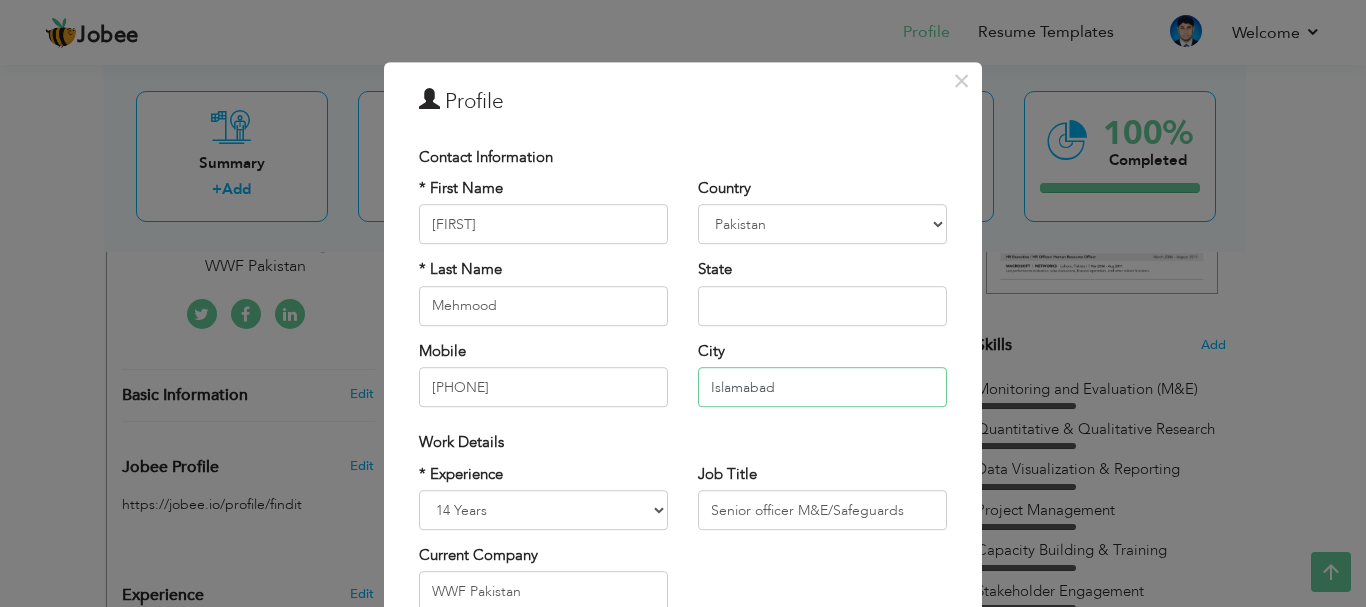 click on "Islamabad" at bounding box center [822, 387] 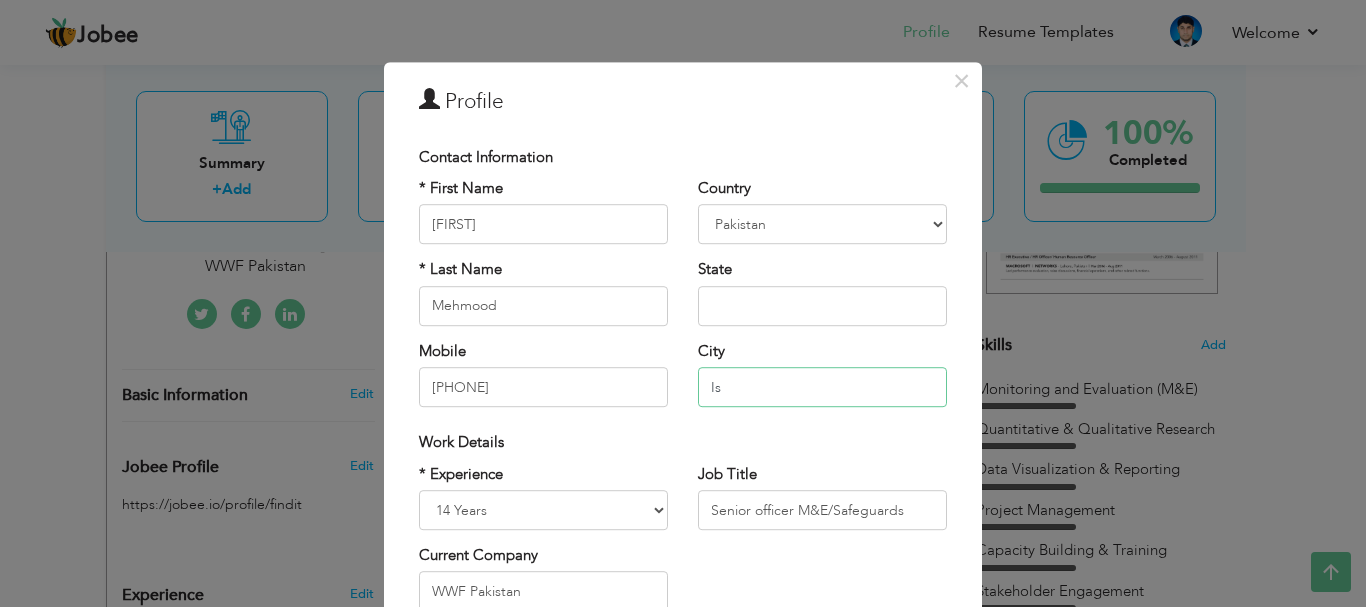 type on "I" 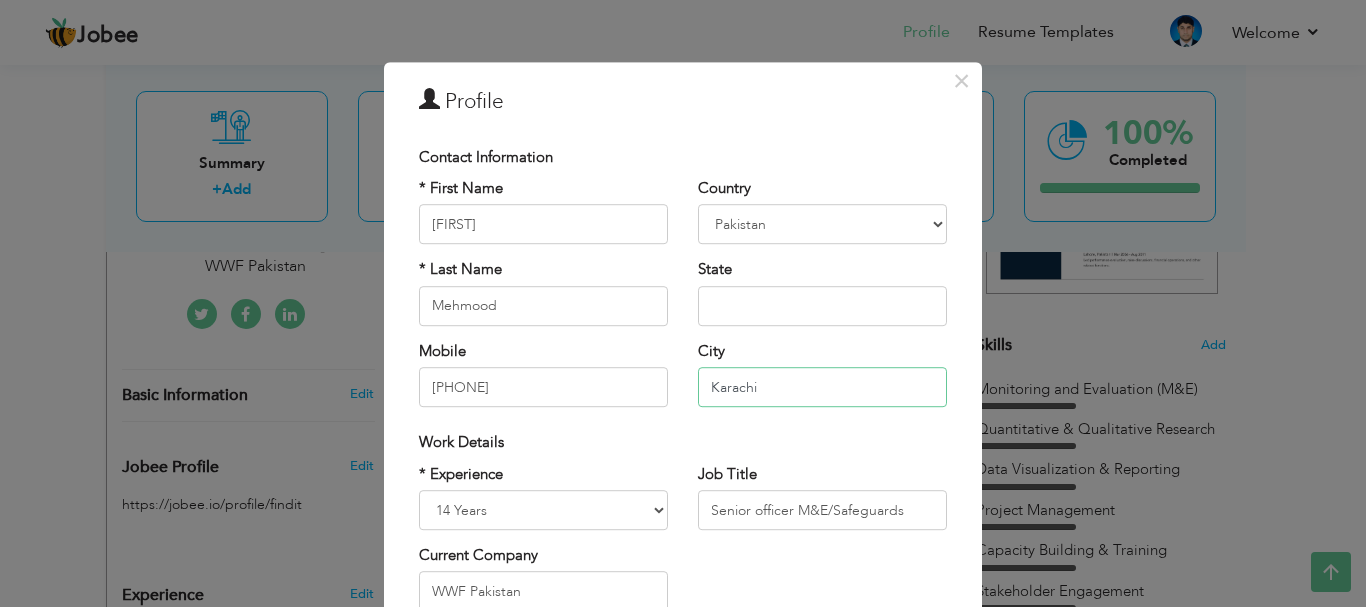 type on "Karachi" 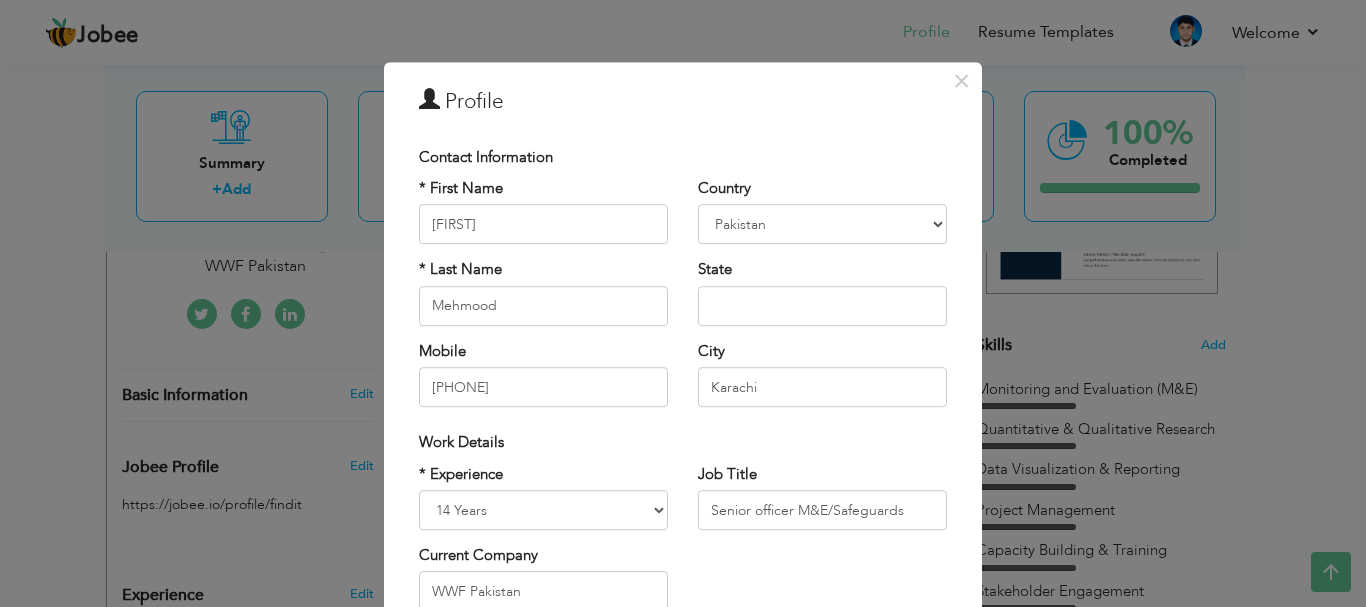 click on "Work Details" at bounding box center [683, 442] 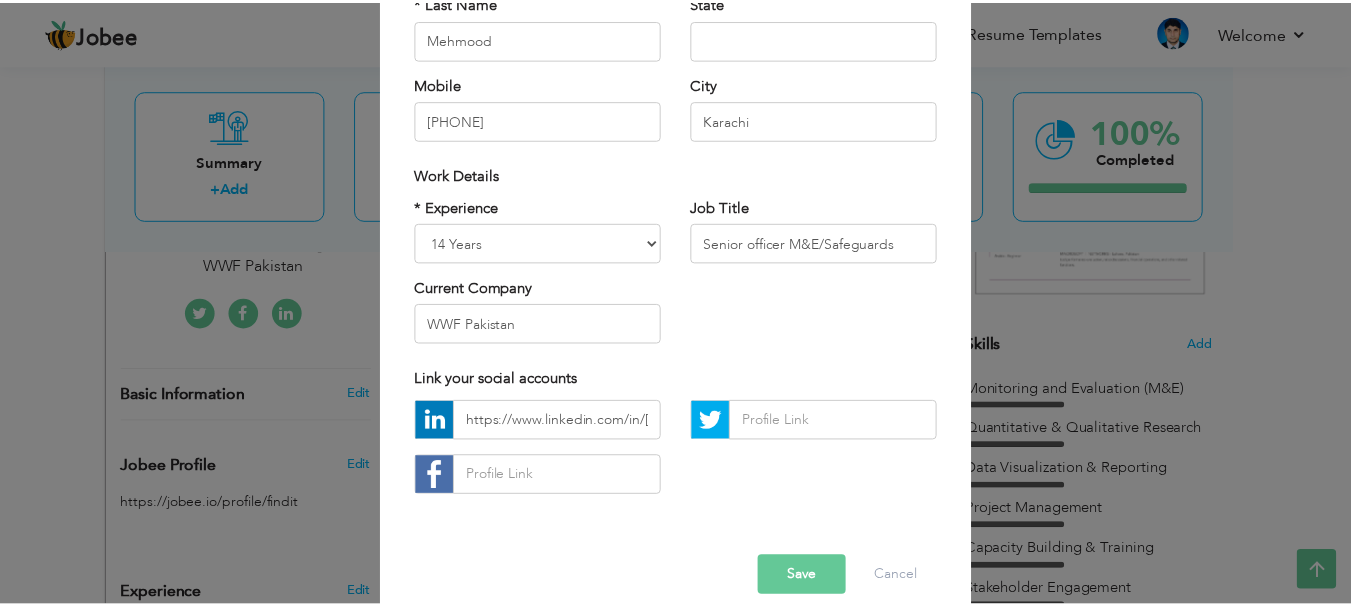 scroll, scrollTop: 292, scrollLeft: 0, axis: vertical 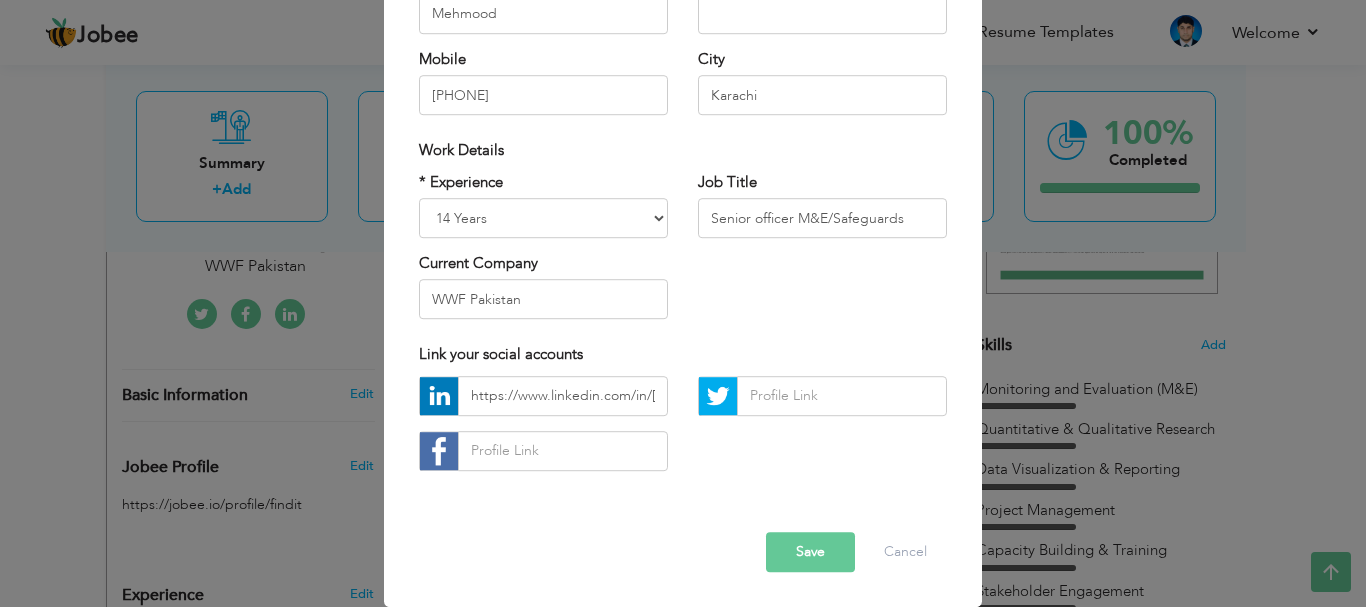 click on "Save" at bounding box center [810, 552] 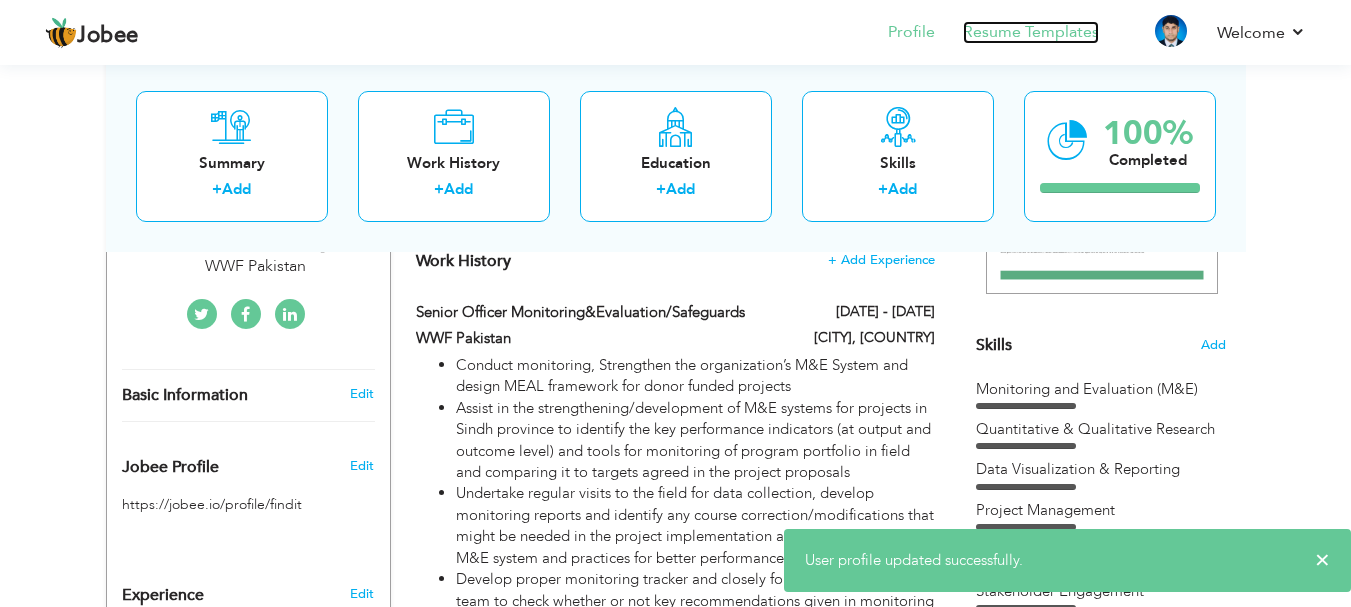 click on "Resume Templates" at bounding box center [1031, 32] 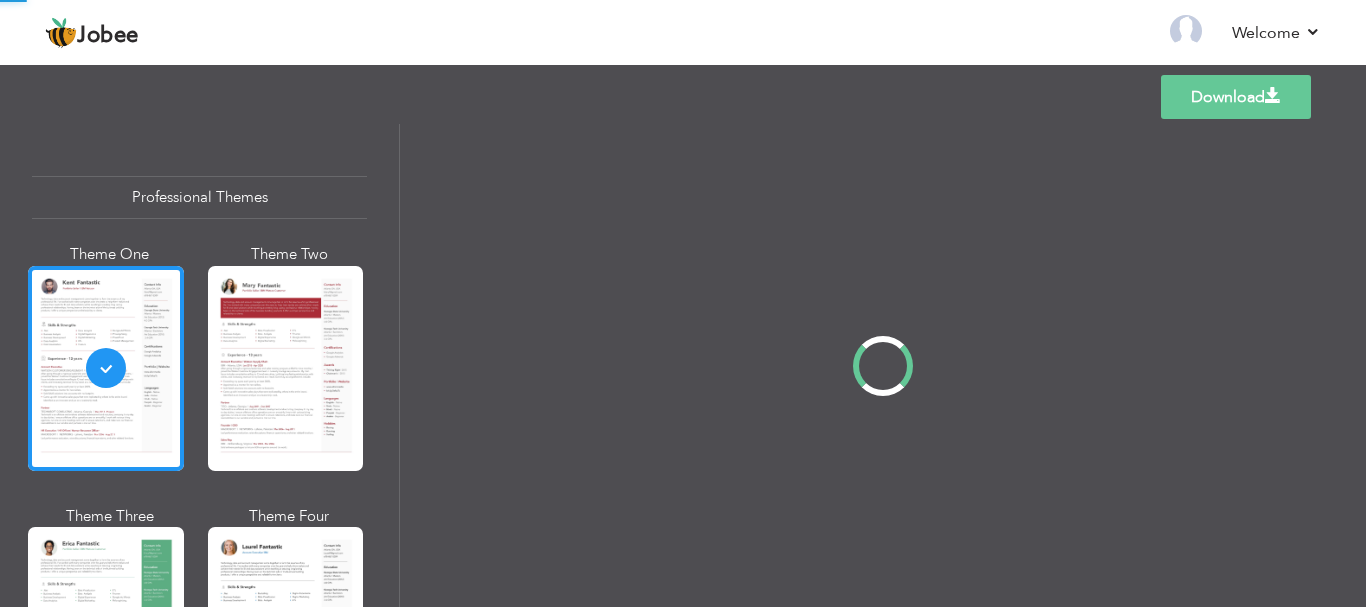scroll, scrollTop: 0, scrollLeft: 0, axis: both 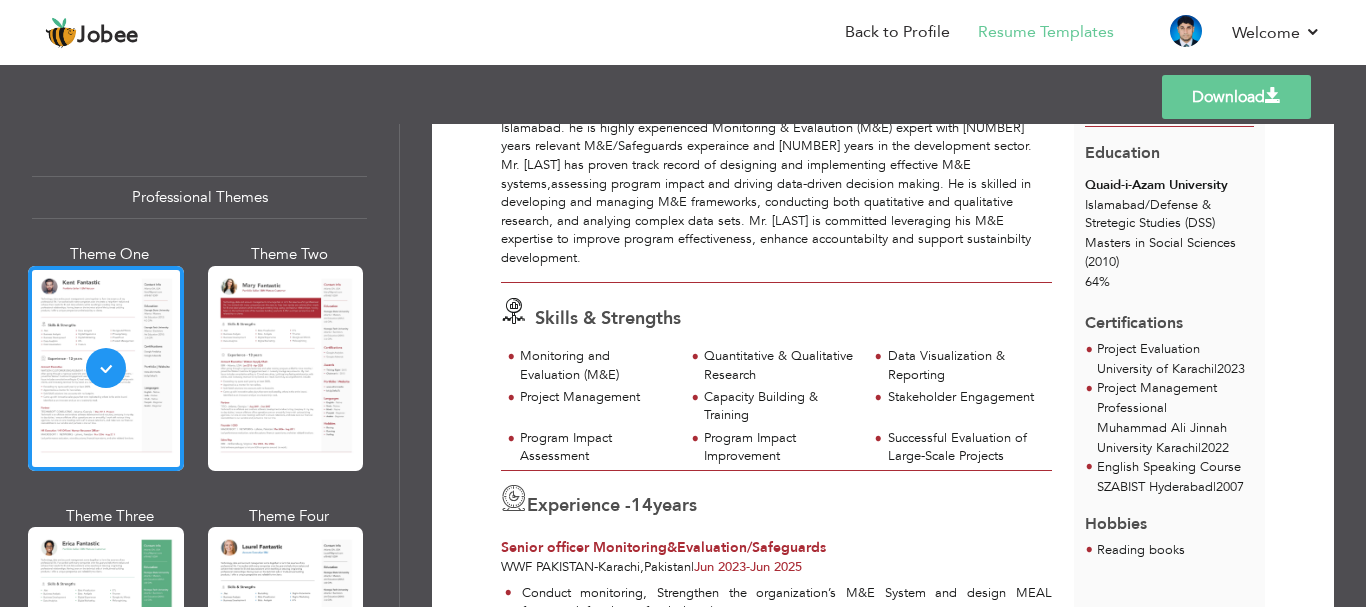 click on "Download" at bounding box center (1236, 97) 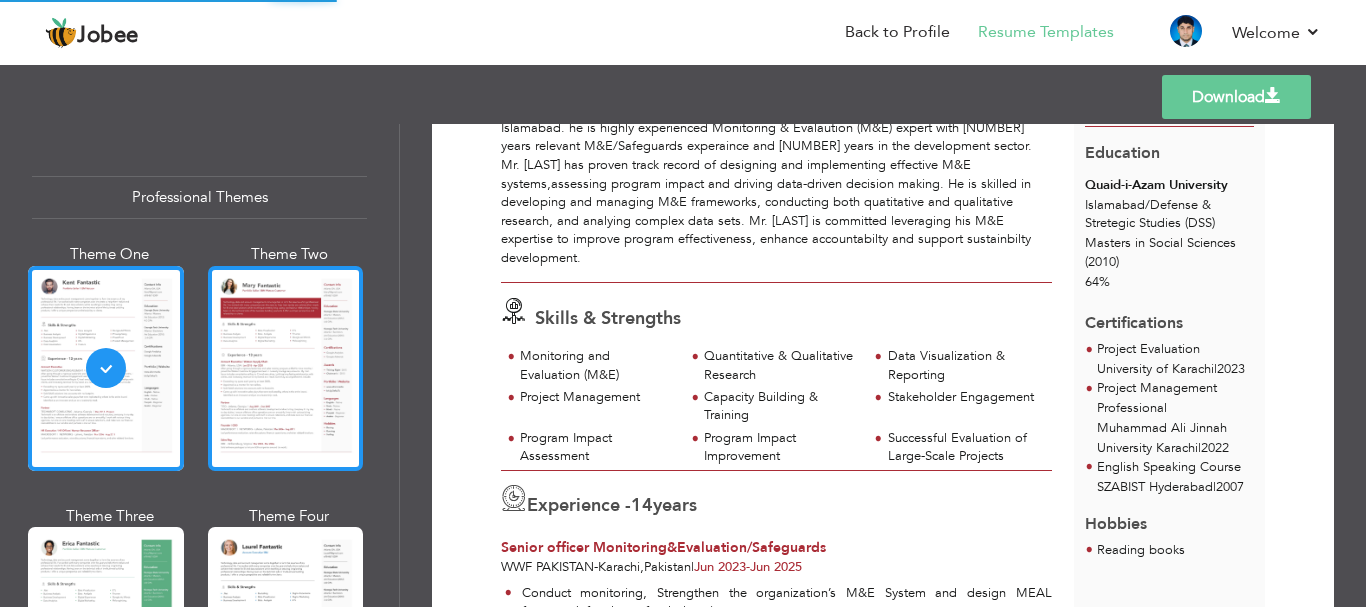 click at bounding box center [286, 368] 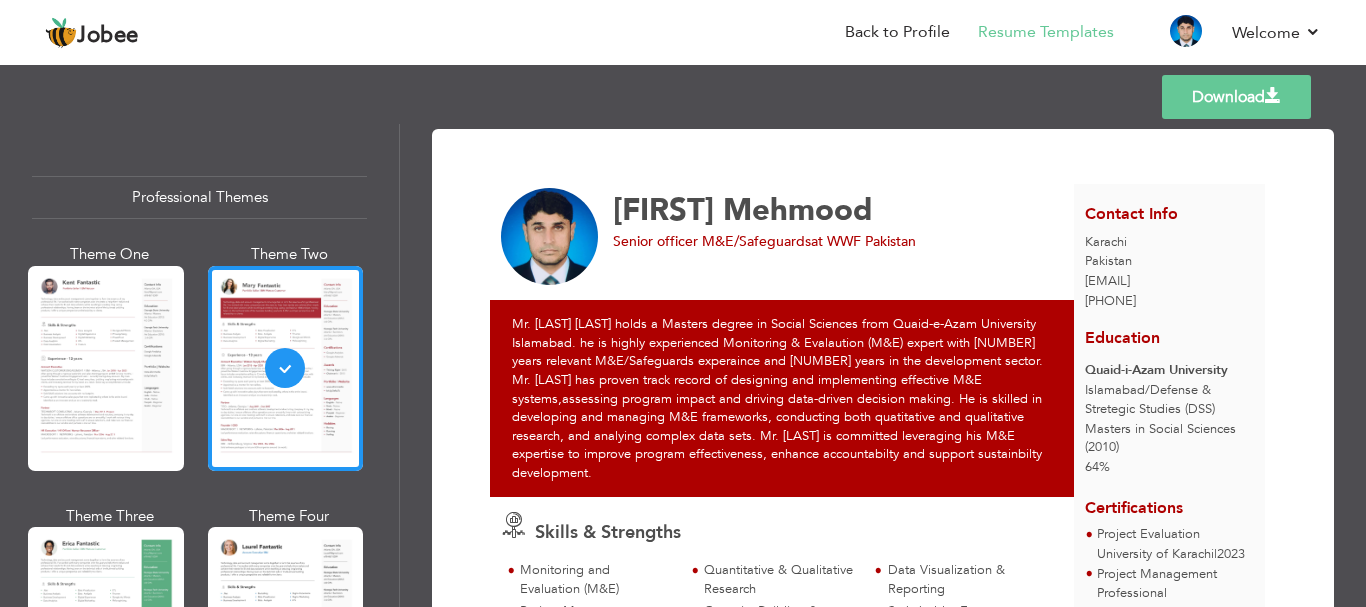 scroll, scrollTop: 300, scrollLeft: 0, axis: vertical 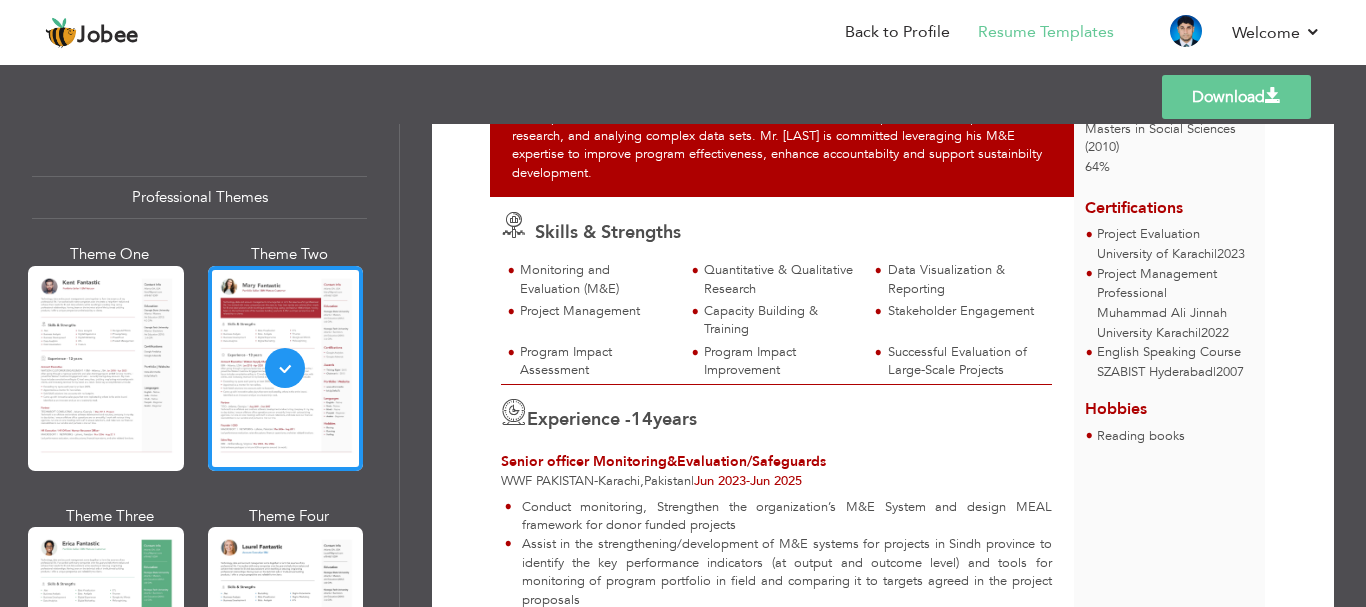drag, startPoint x: 1286, startPoint y: 167, endPoint x: 1274, endPoint y: 133, distance: 36.05551 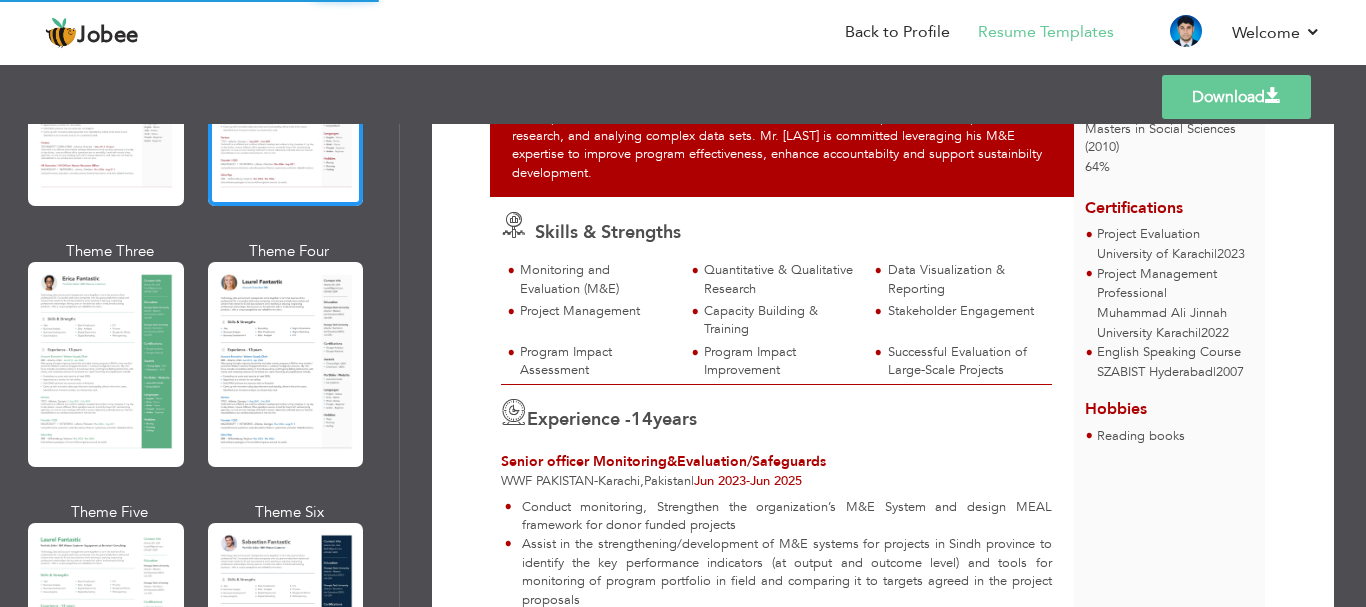 scroll, scrollTop: 300, scrollLeft: 0, axis: vertical 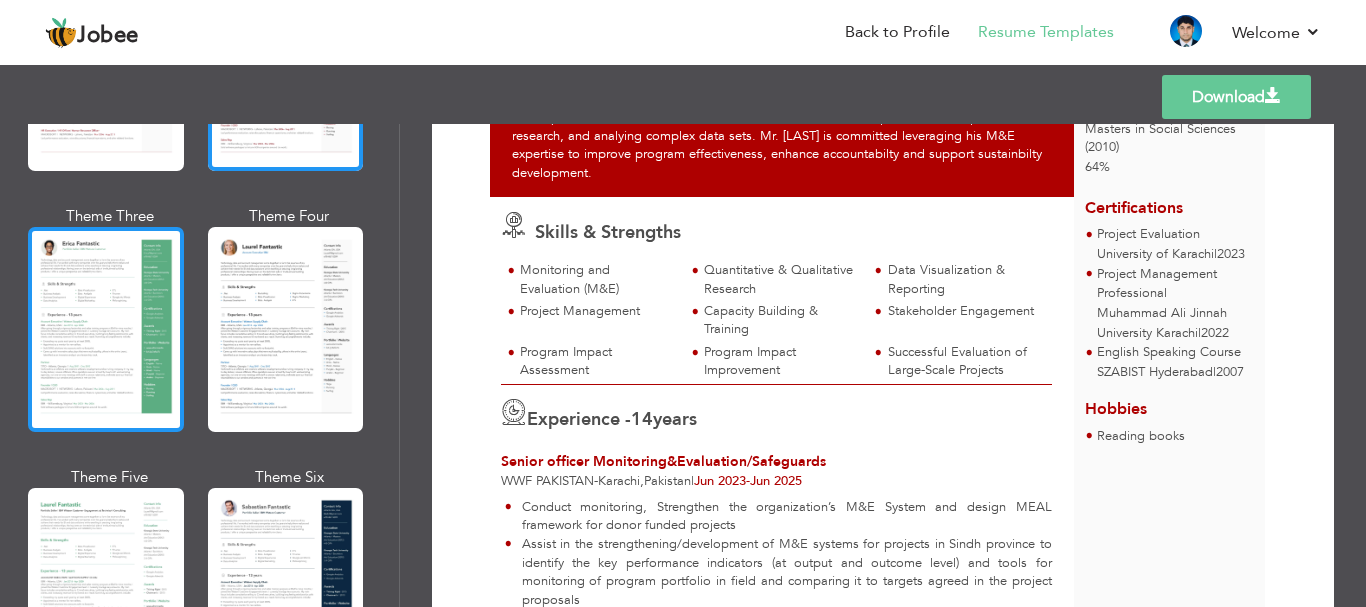 click at bounding box center [106, 329] 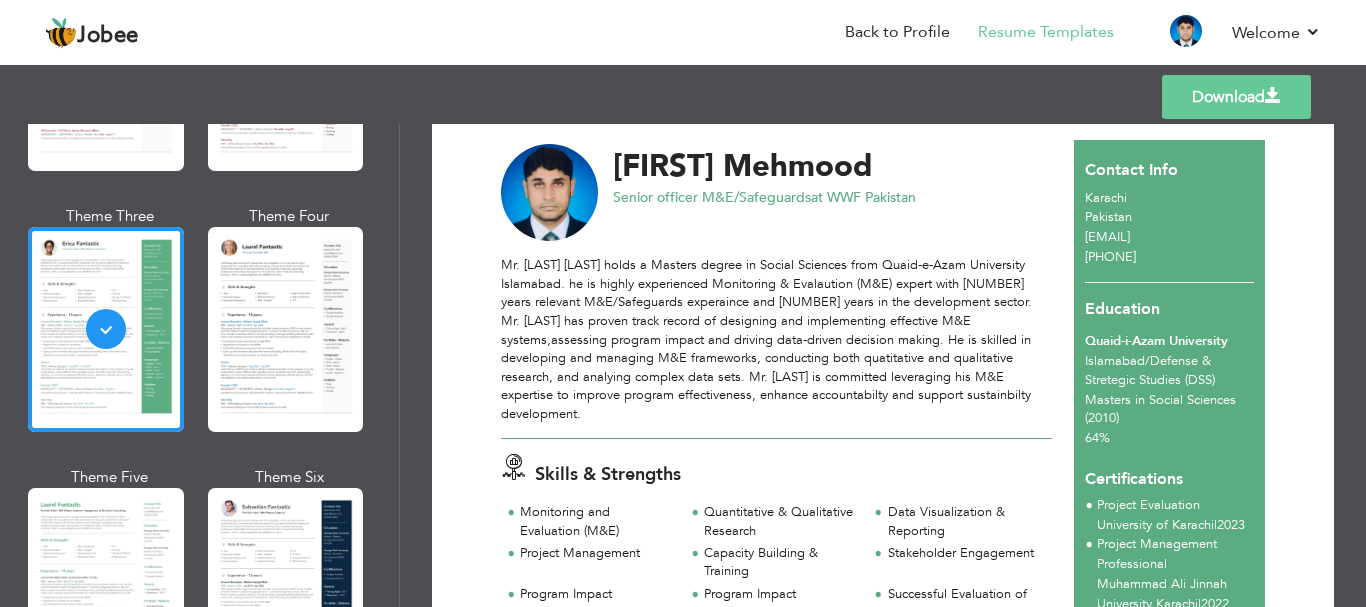scroll, scrollTop: 0, scrollLeft: 0, axis: both 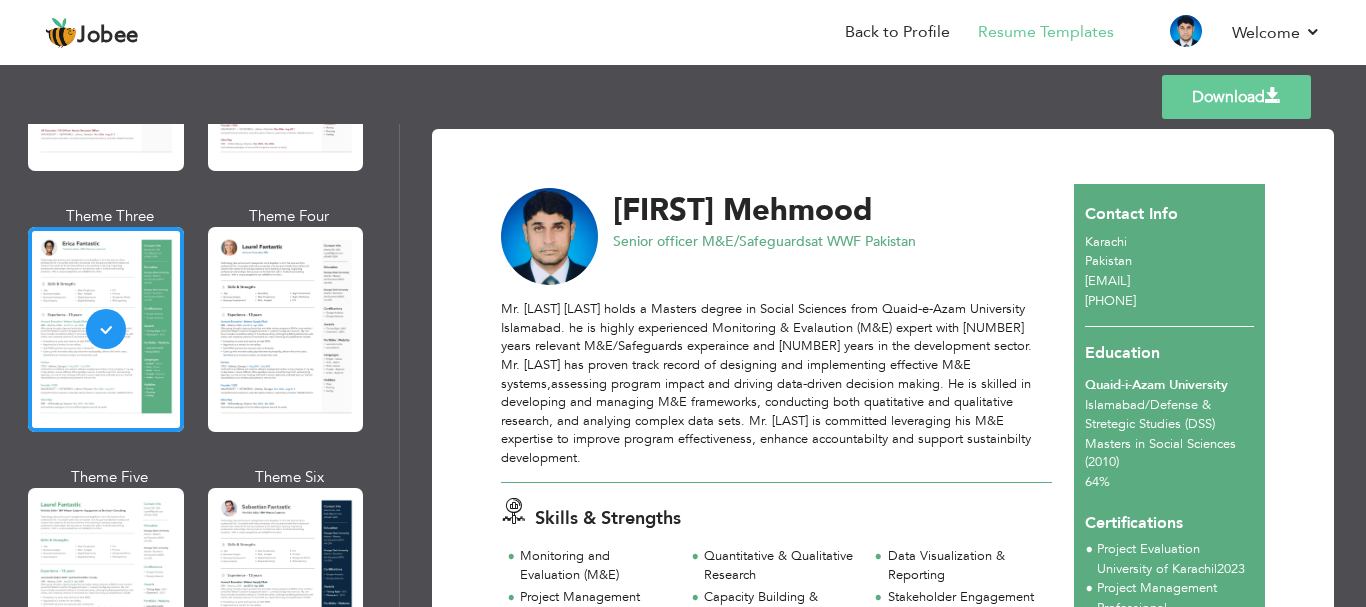 click on "Download" at bounding box center [1236, 97] 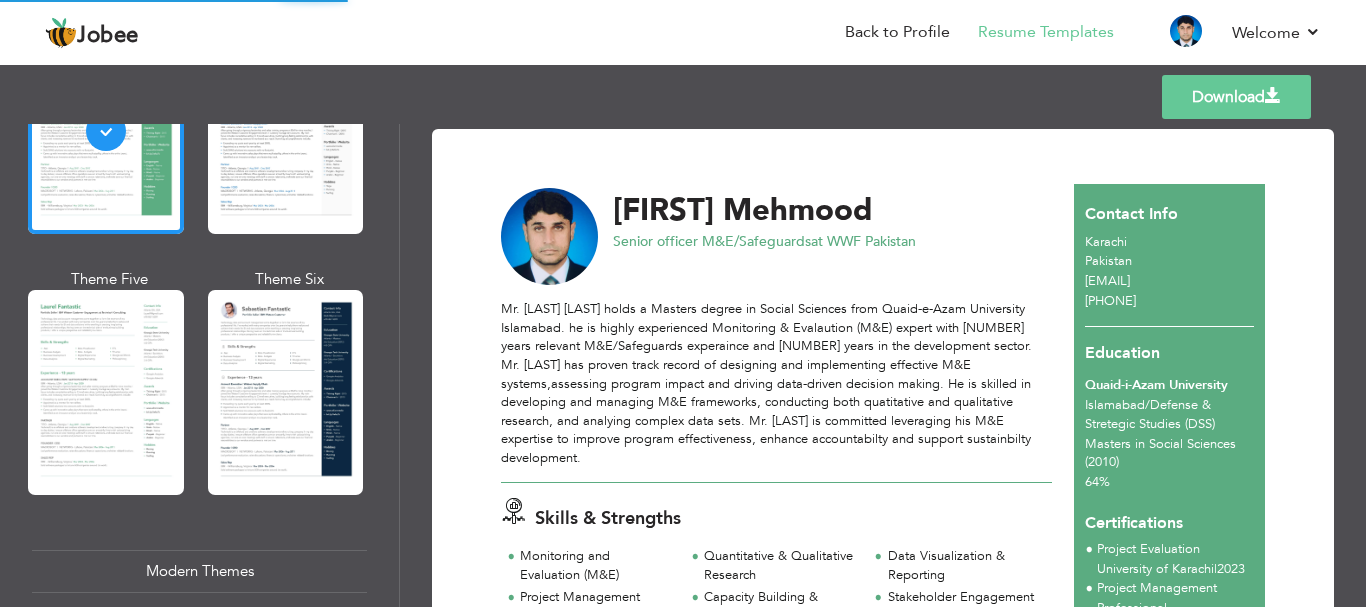 scroll, scrollTop: 500, scrollLeft: 0, axis: vertical 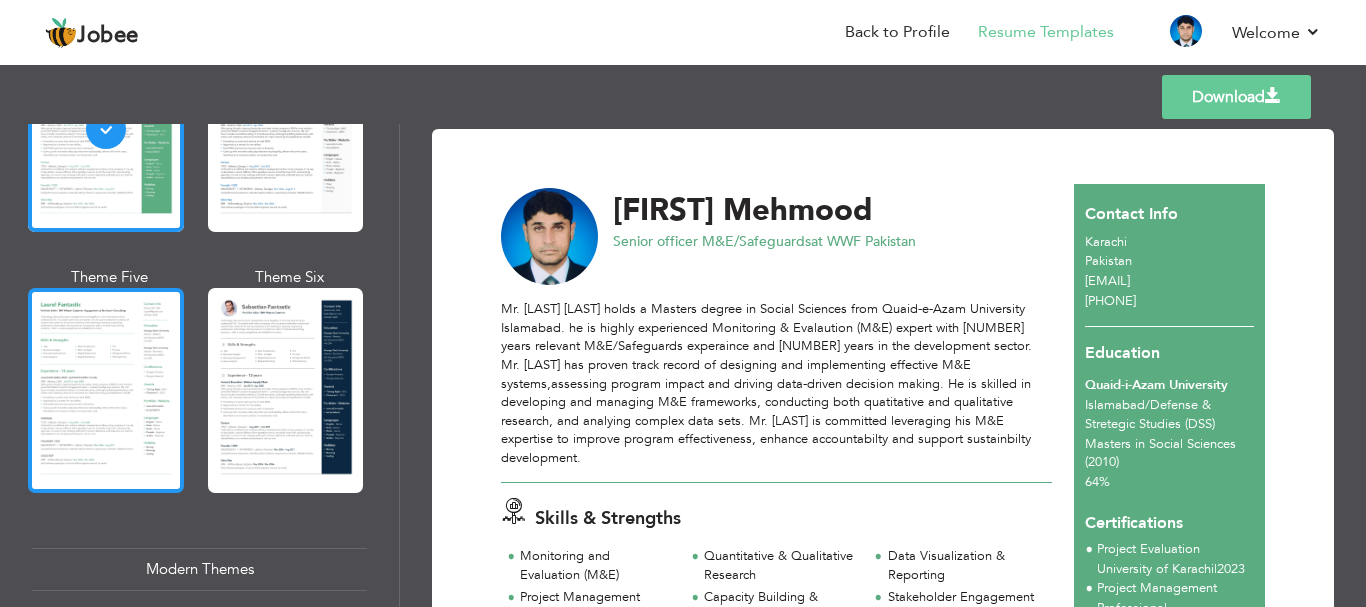 click at bounding box center [106, 390] 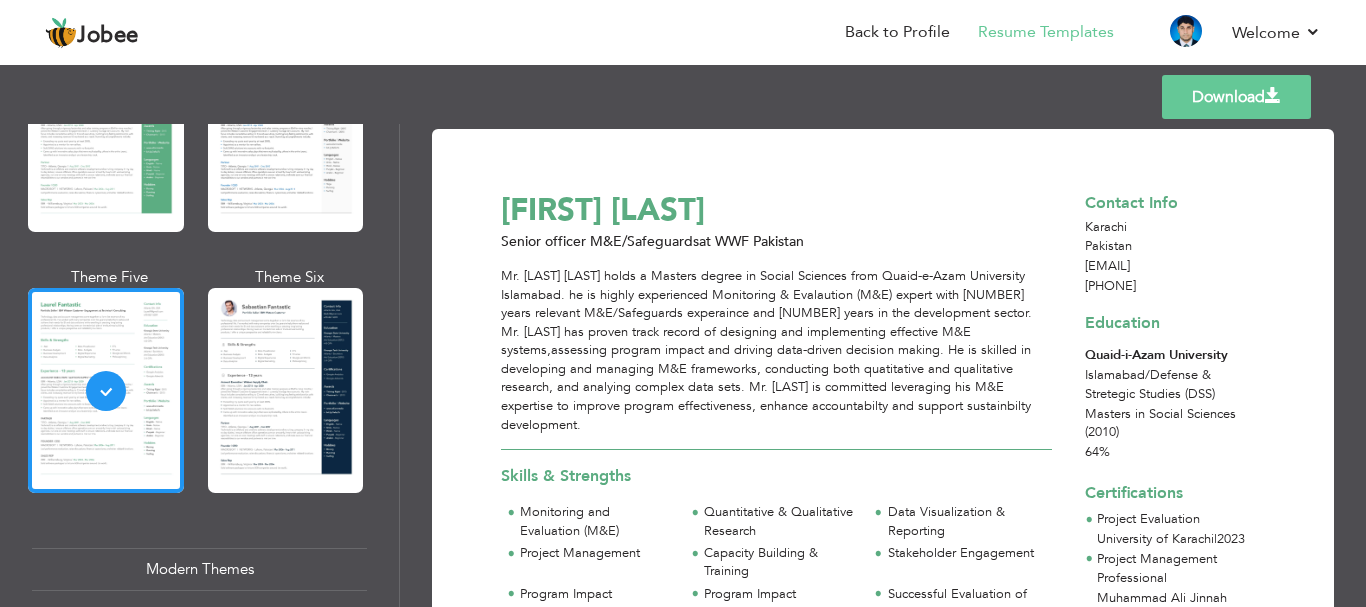 click on "Karachi
Pakistan" at bounding box center (1169, 236) 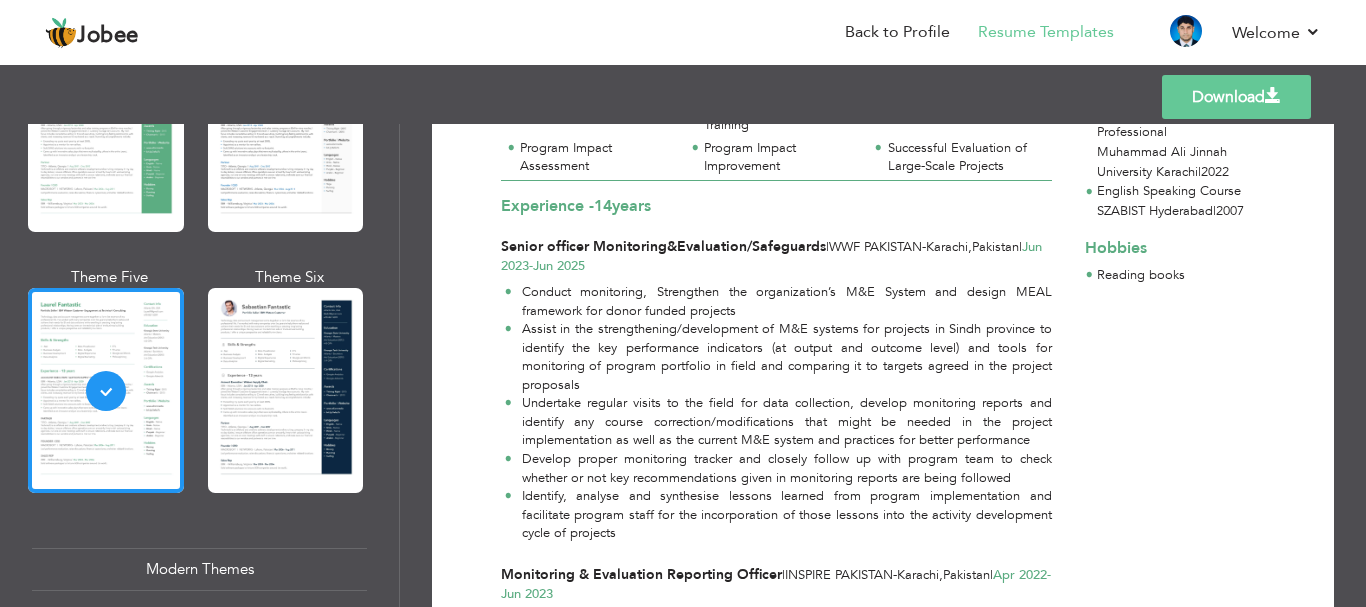 scroll, scrollTop: 0, scrollLeft: 0, axis: both 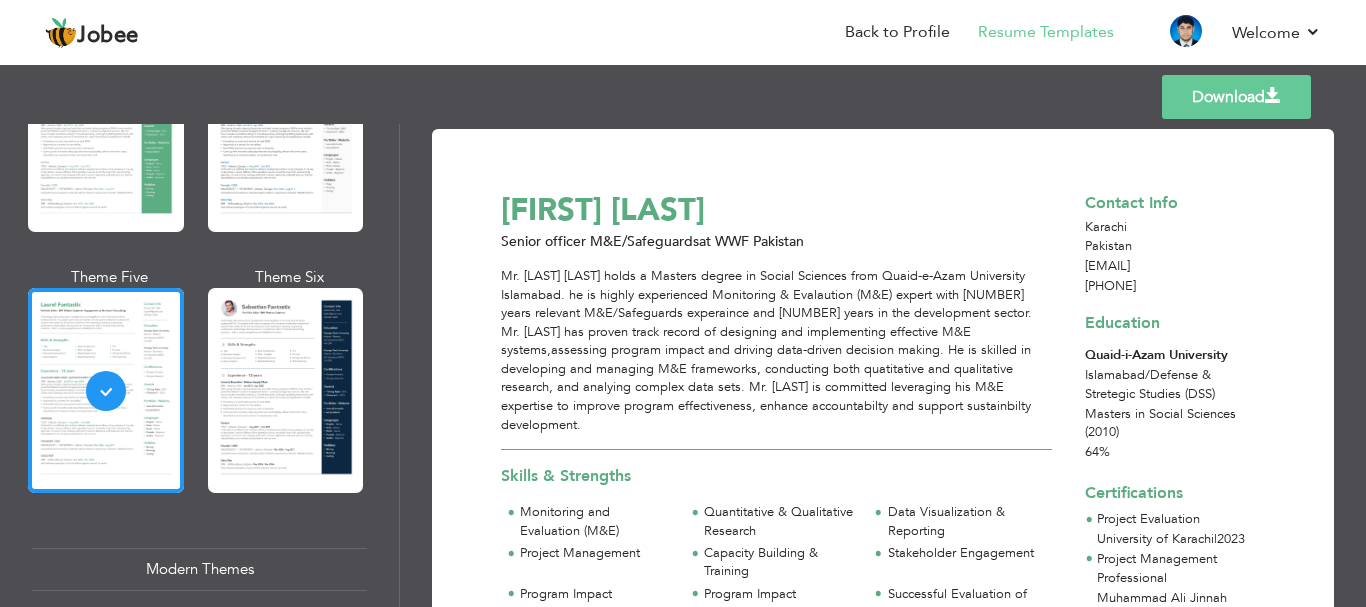 click on "Download" at bounding box center (1236, 97) 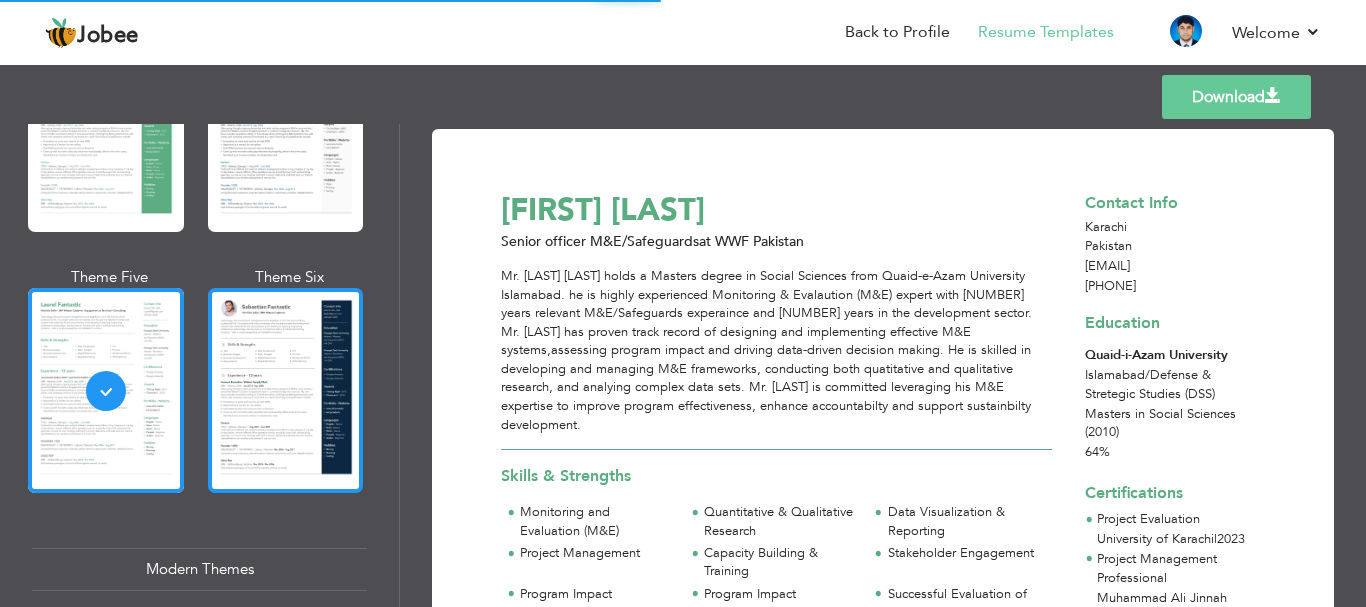 click at bounding box center (286, 390) 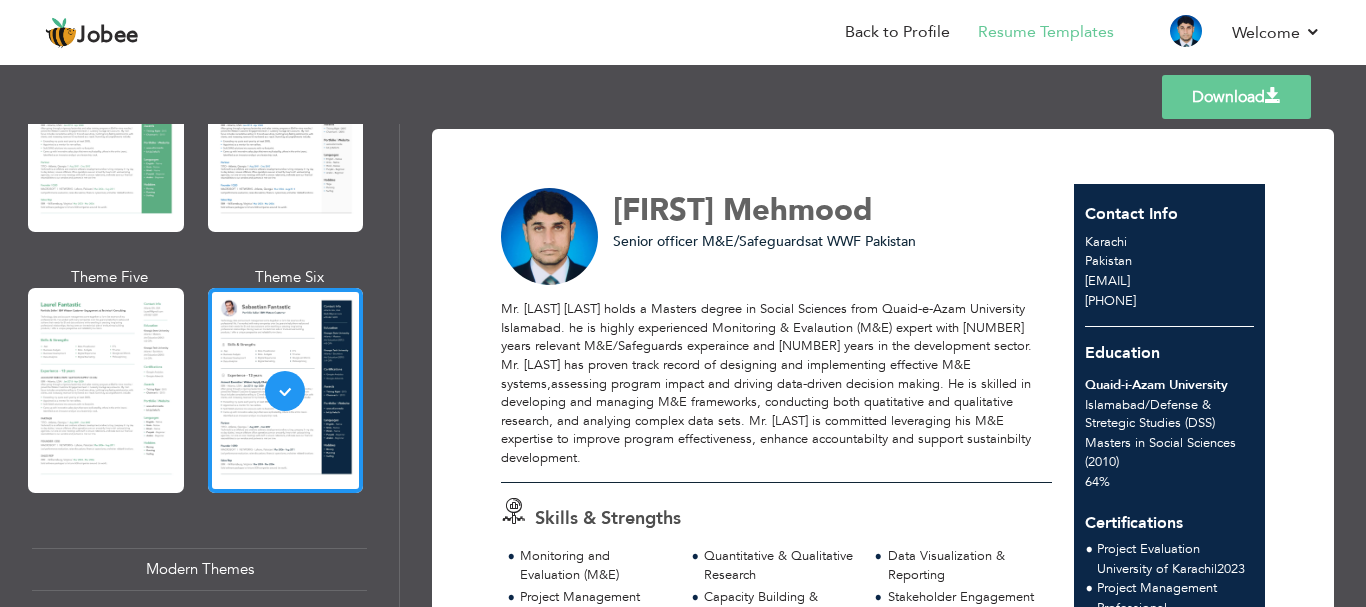 click on "Download
Tariq   Mehmood
Senior officer M&E/Safeguards  at WWF Pakistan
Skills & Strengths" at bounding box center [883, 2174] 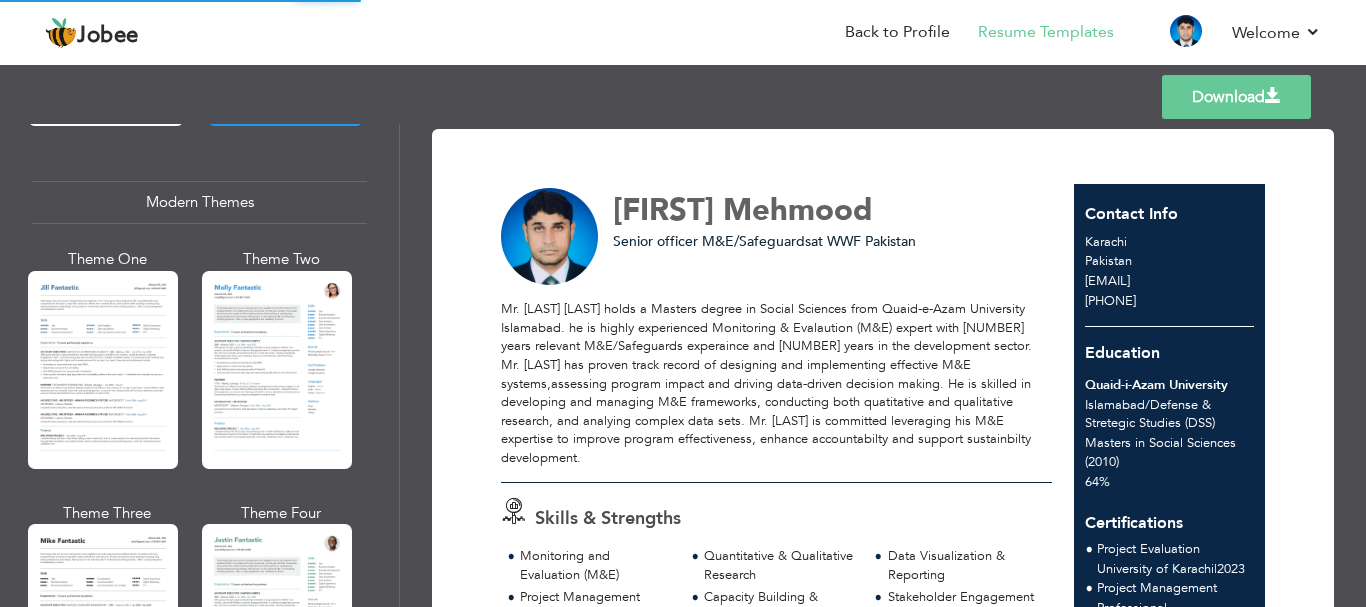 scroll, scrollTop: 900, scrollLeft: 0, axis: vertical 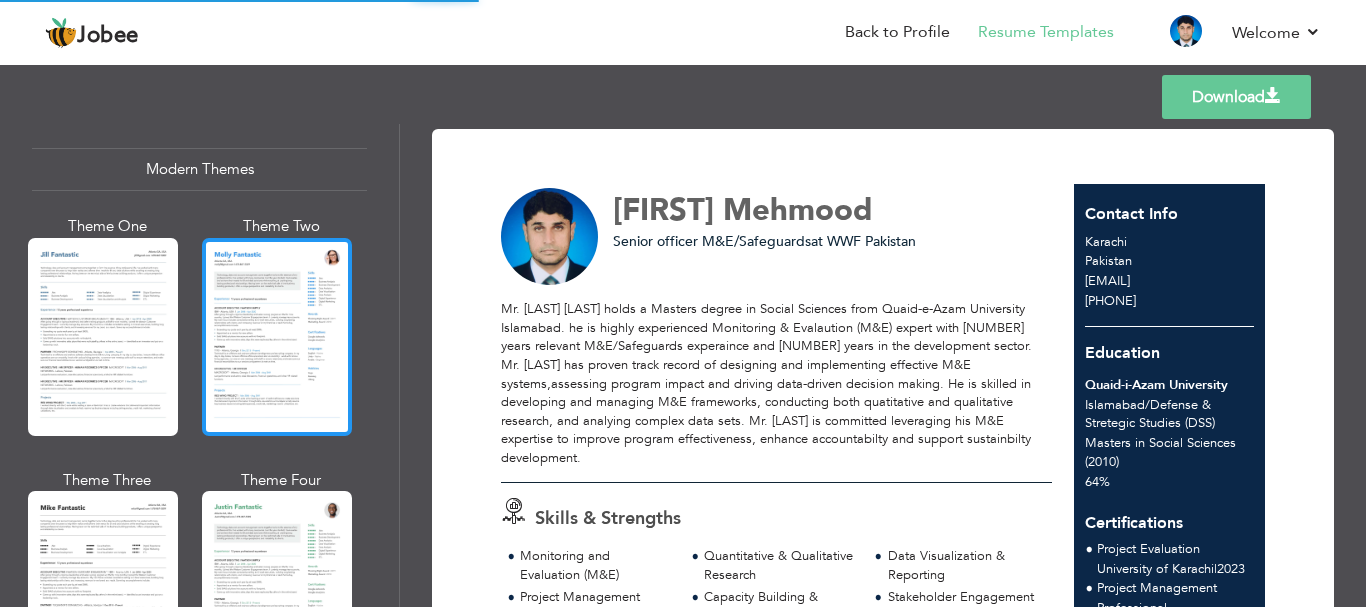 click at bounding box center (277, 337) 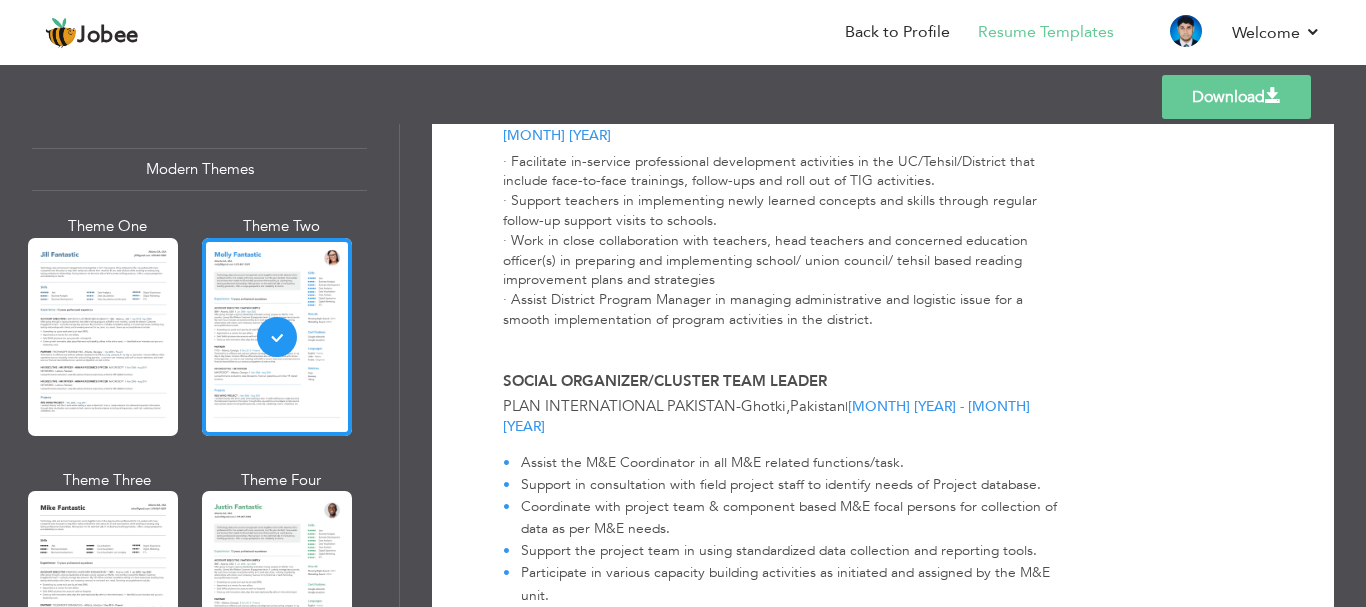 scroll, scrollTop: 2500, scrollLeft: 0, axis: vertical 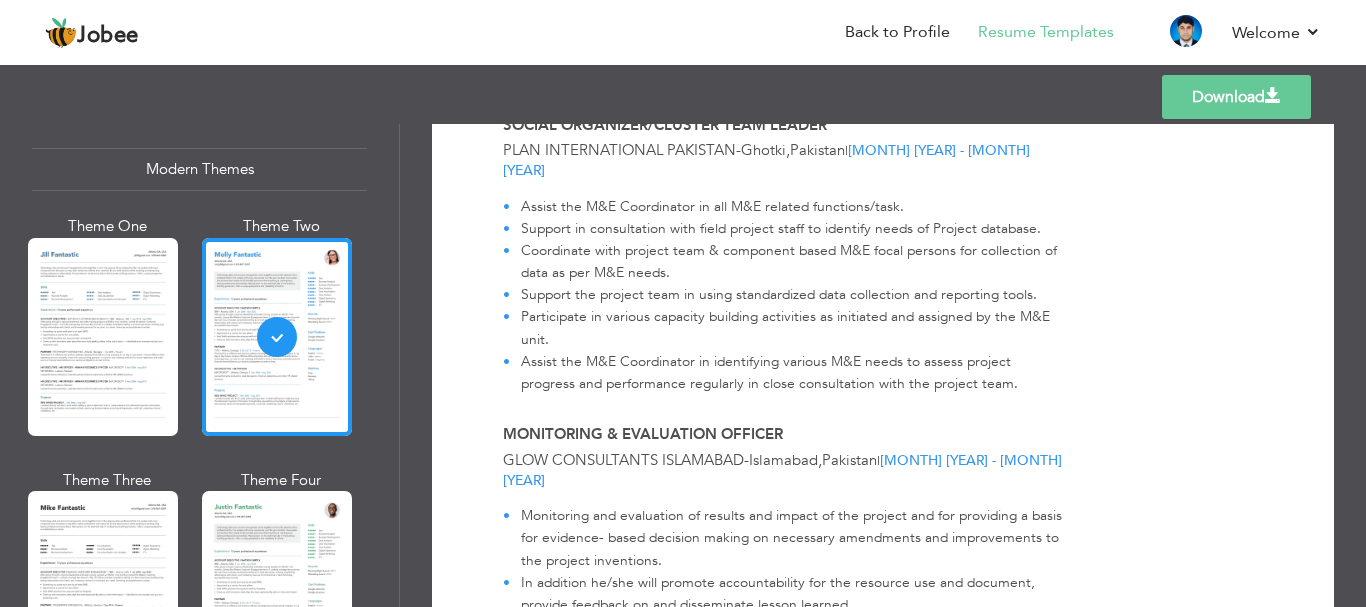 click on "Download" at bounding box center (1236, 97) 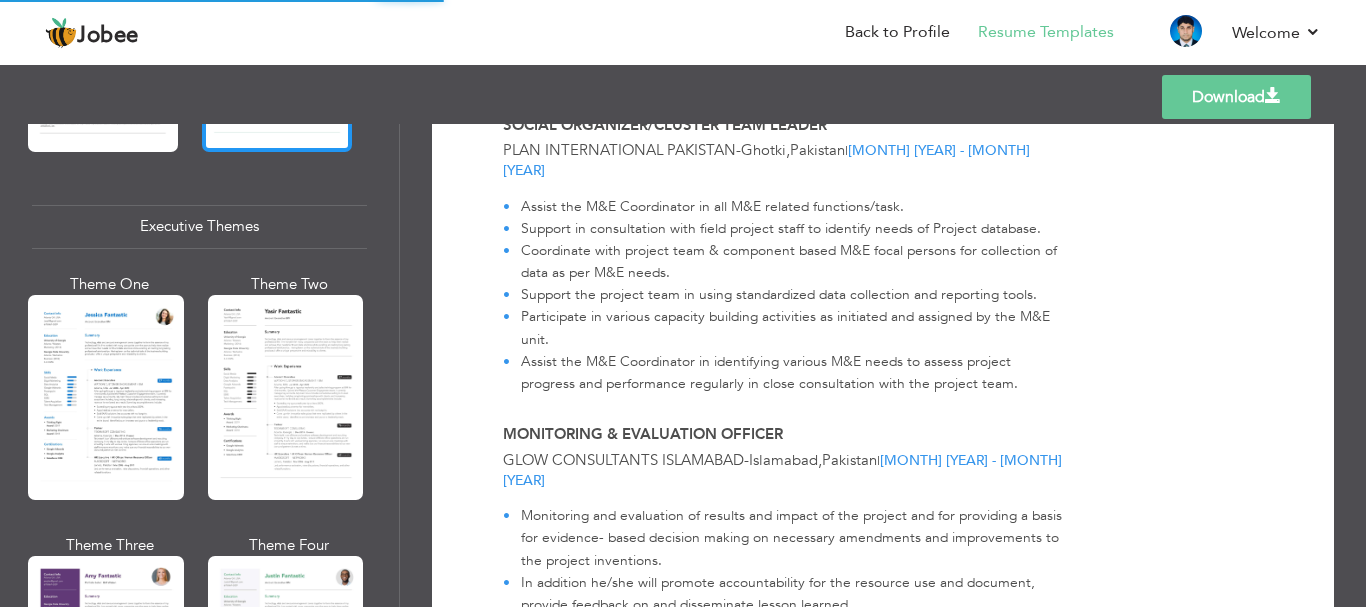 scroll, scrollTop: 1500, scrollLeft: 0, axis: vertical 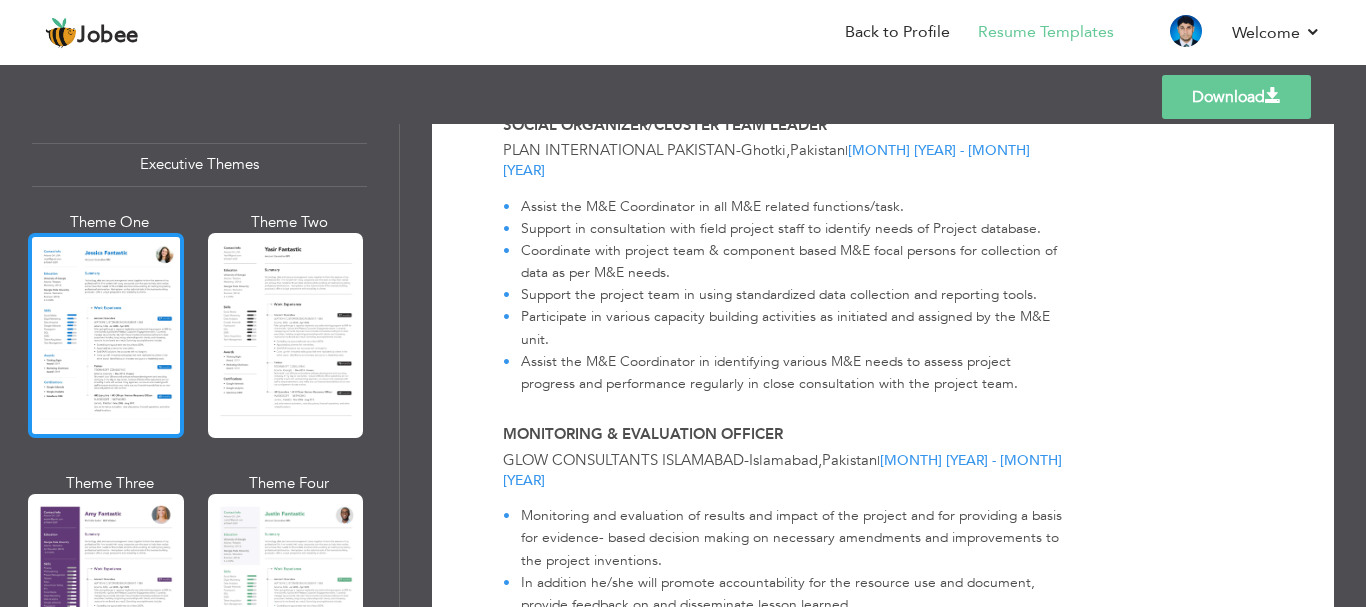 click at bounding box center [106, 335] 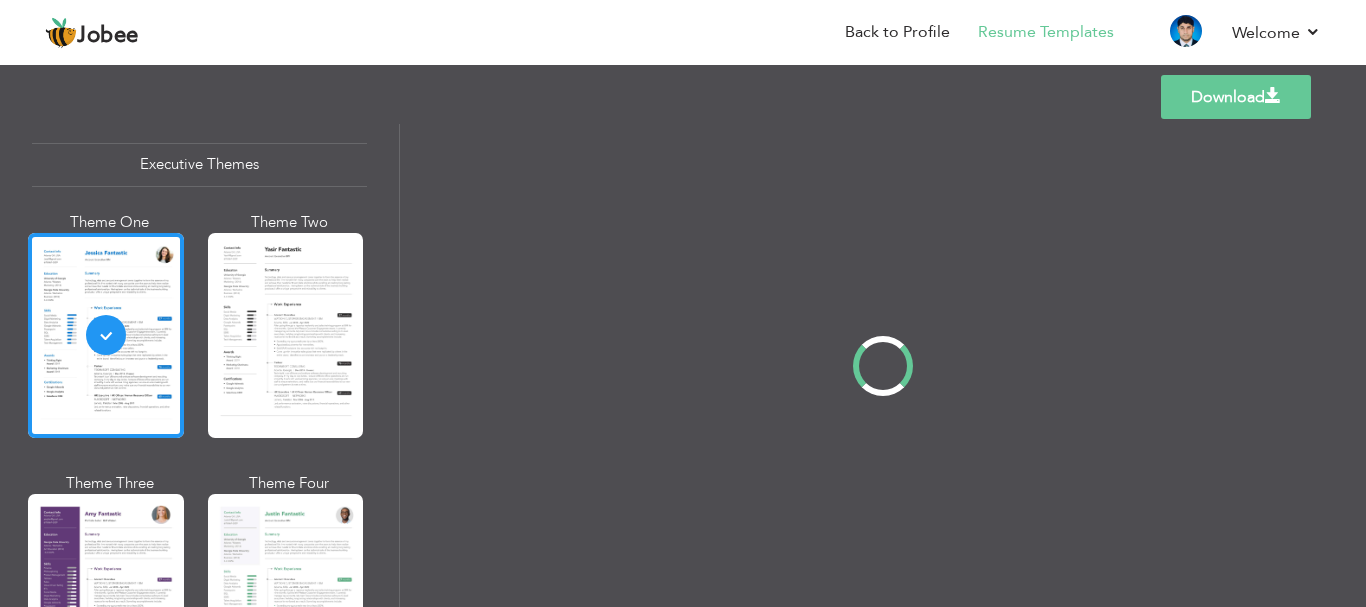 scroll, scrollTop: 0, scrollLeft: 0, axis: both 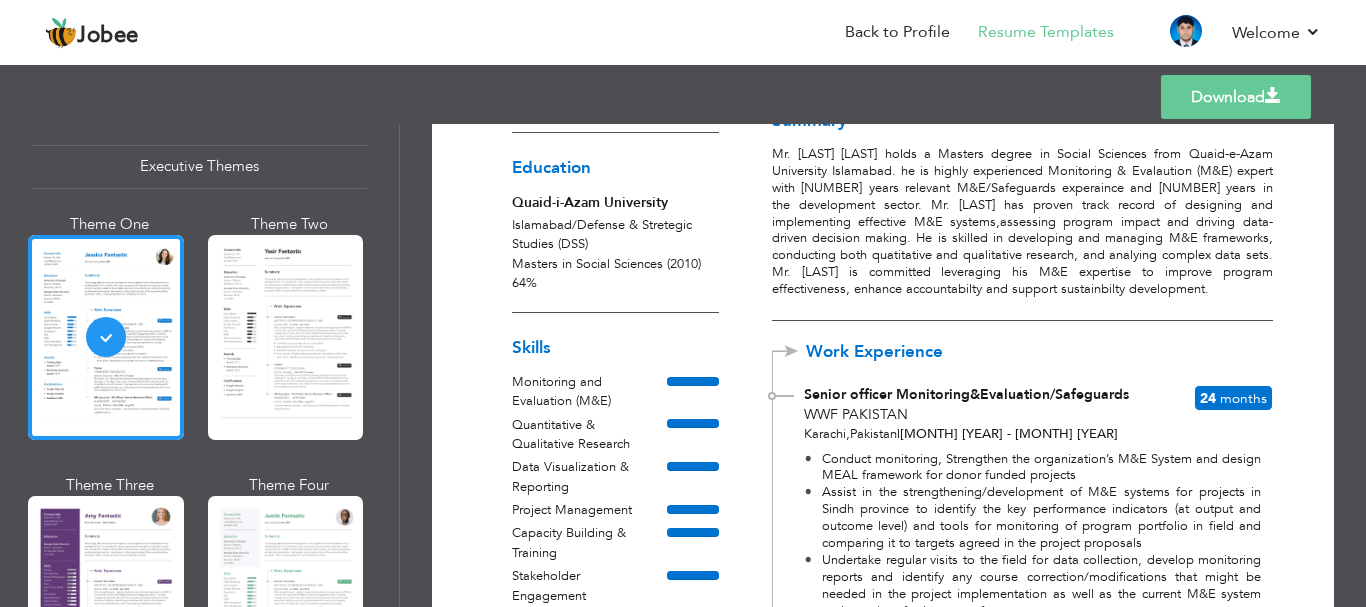 click on "Download" at bounding box center (1236, 97) 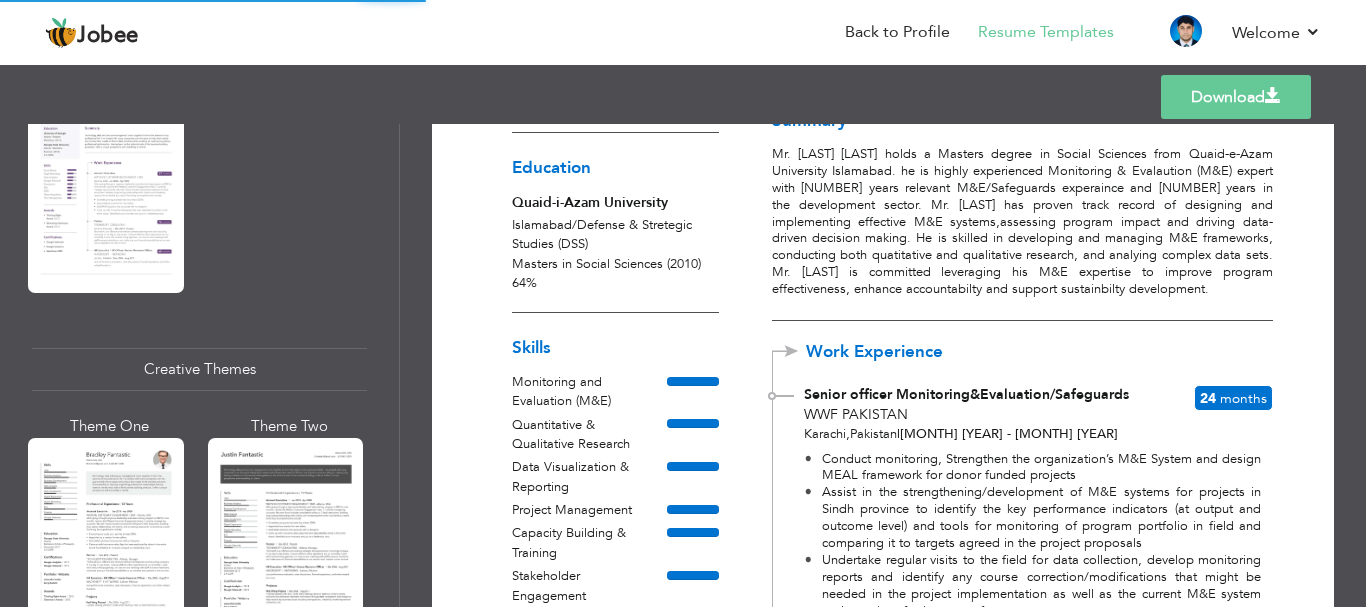 scroll, scrollTop: 2398, scrollLeft: 0, axis: vertical 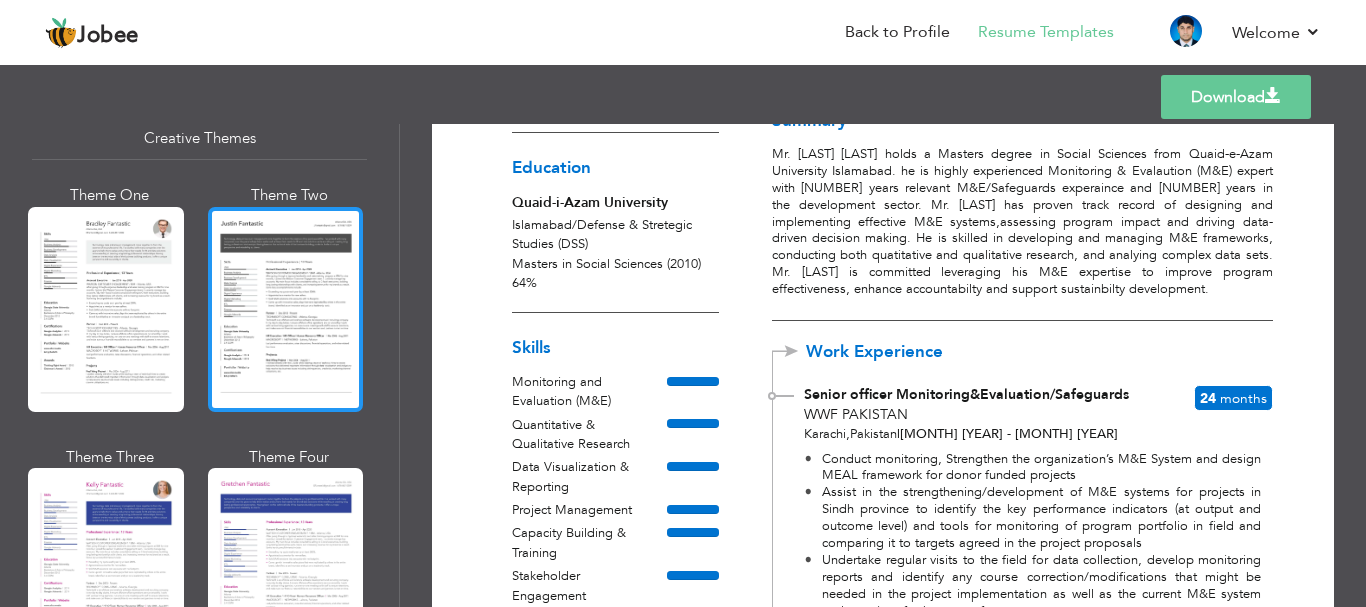 click at bounding box center (286, 309) 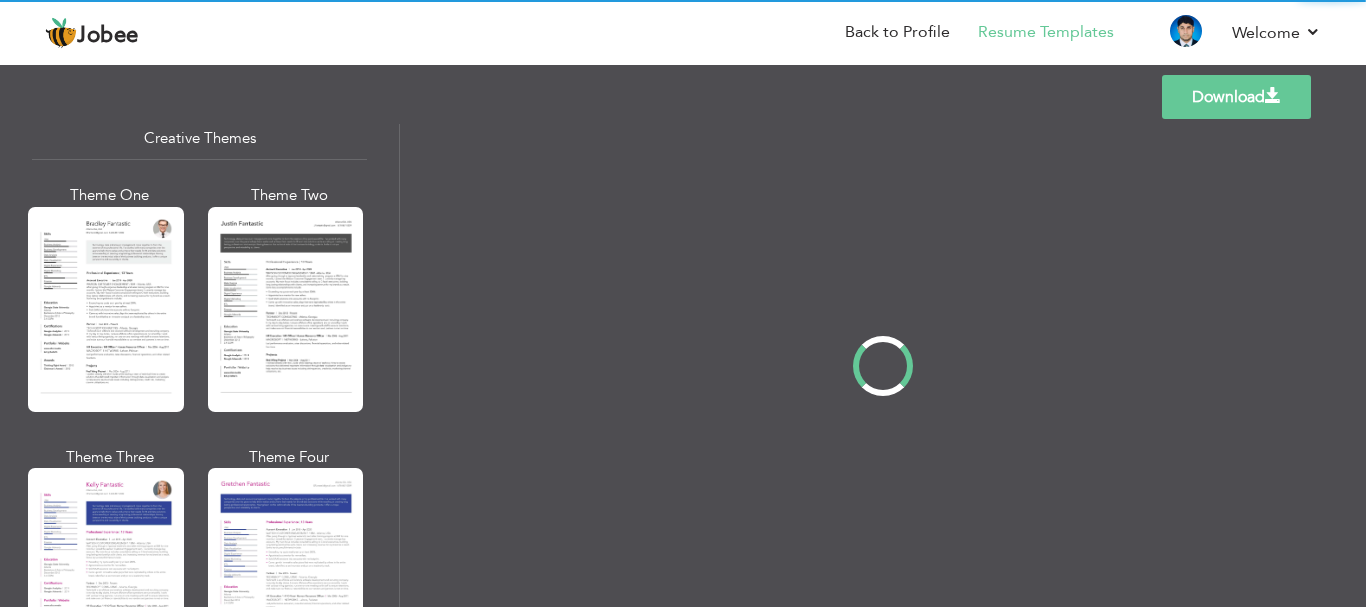 scroll, scrollTop: 2400, scrollLeft: 0, axis: vertical 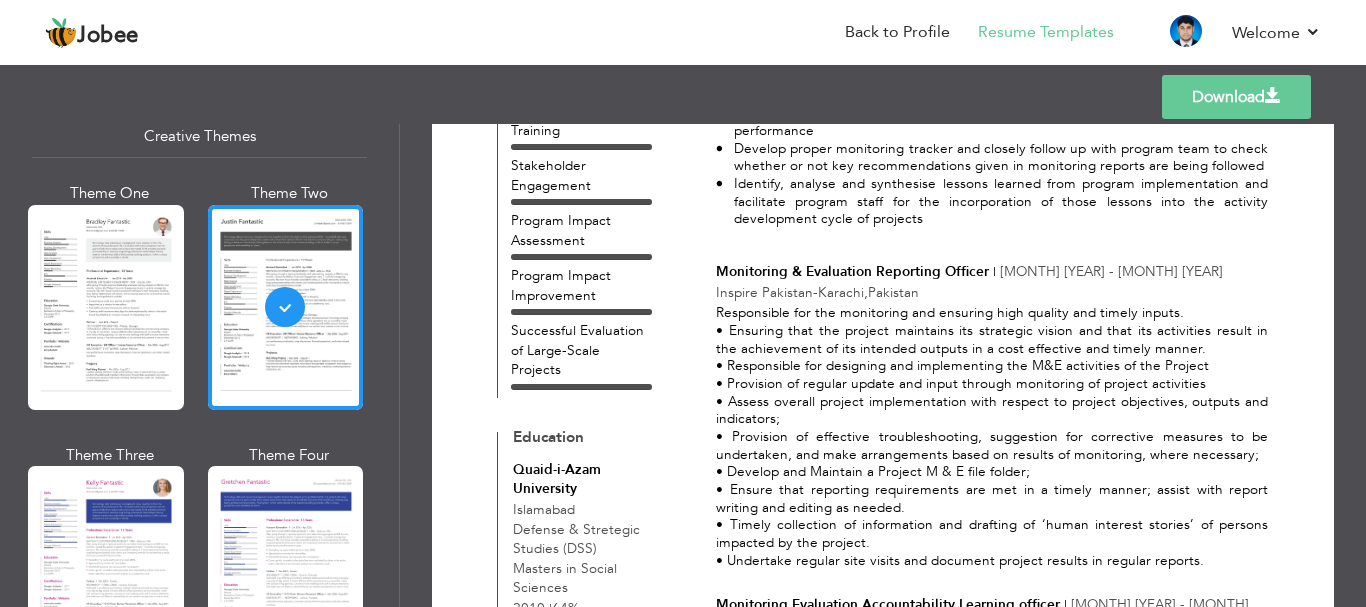 click on "Download" at bounding box center [1236, 97] 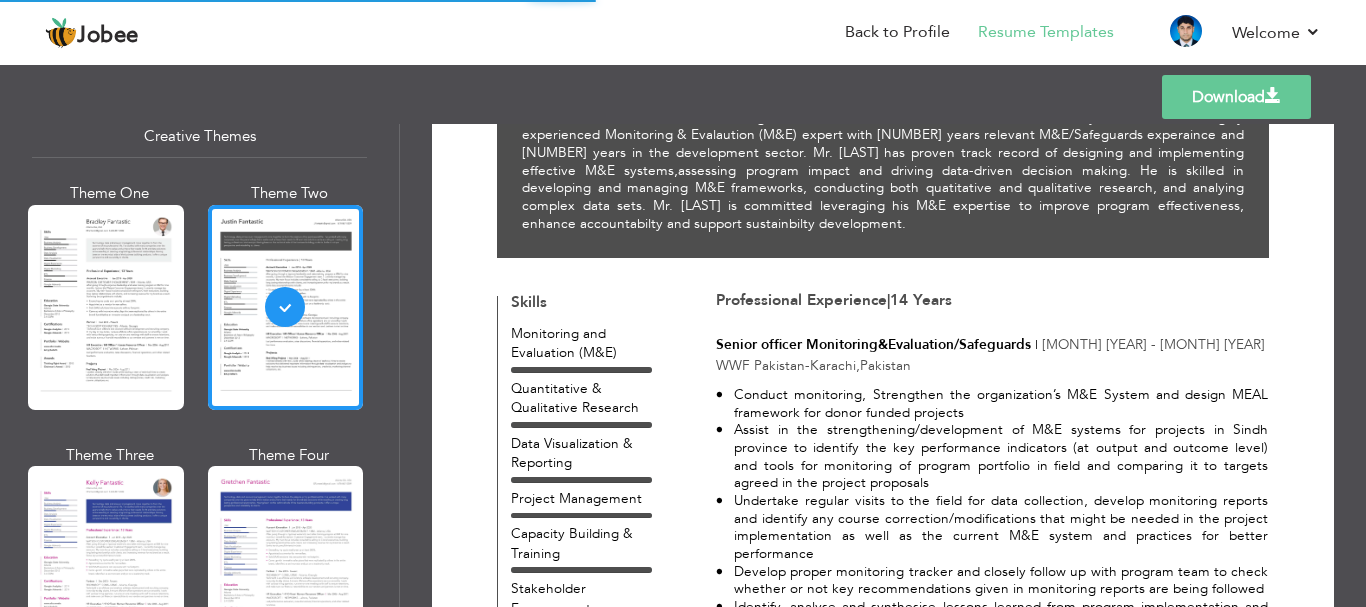 scroll, scrollTop: 300, scrollLeft: 0, axis: vertical 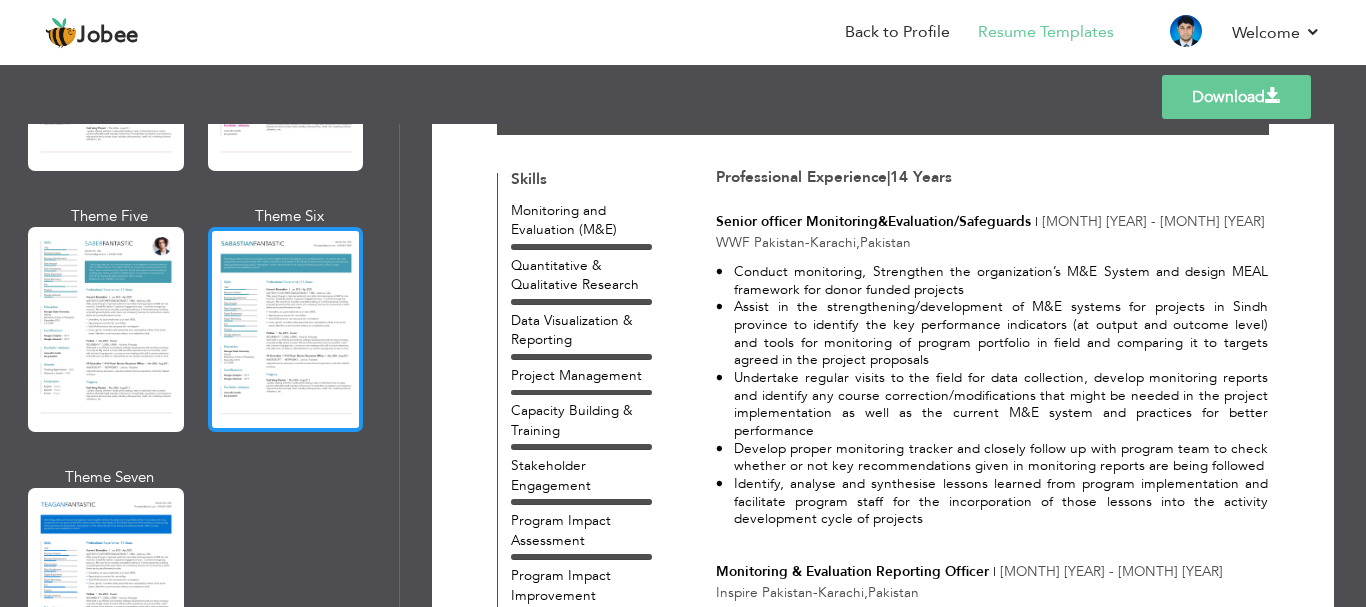 click at bounding box center [286, 329] 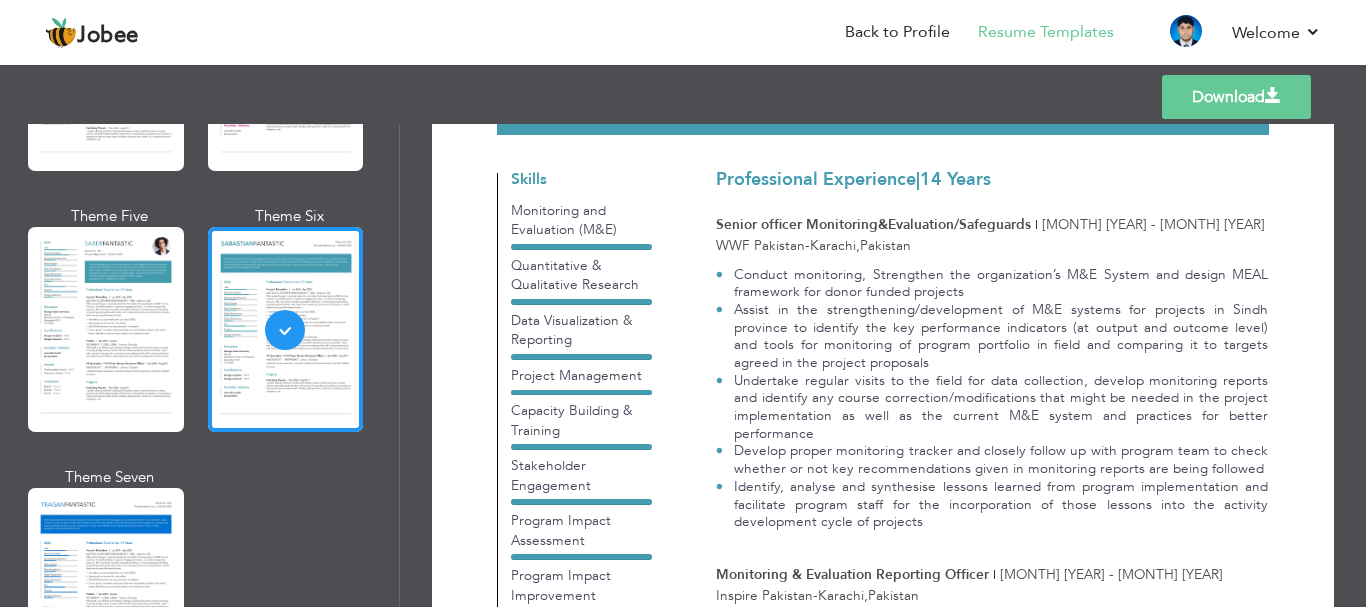 scroll, scrollTop: 0, scrollLeft: 0, axis: both 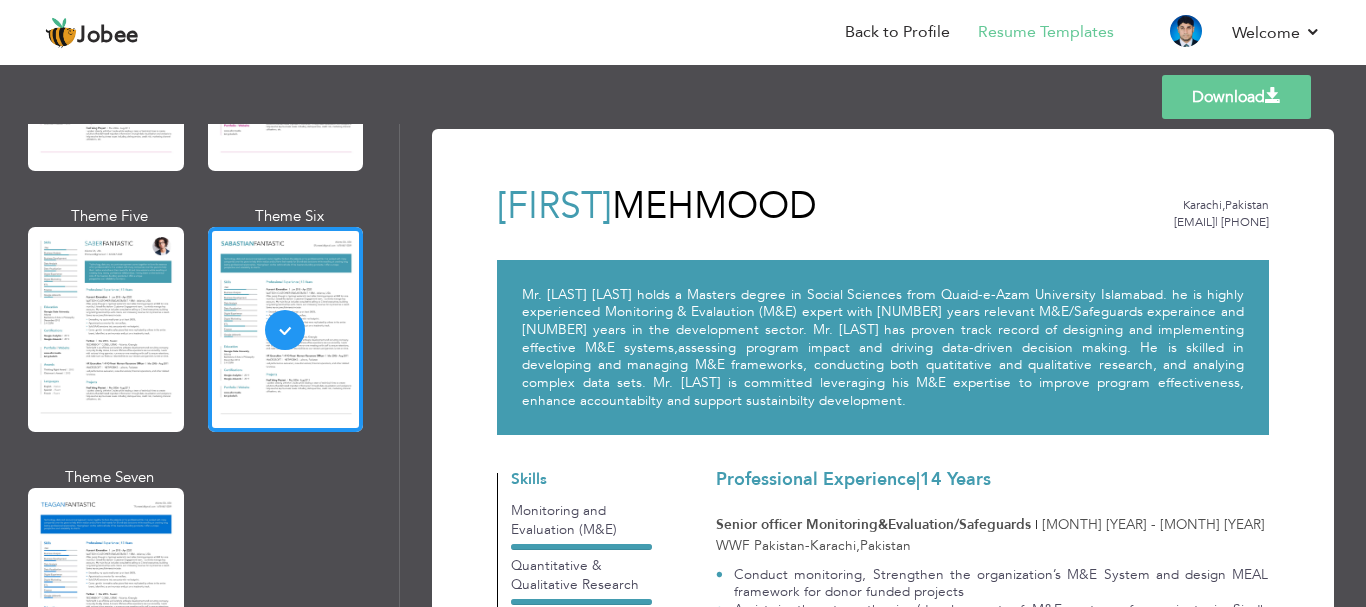 click on "Download" at bounding box center (1236, 97) 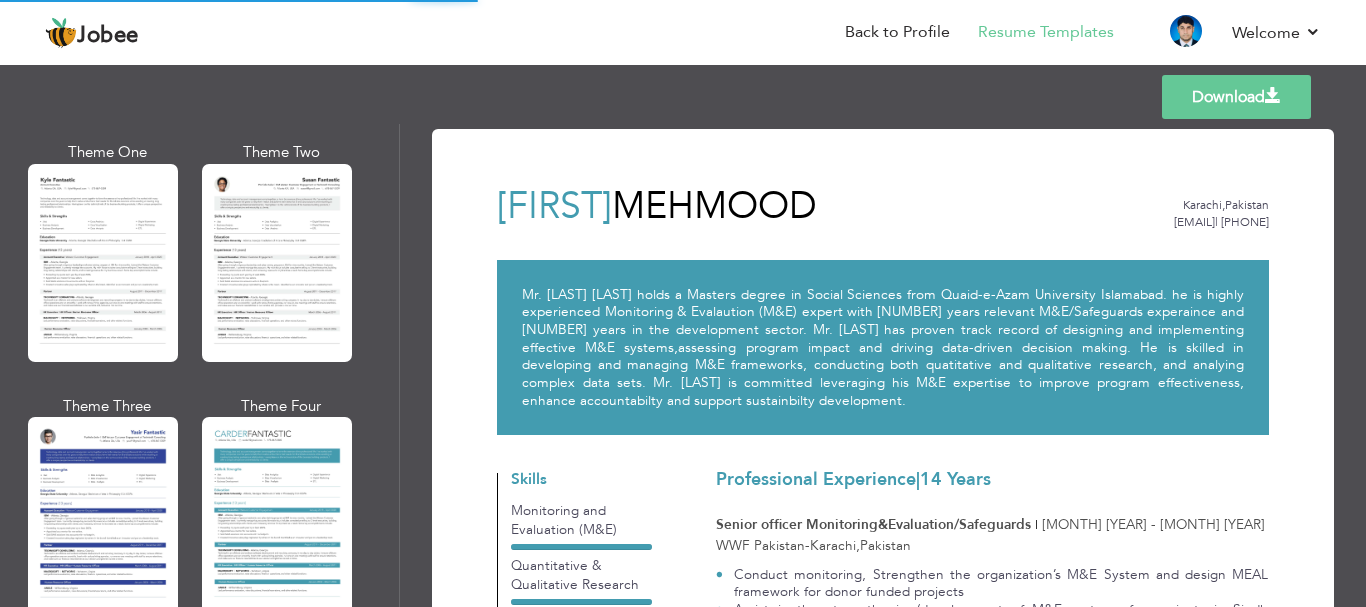 scroll, scrollTop: 3594, scrollLeft: 0, axis: vertical 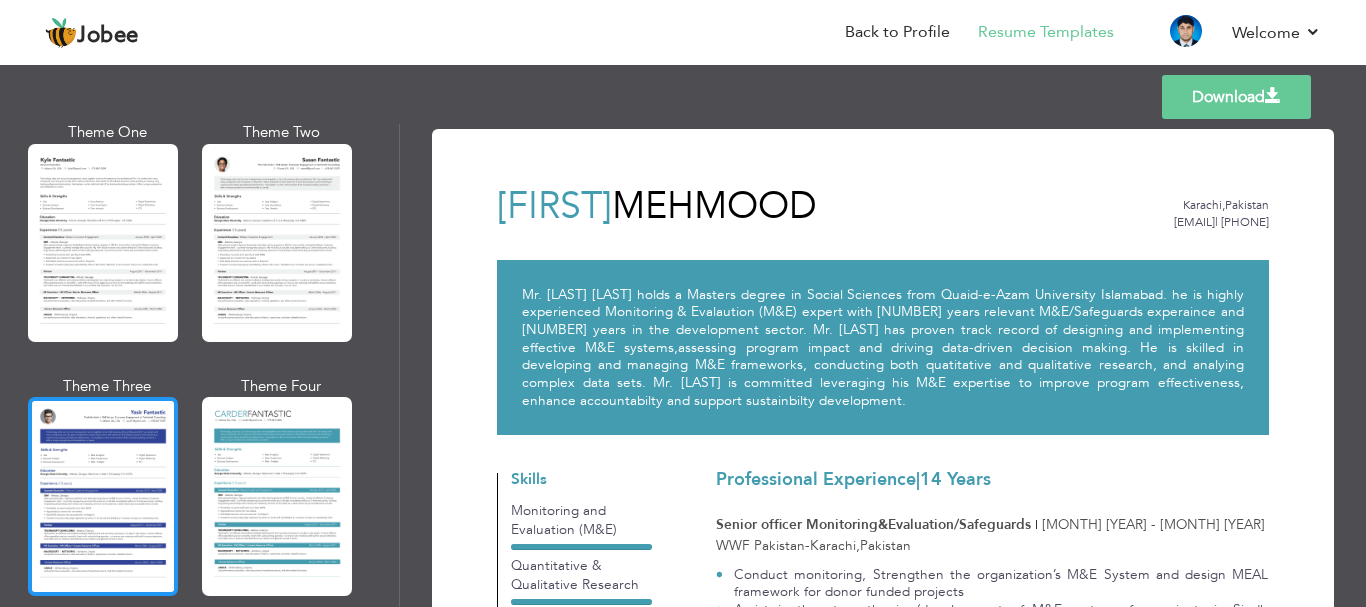click at bounding box center (103, 496) 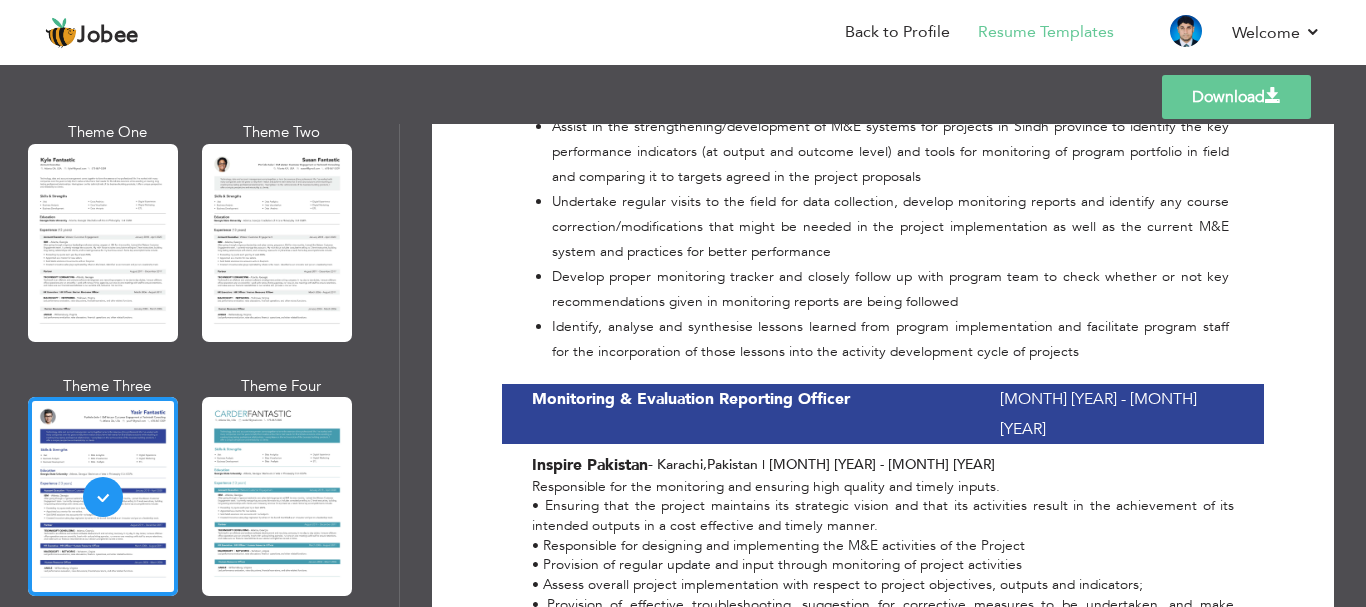 scroll, scrollTop: 1000, scrollLeft: 0, axis: vertical 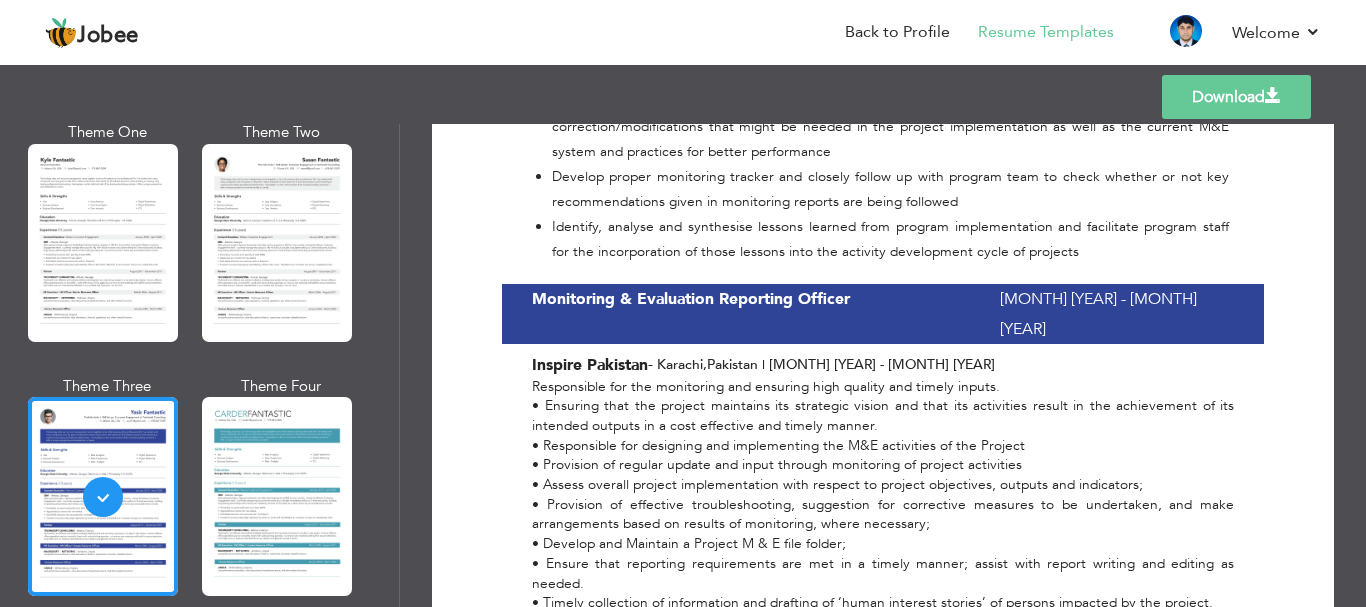 click on "Download" at bounding box center (1236, 97) 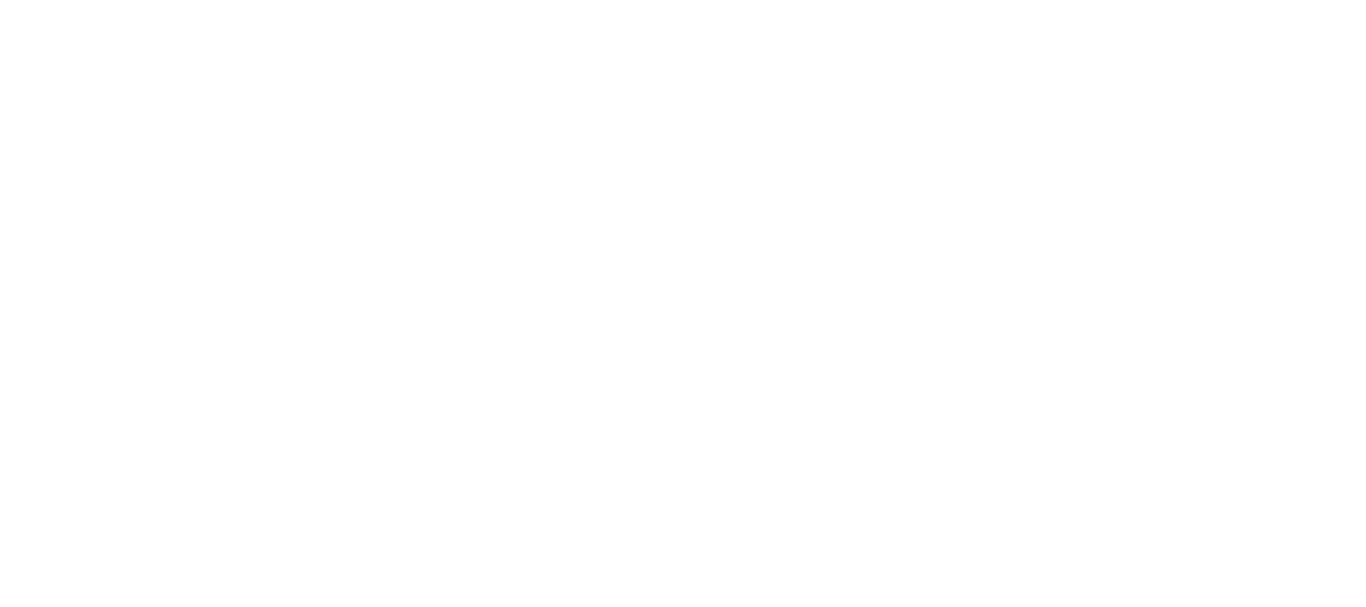 scroll, scrollTop: 0, scrollLeft: 0, axis: both 